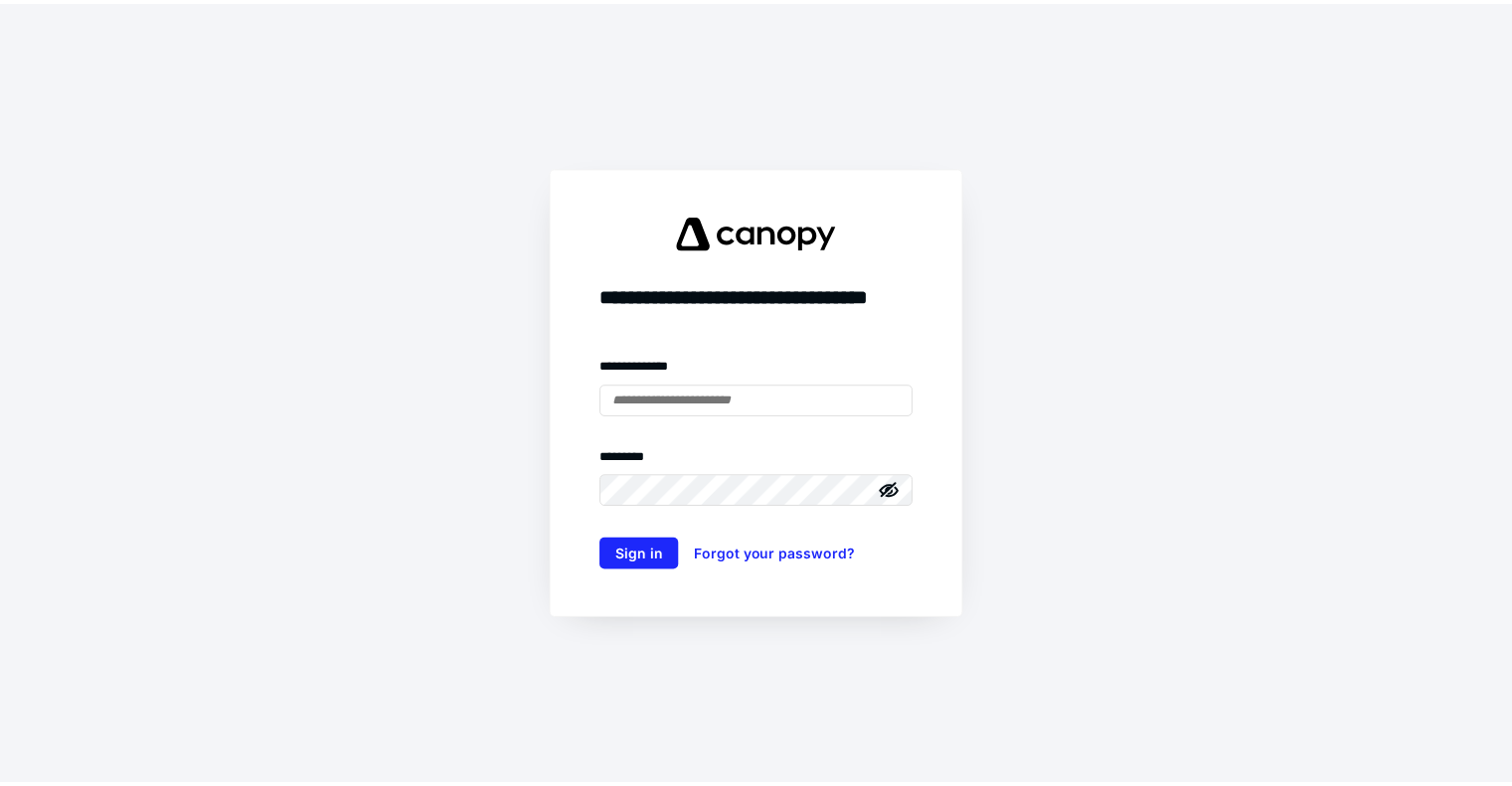 scroll, scrollTop: 0, scrollLeft: 0, axis: both 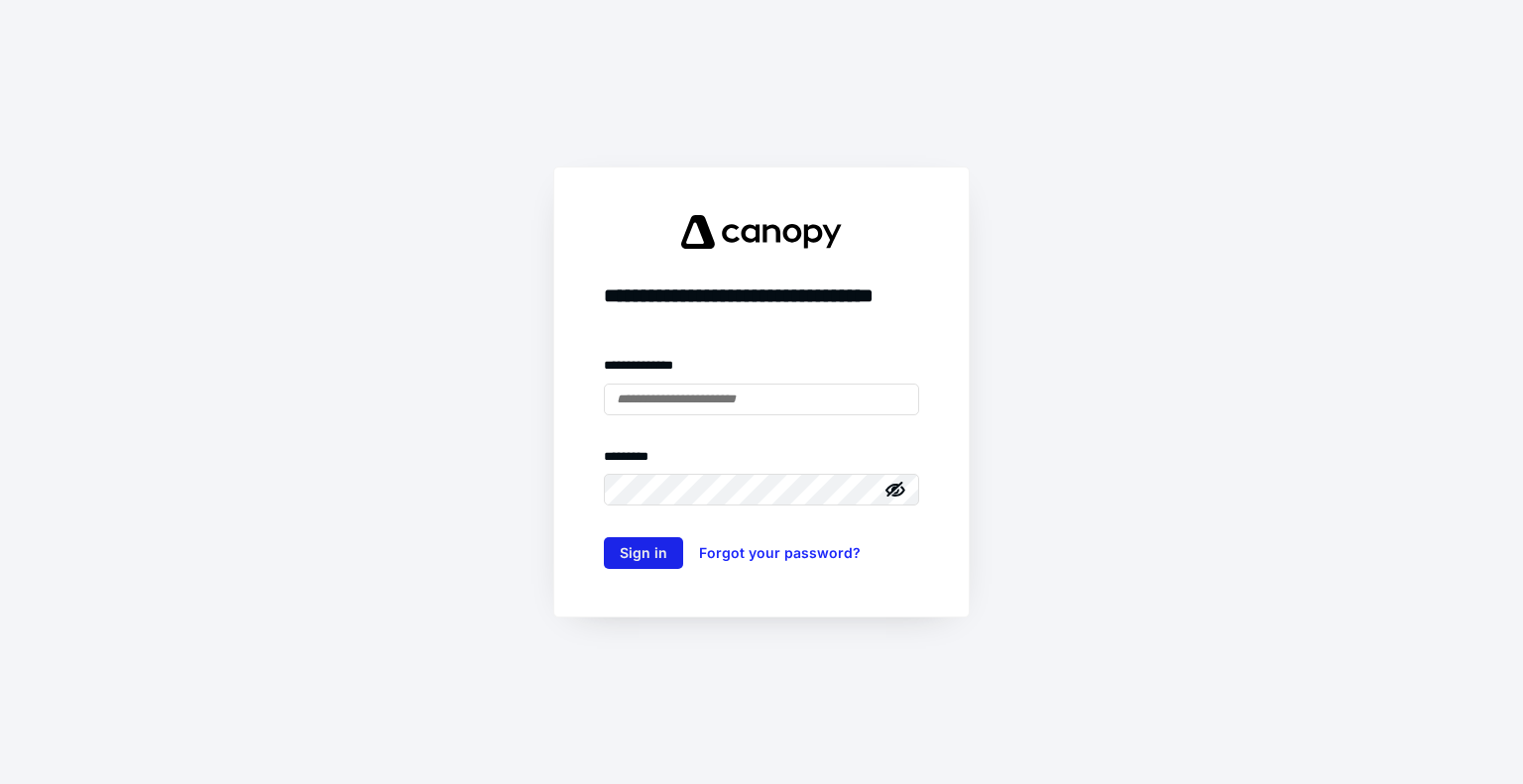 type on "**********" 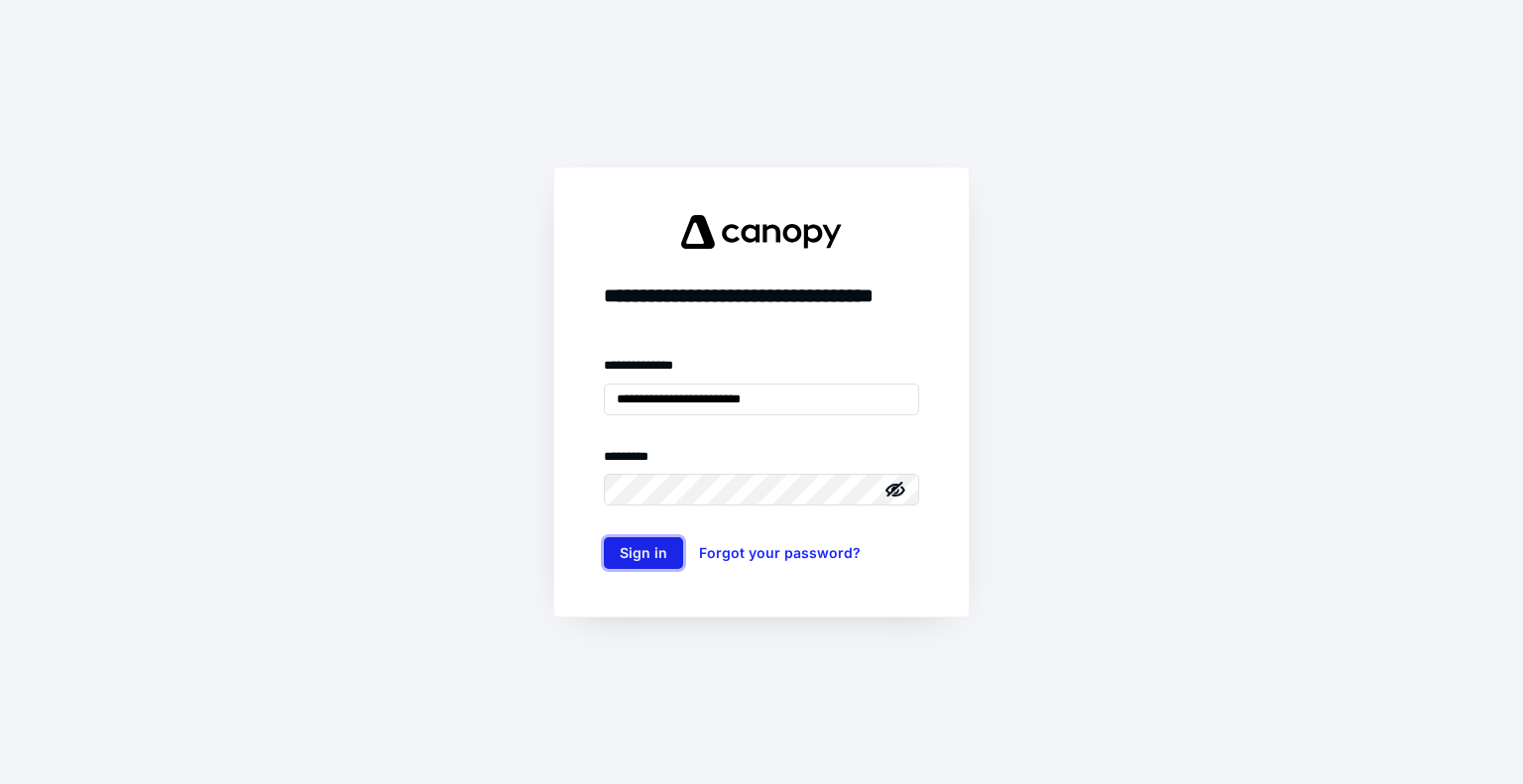 click on "Sign in" at bounding box center (644, 553) 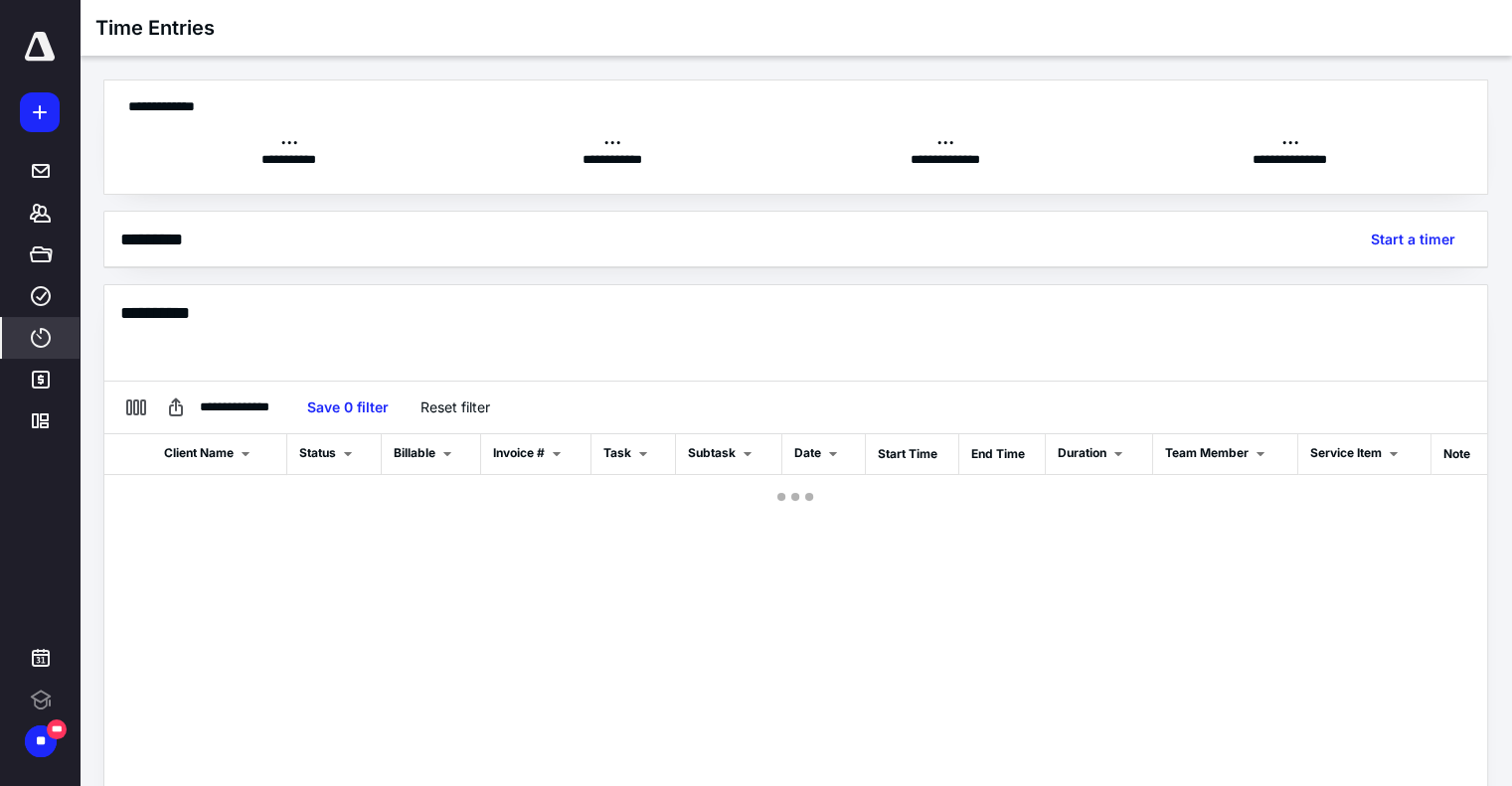 scroll, scrollTop: 0, scrollLeft: 0, axis: both 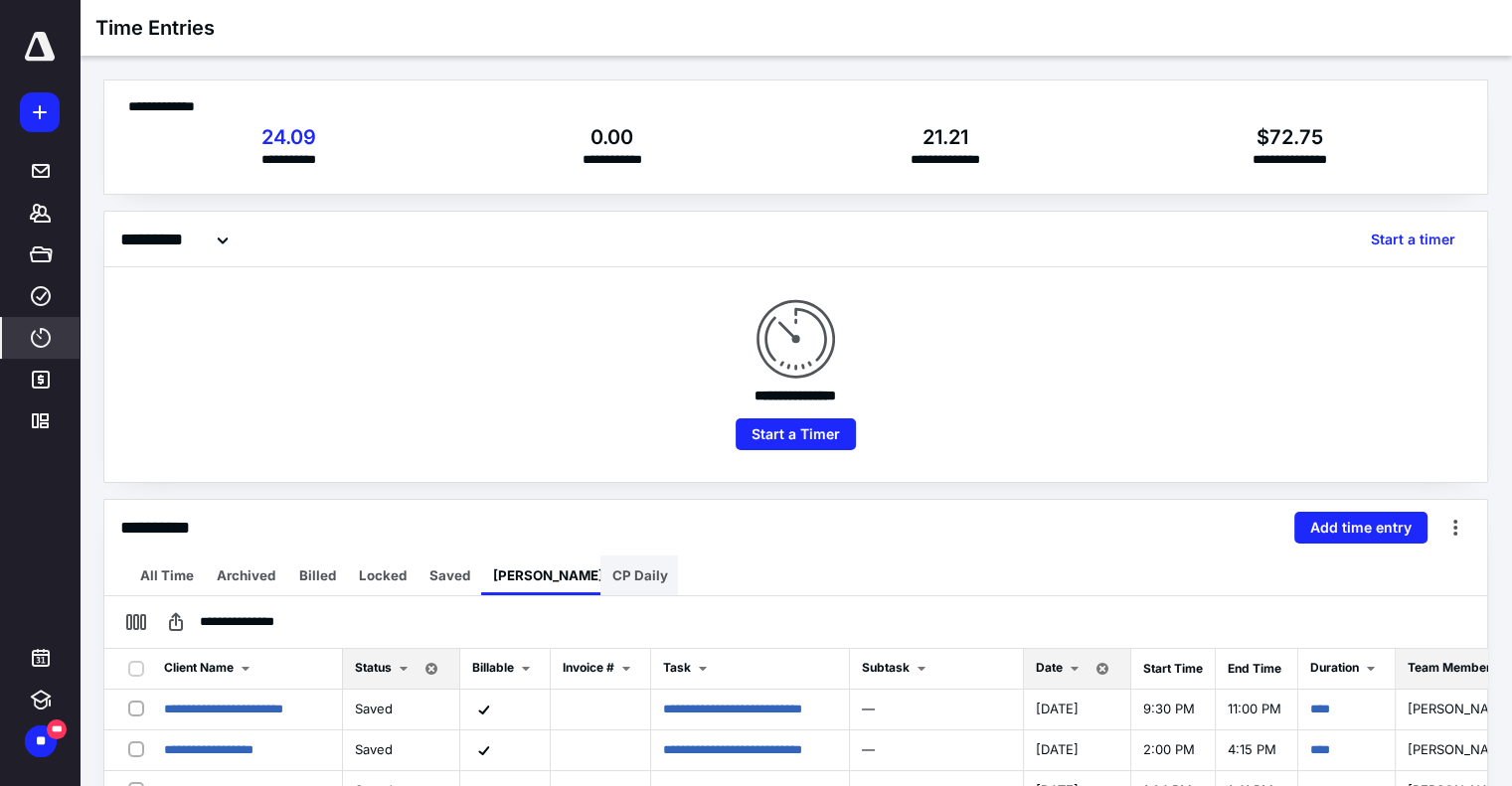 click on "CP Daily" at bounding box center (640, 575) 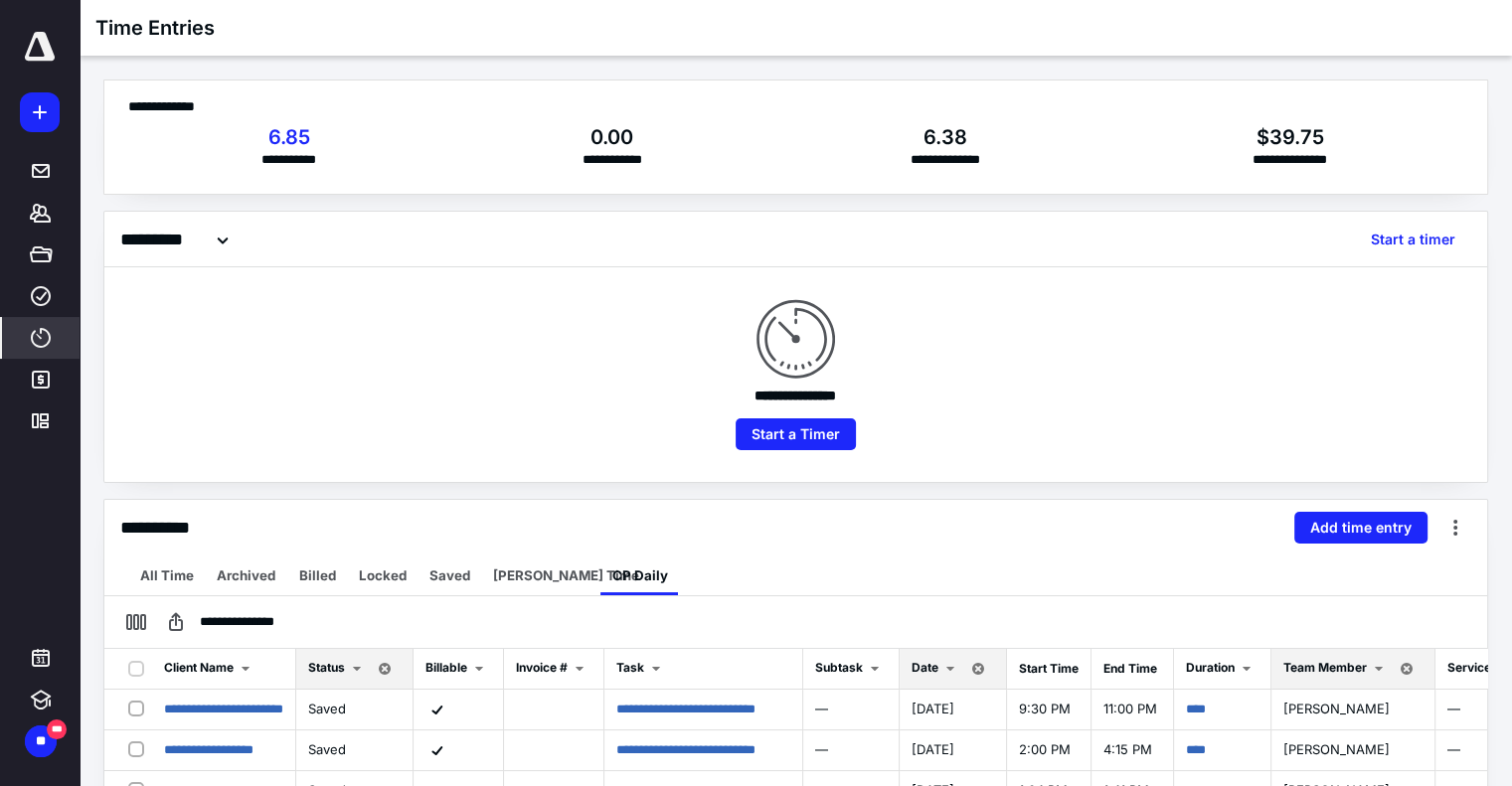 click on "Date" at bounding box center (924, 667) 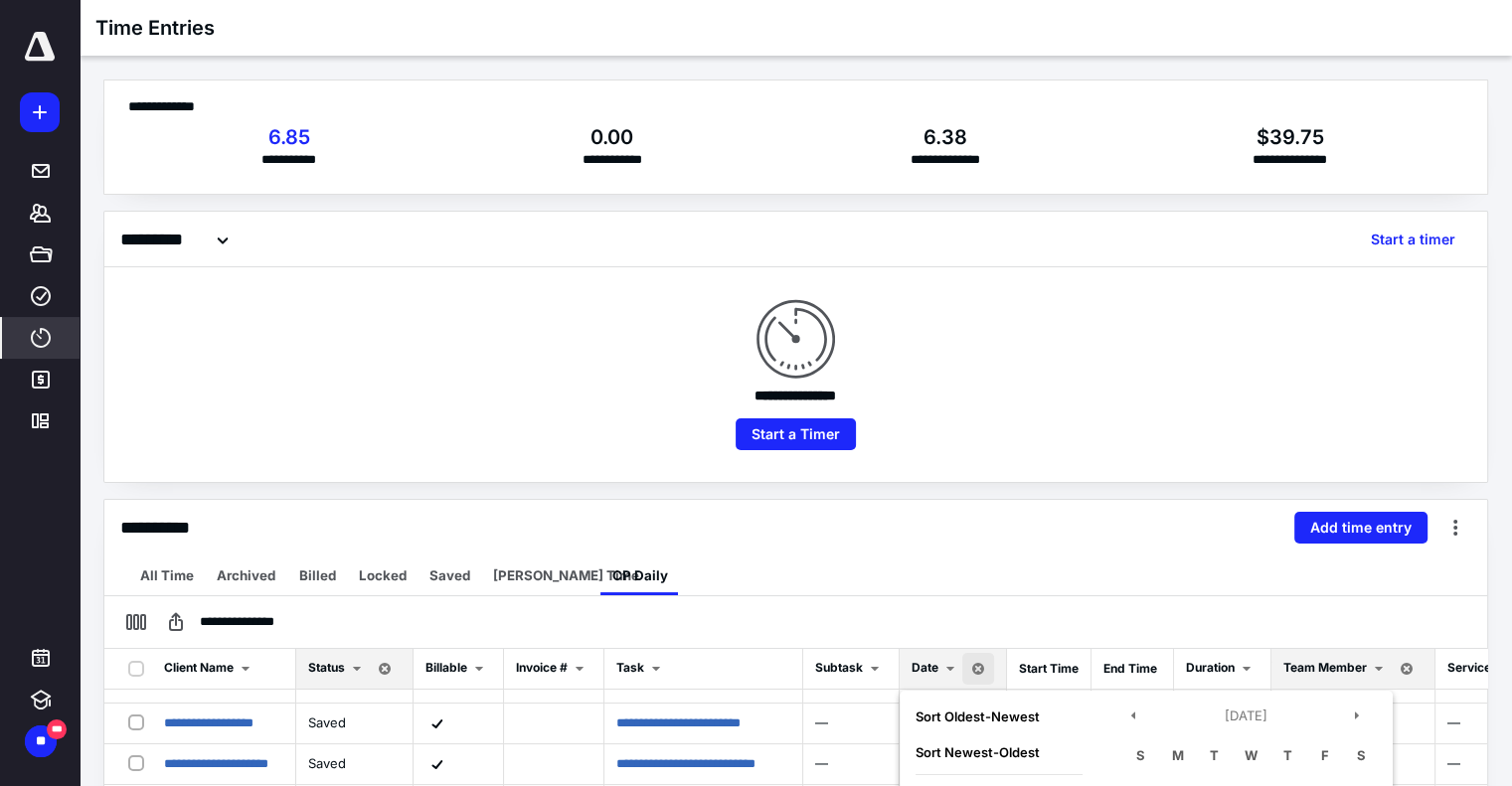 scroll, scrollTop: 124, scrollLeft: 0, axis: vertical 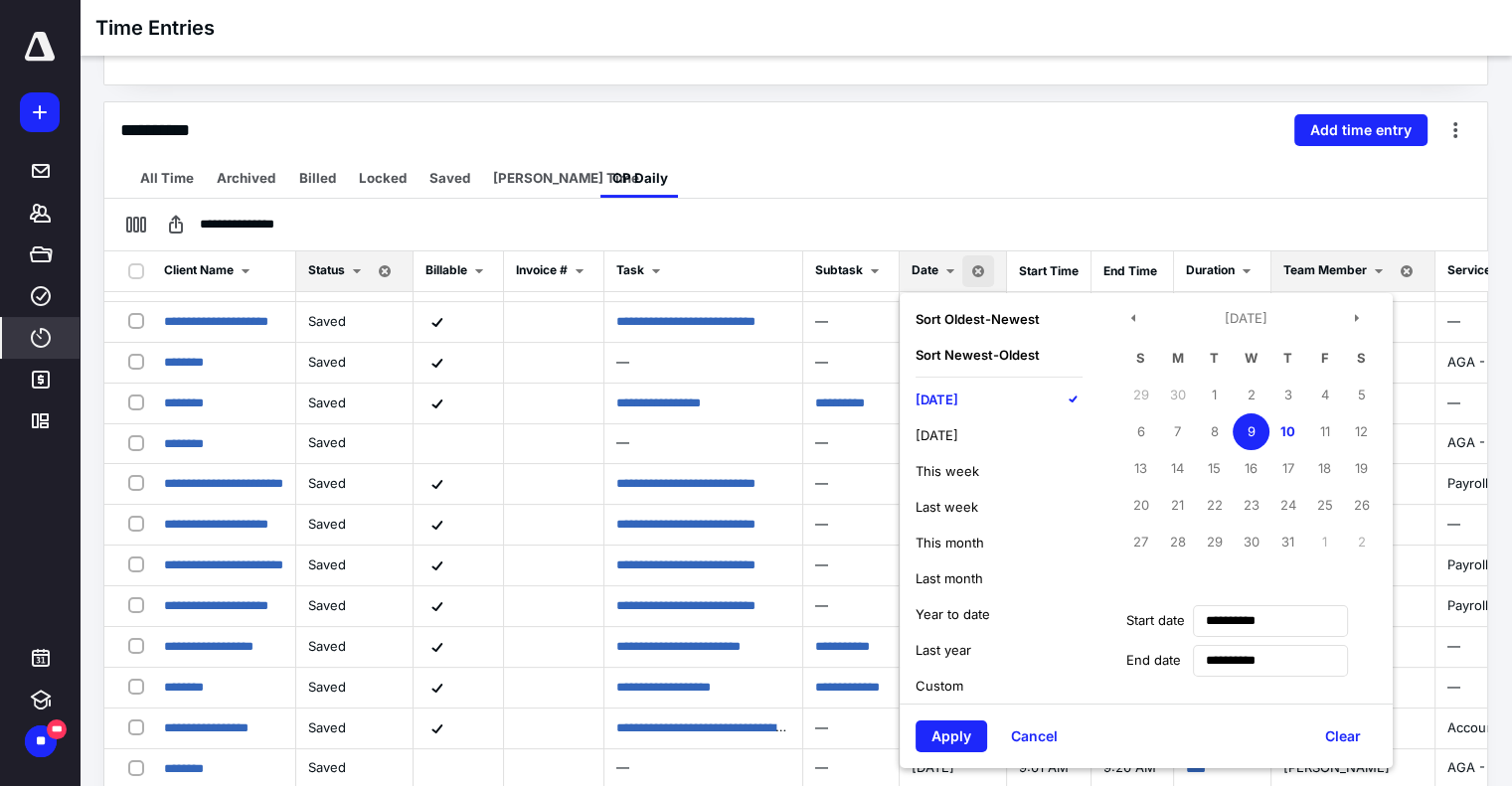 click on "Today" at bounding box center (936, 399) 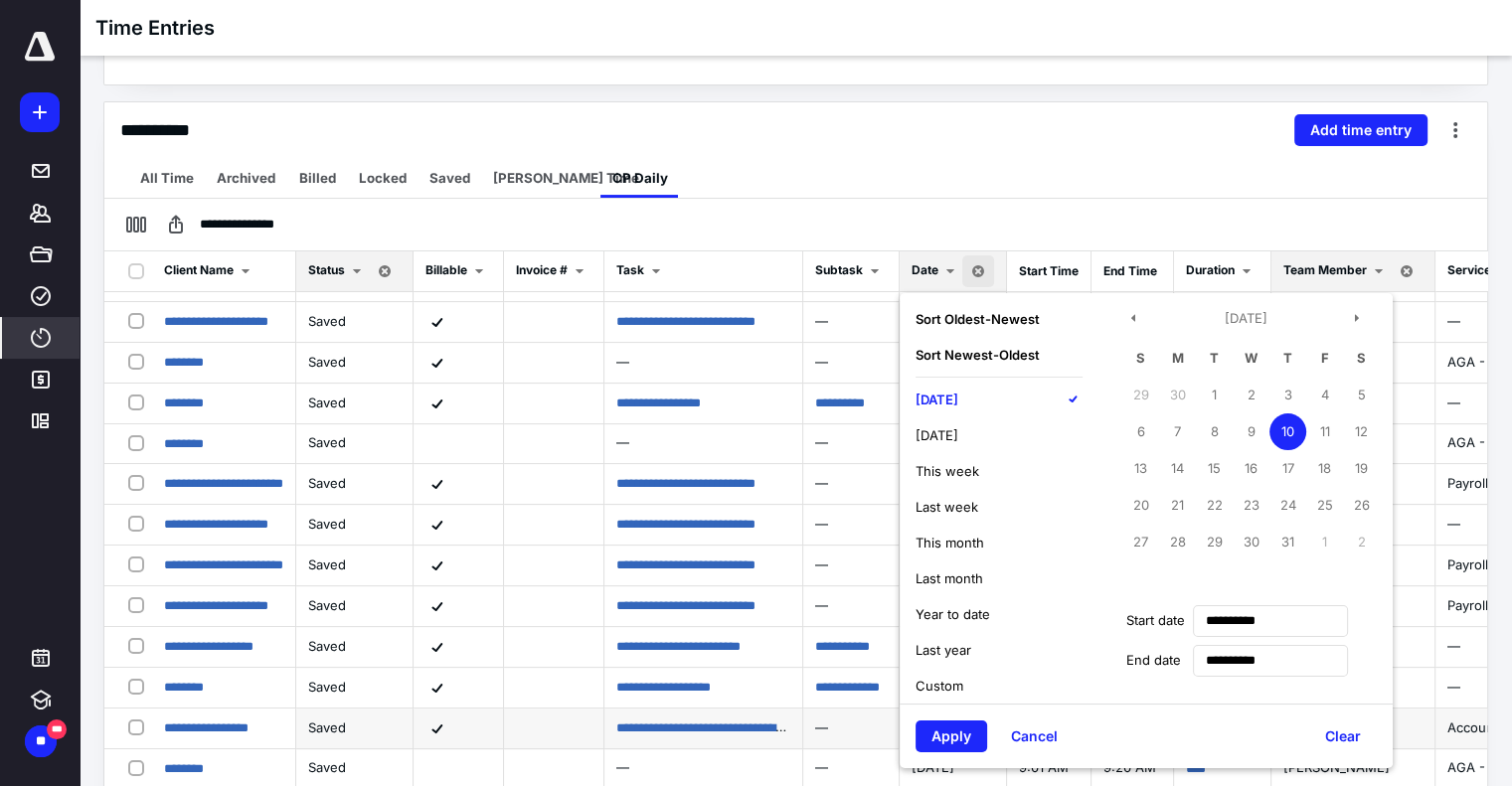 click on "Apply" at bounding box center (951, 736) 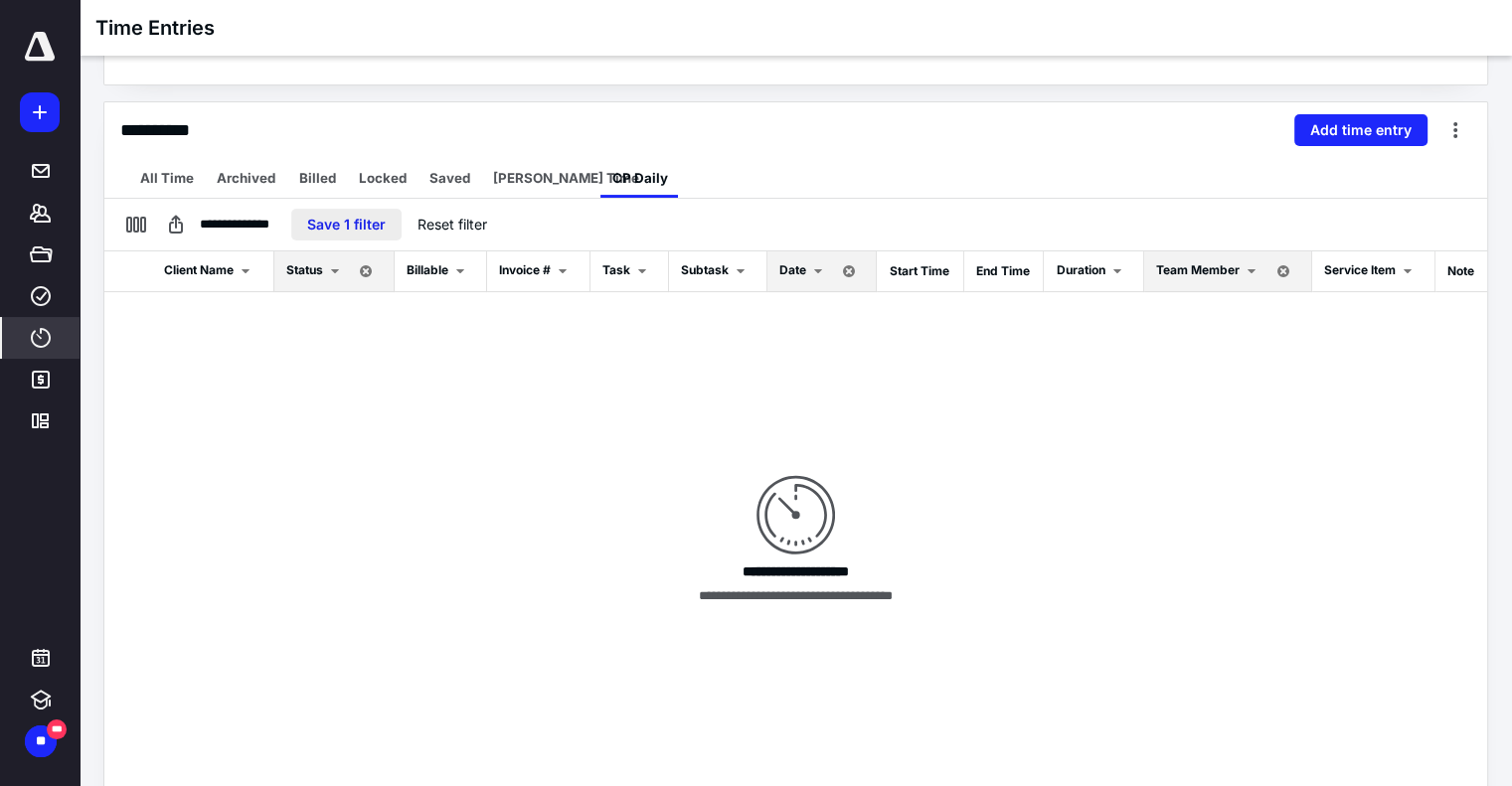 click on "Save 1 filter" at bounding box center (346, 225) 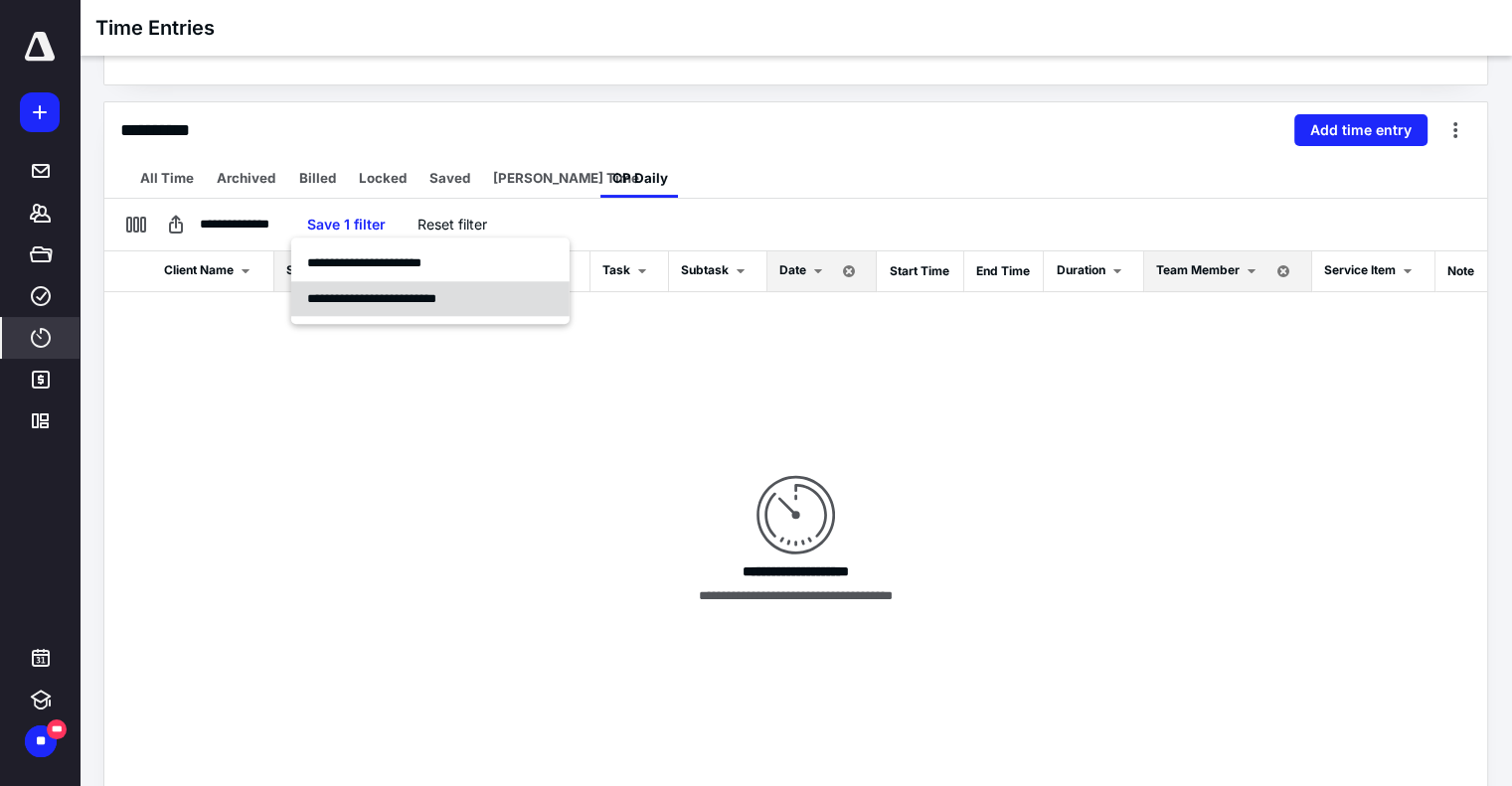 click on "**********" at bounding box center [372, 298] 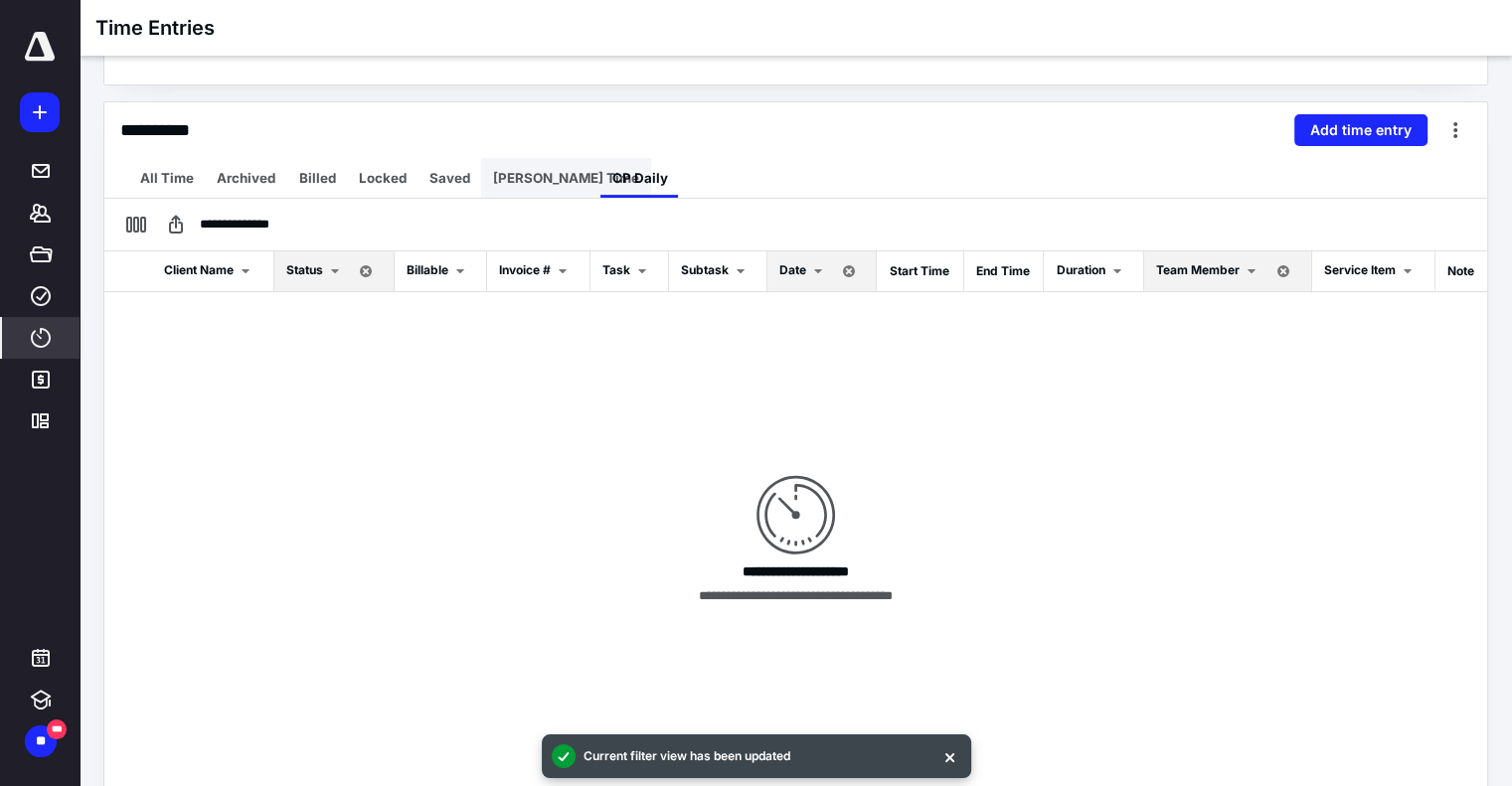 click on "[PERSON_NAME] Time" at bounding box center [566, 178] 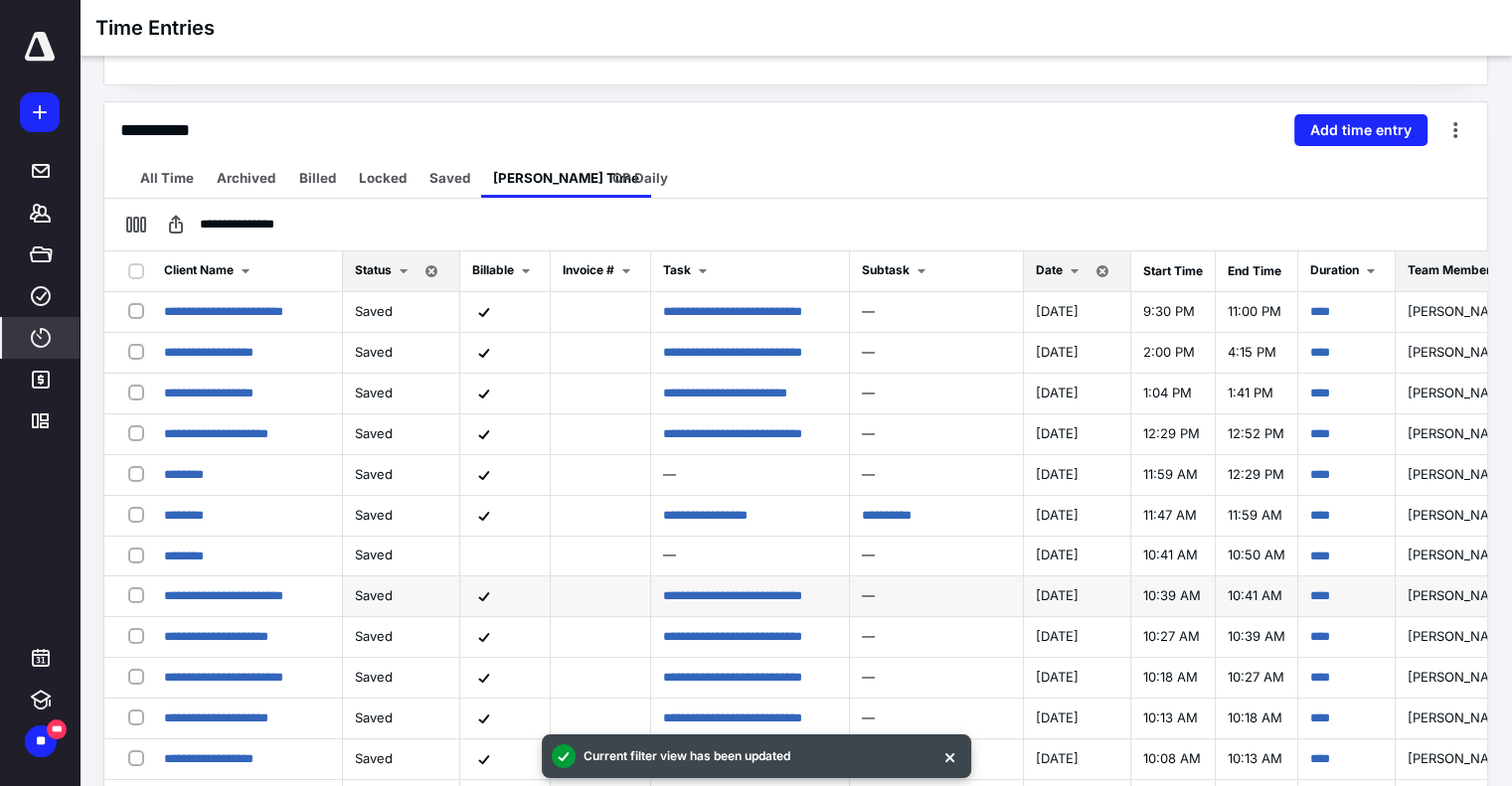 scroll, scrollTop: 0, scrollLeft: 0, axis: both 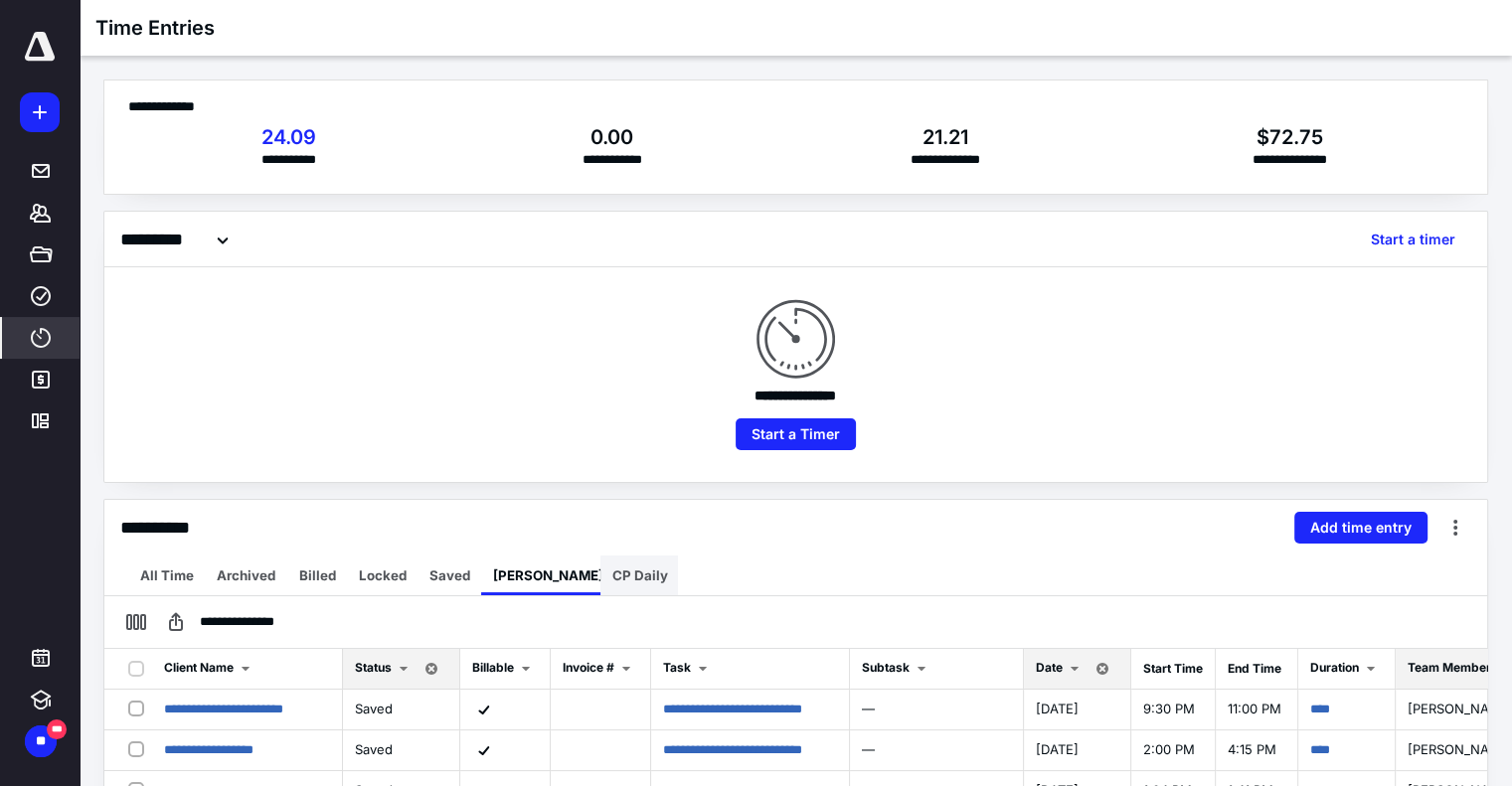 click on "CP Daily" at bounding box center (640, 575) 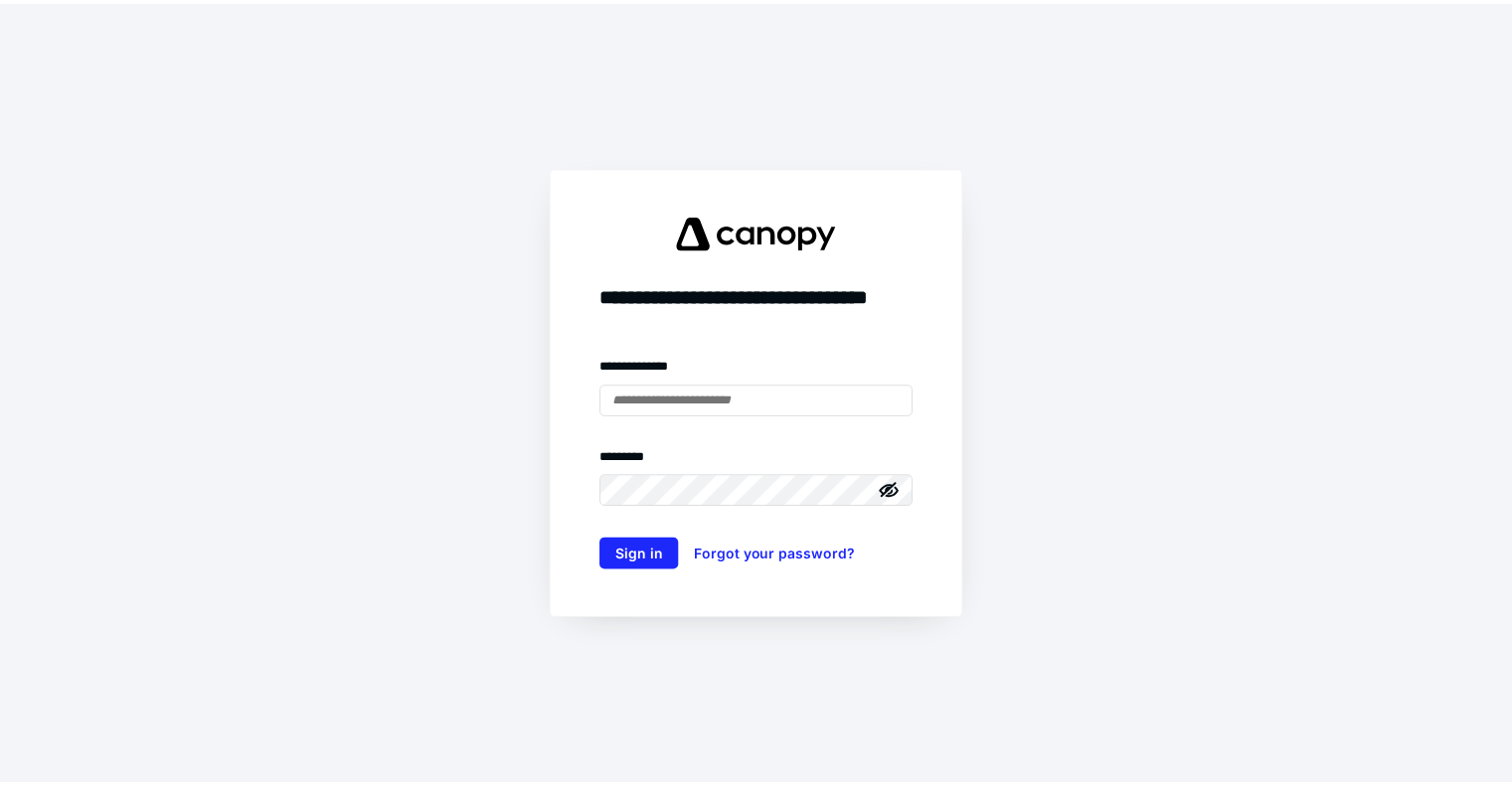 scroll, scrollTop: 0, scrollLeft: 0, axis: both 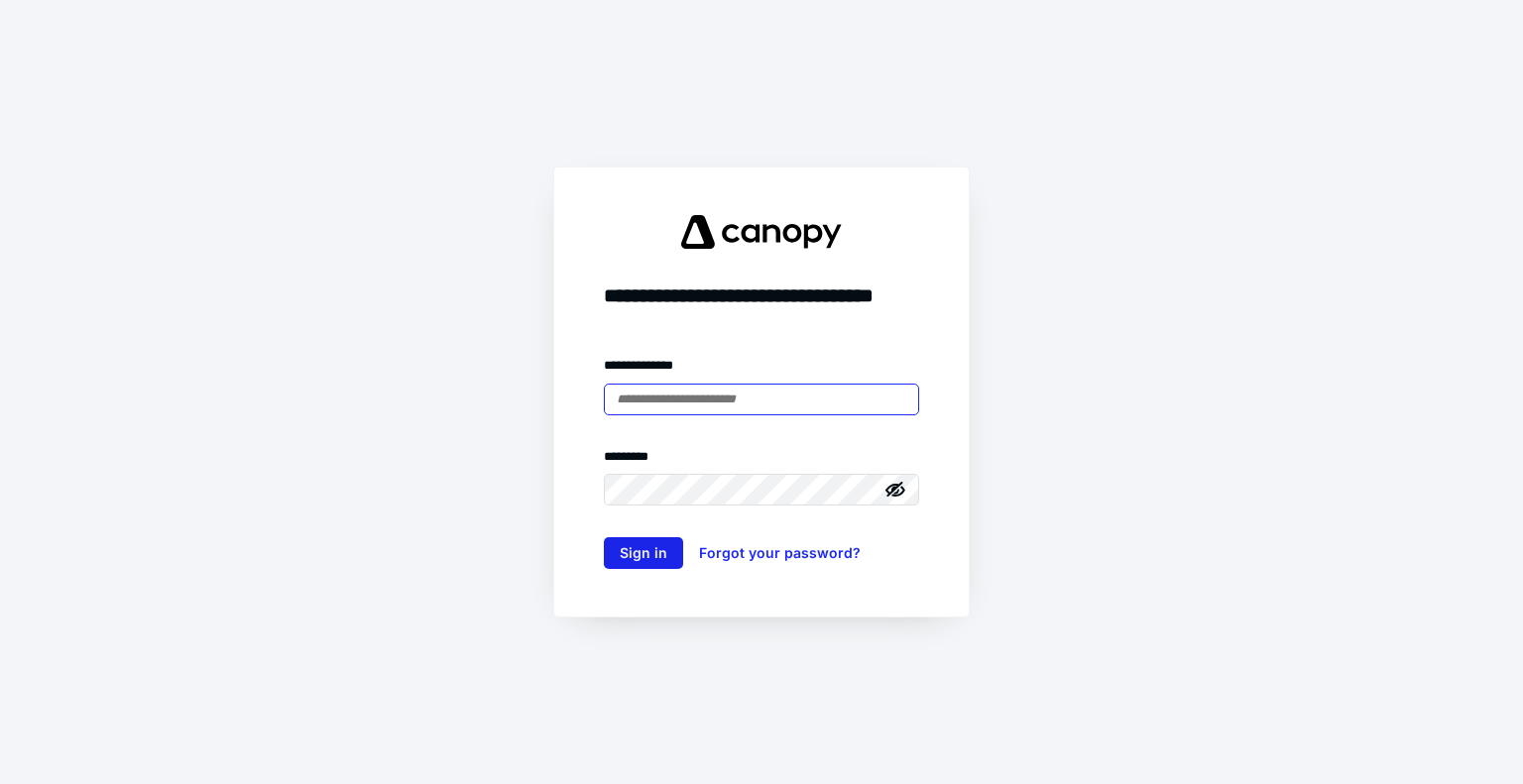 type on "**********" 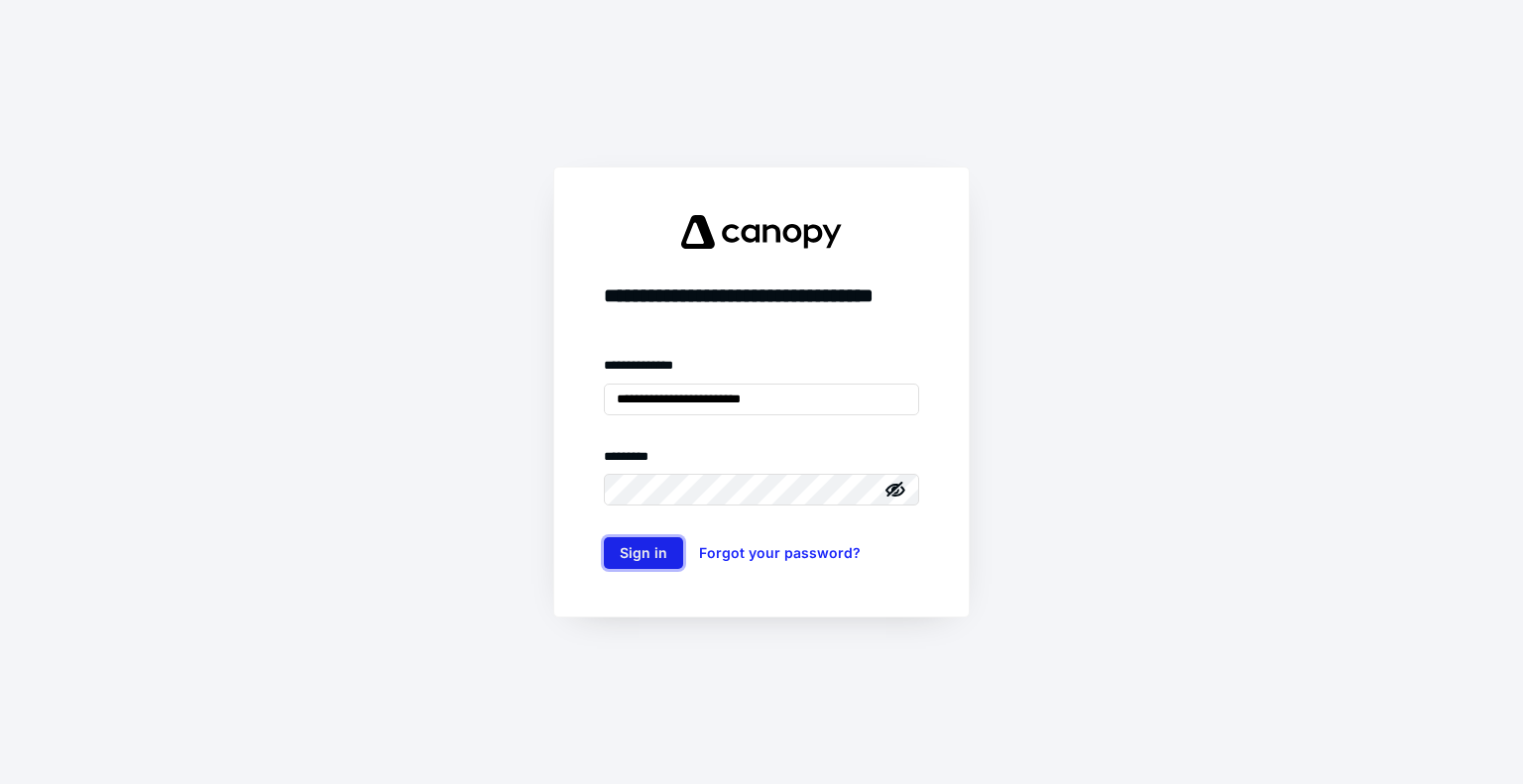 click on "Sign in" at bounding box center [644, 553] 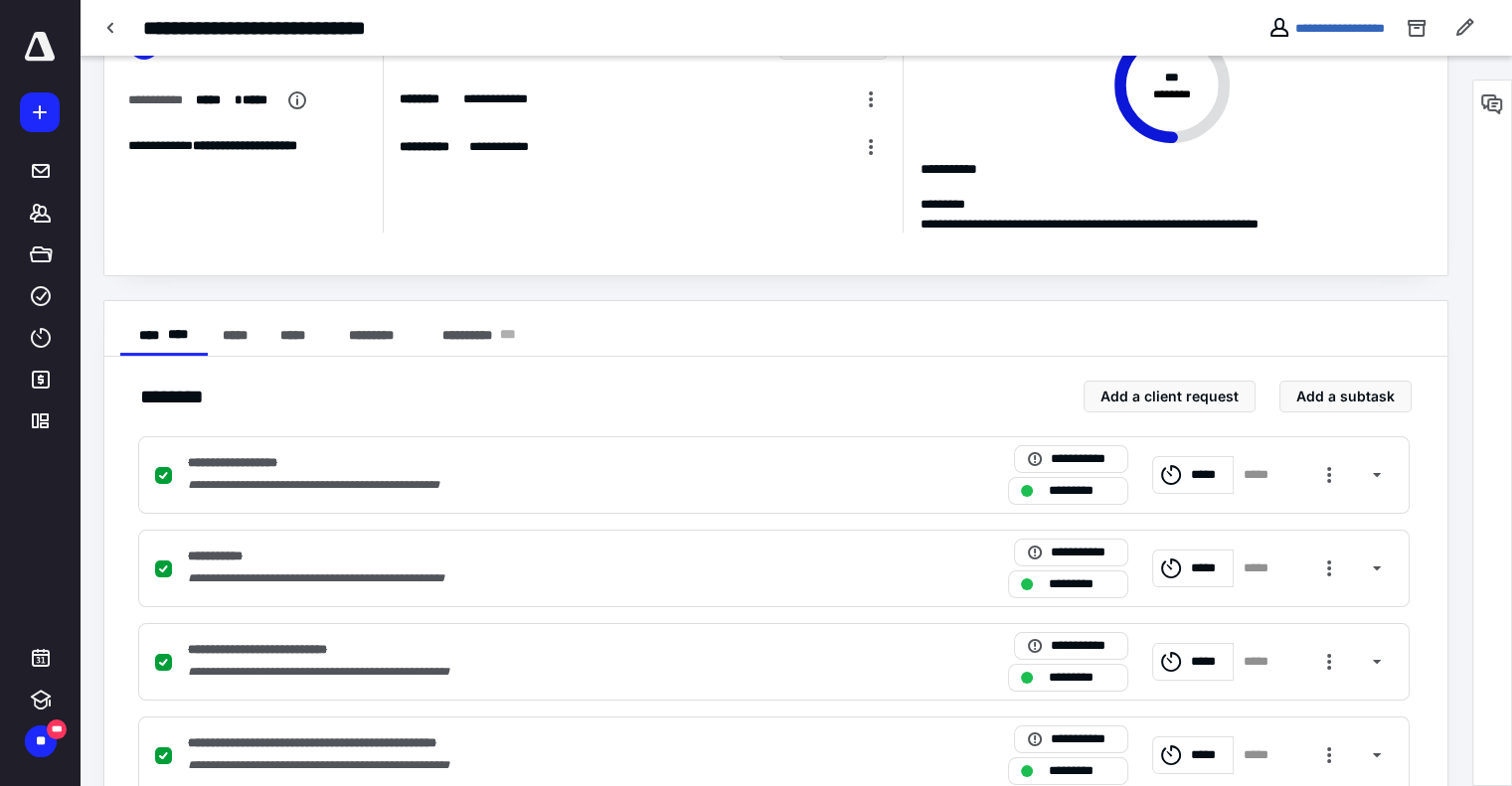 scroll, scrollTop: 298, scrollLeft: 0, axis: vertical 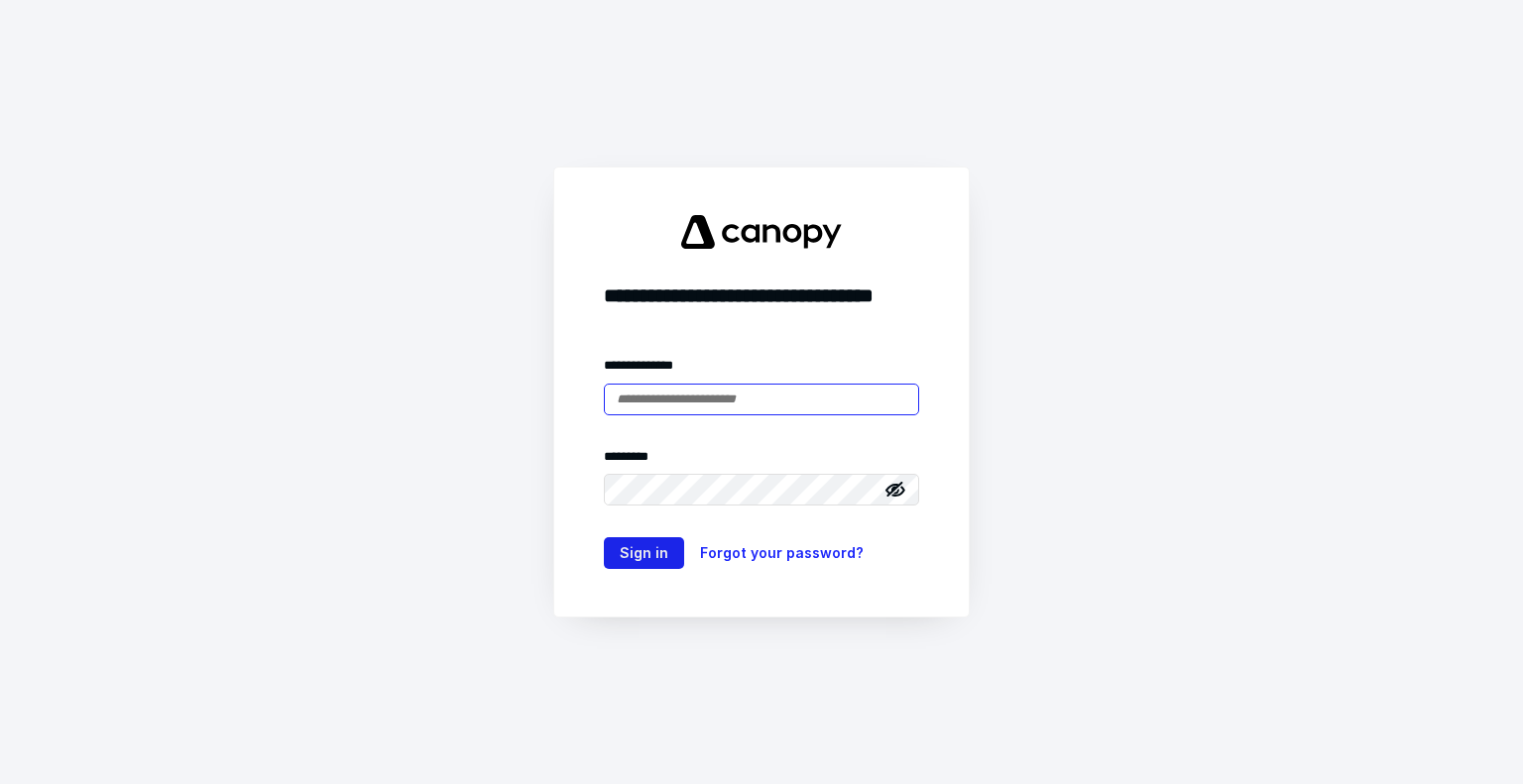 type on "**********" 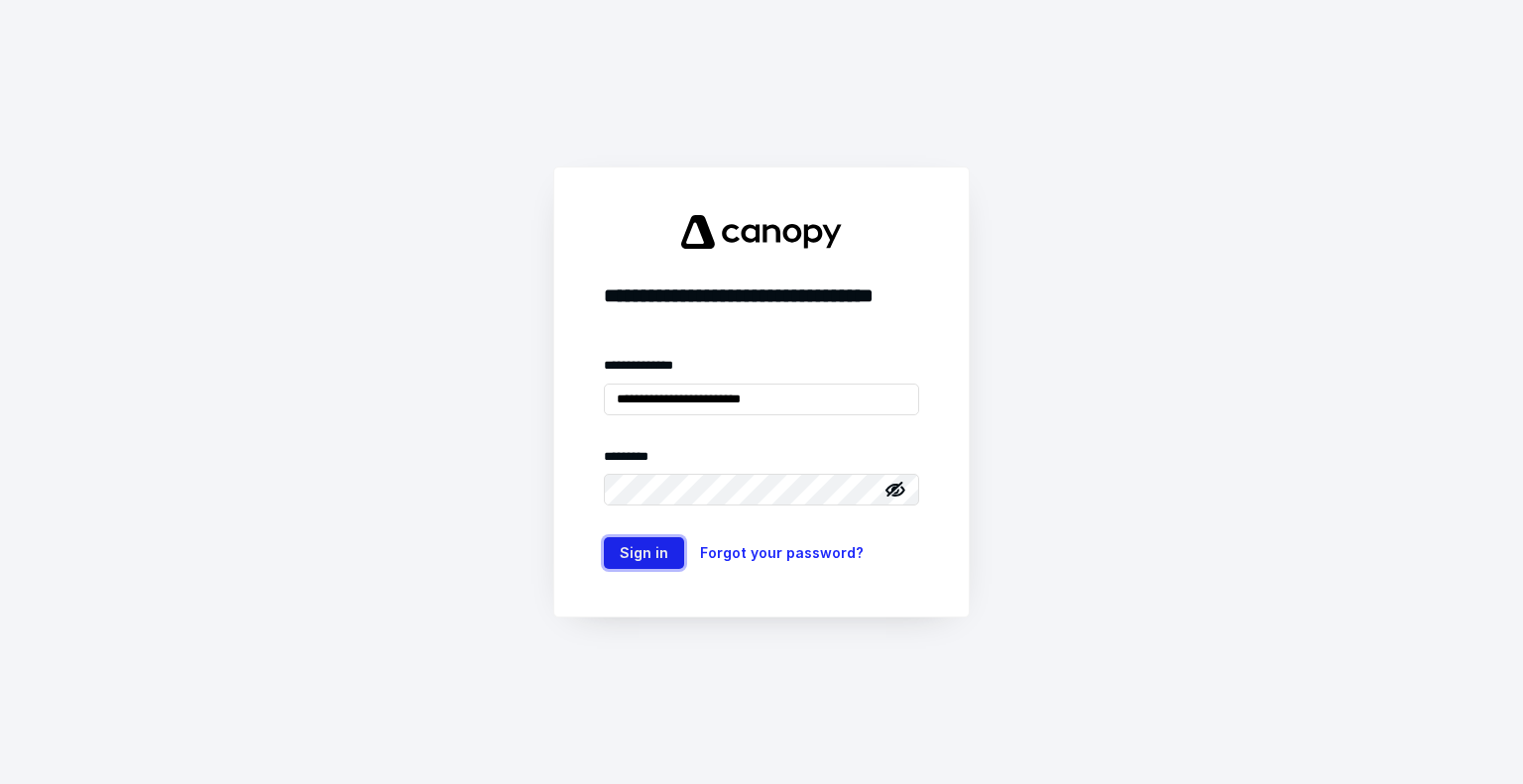click on "Sign in" at bounding box center [644, 553] 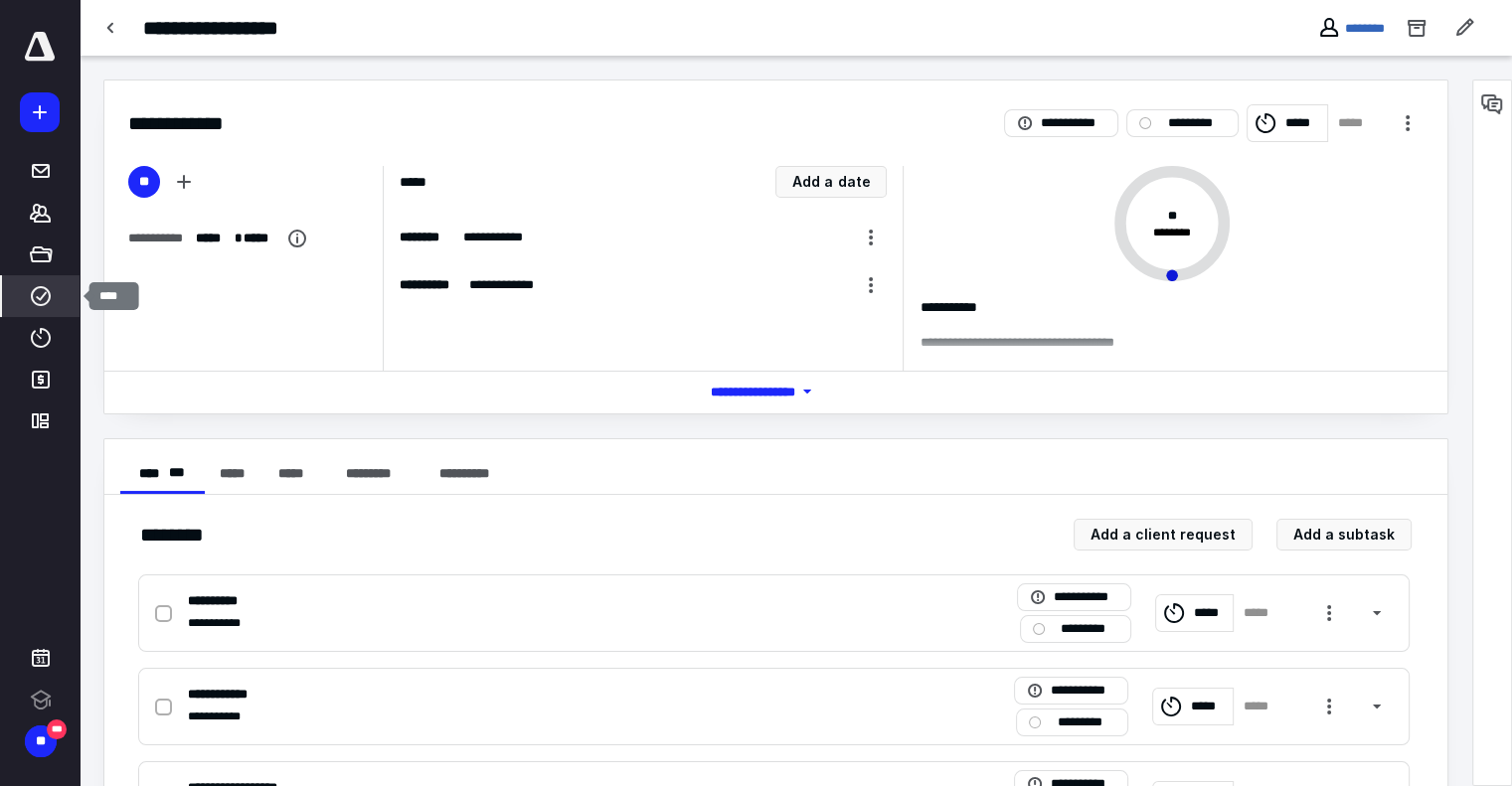 click 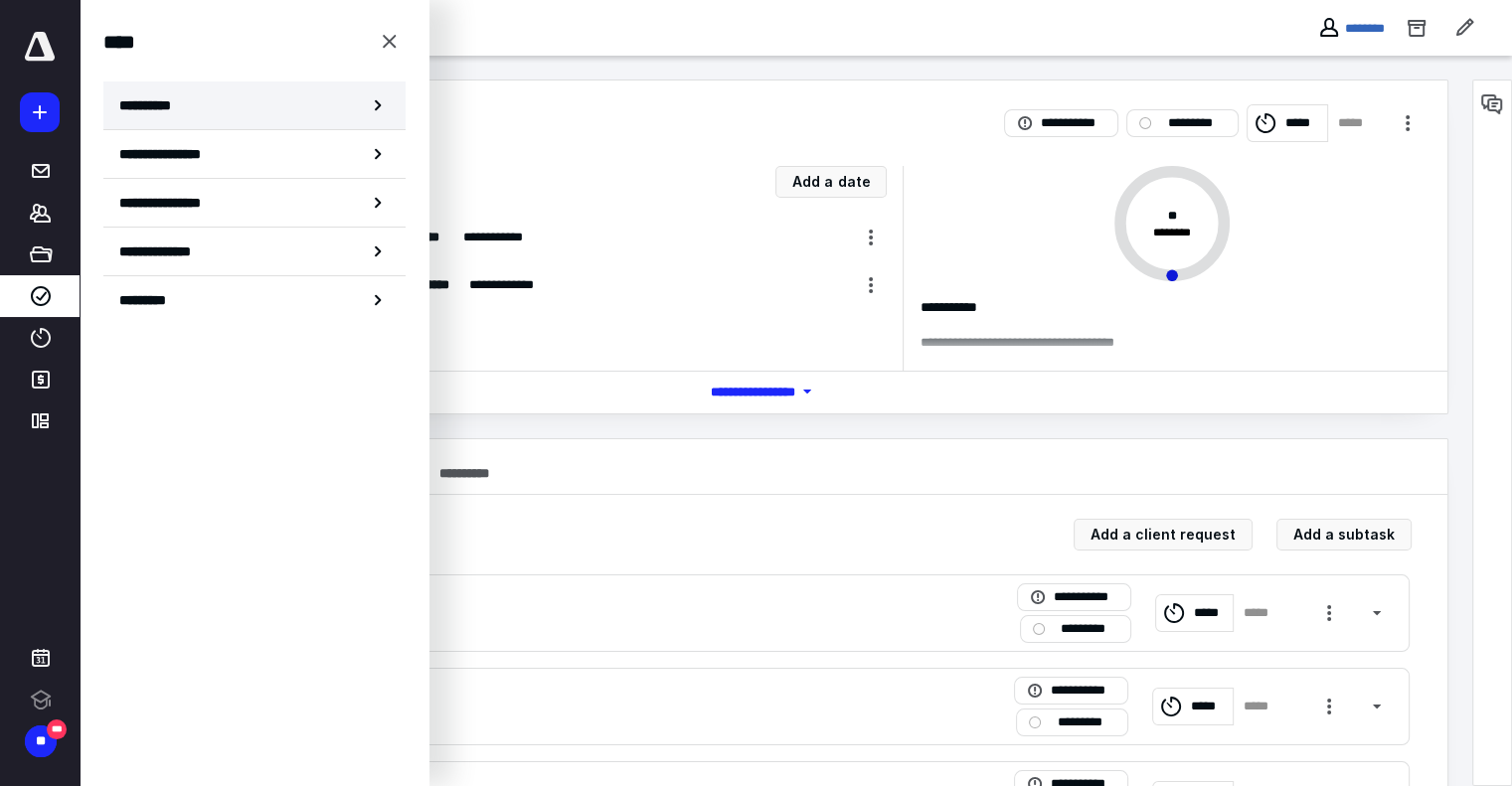 click on "**********" at bounding box center [254, 105] 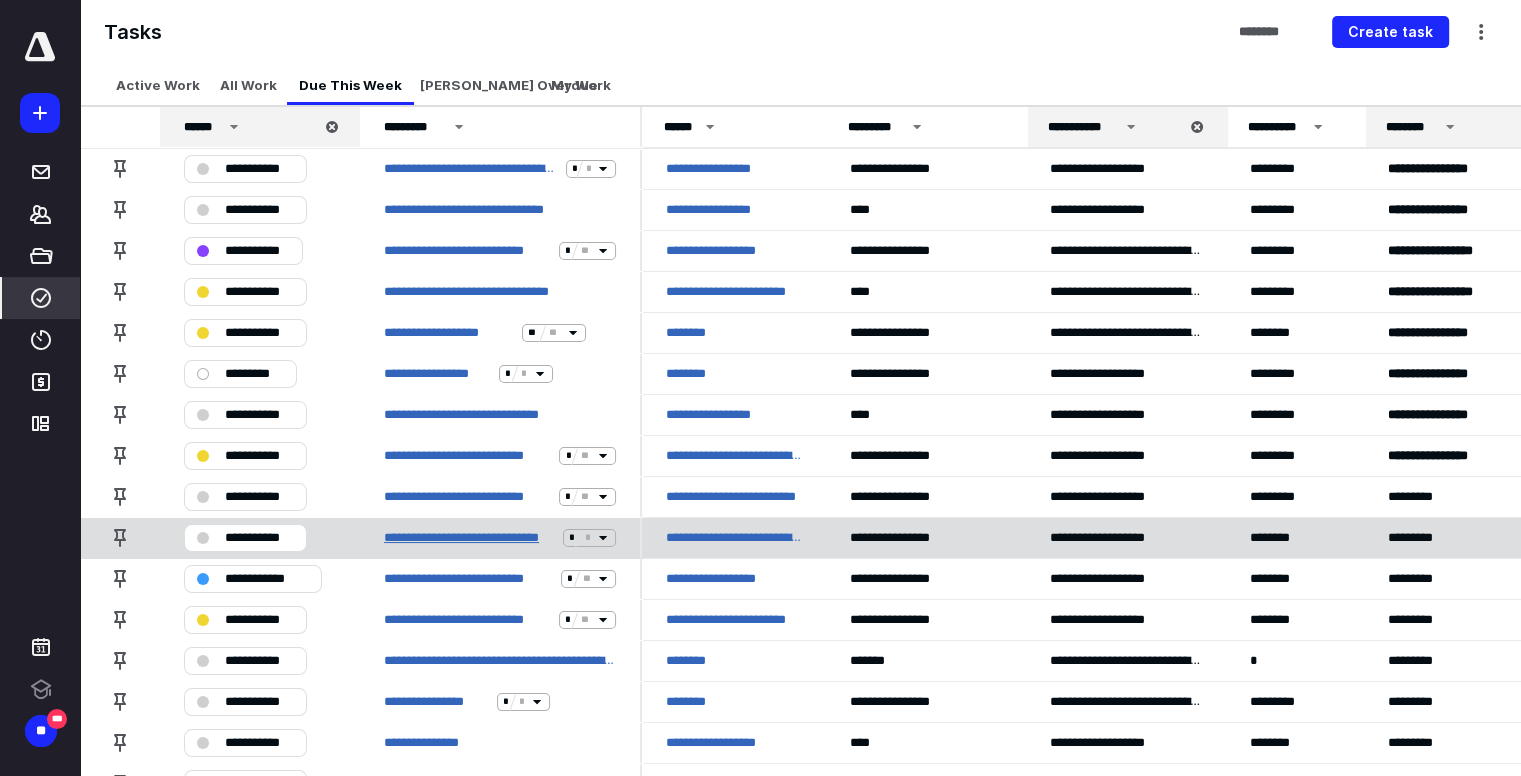 click on "**********" at bounding box center (469, 538) 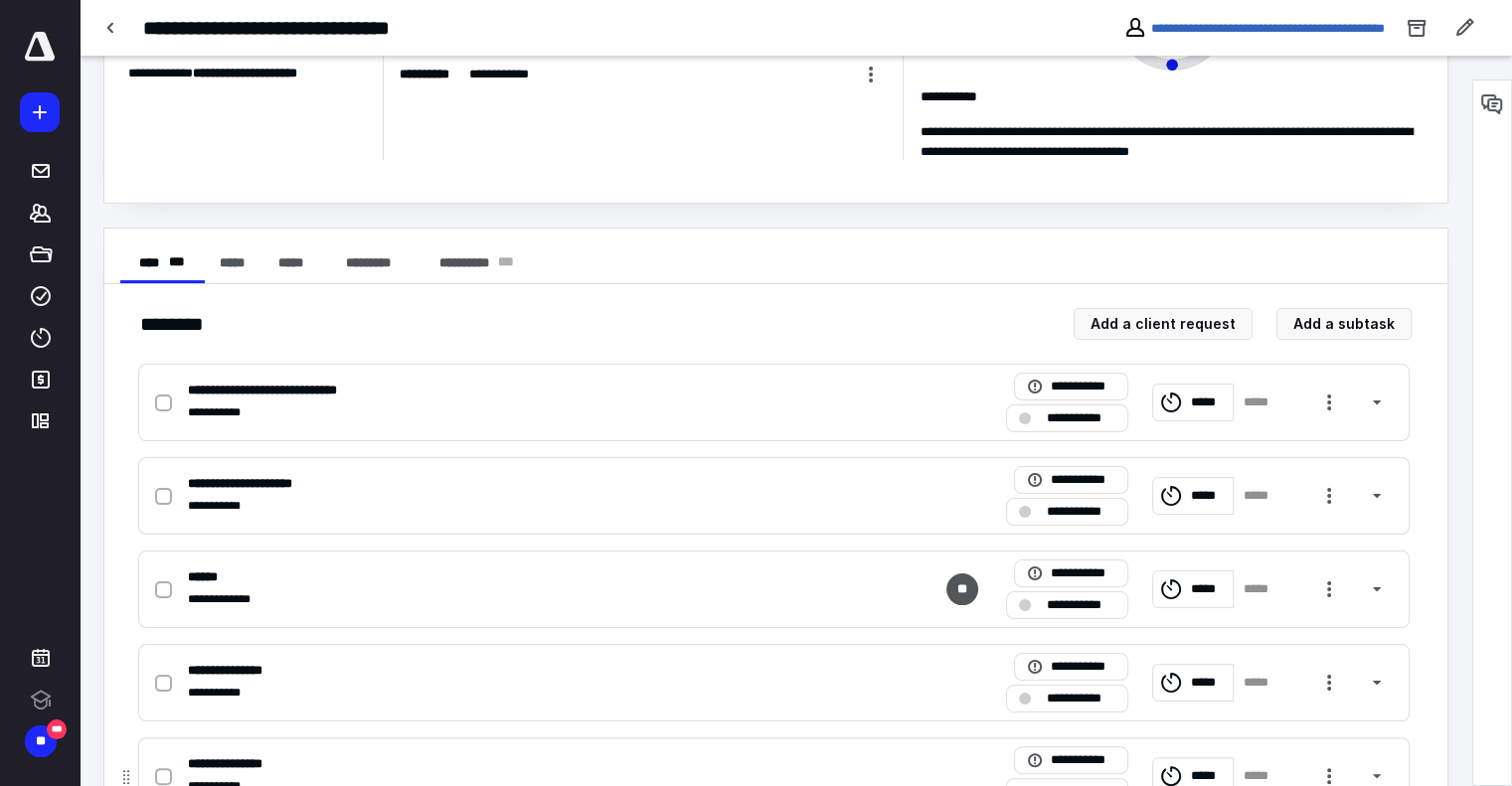 scroll, scrollTop: 397, scrollLeft: 0, axis: vertical 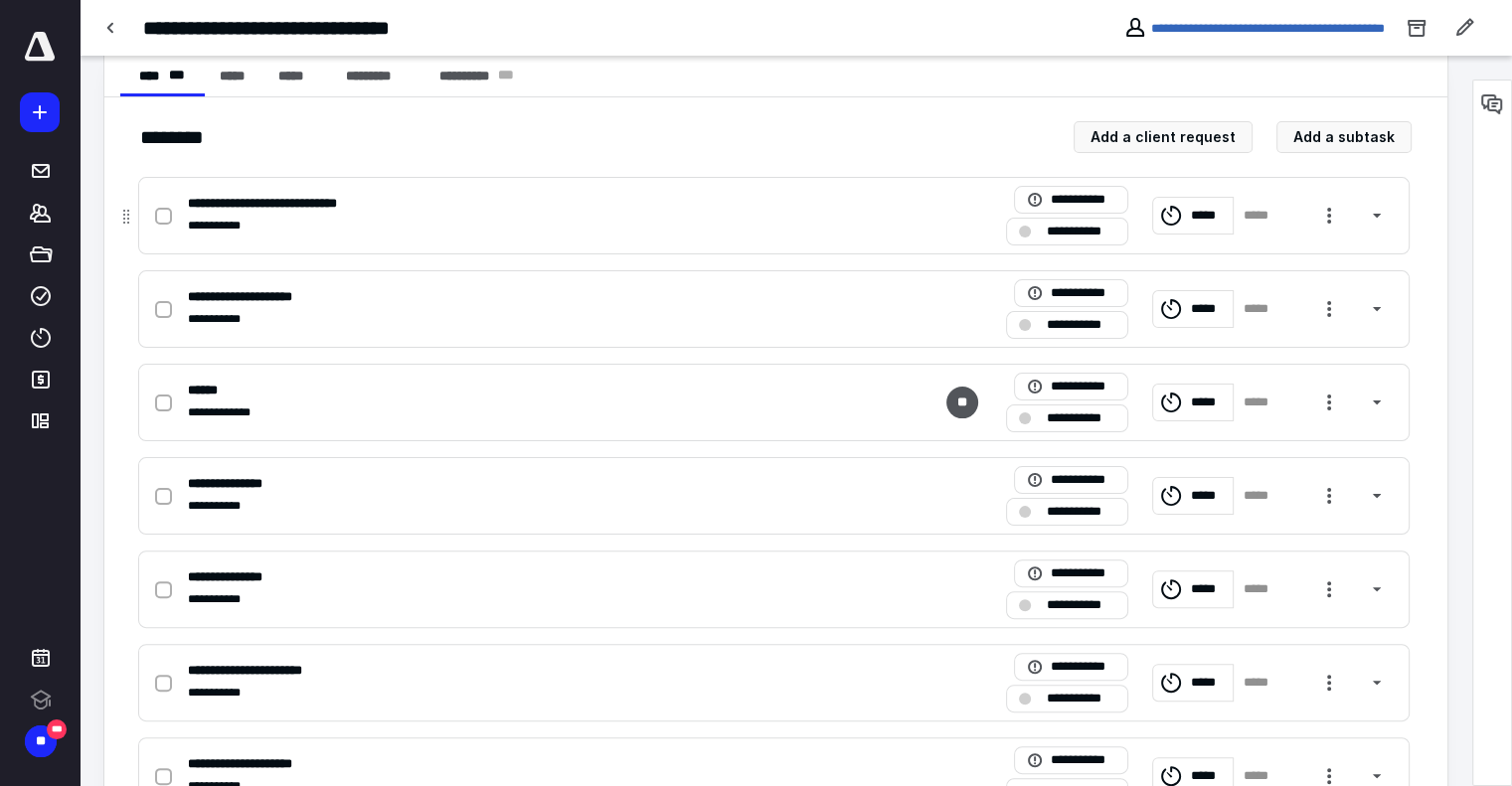 click at bounding box center (163, 217) 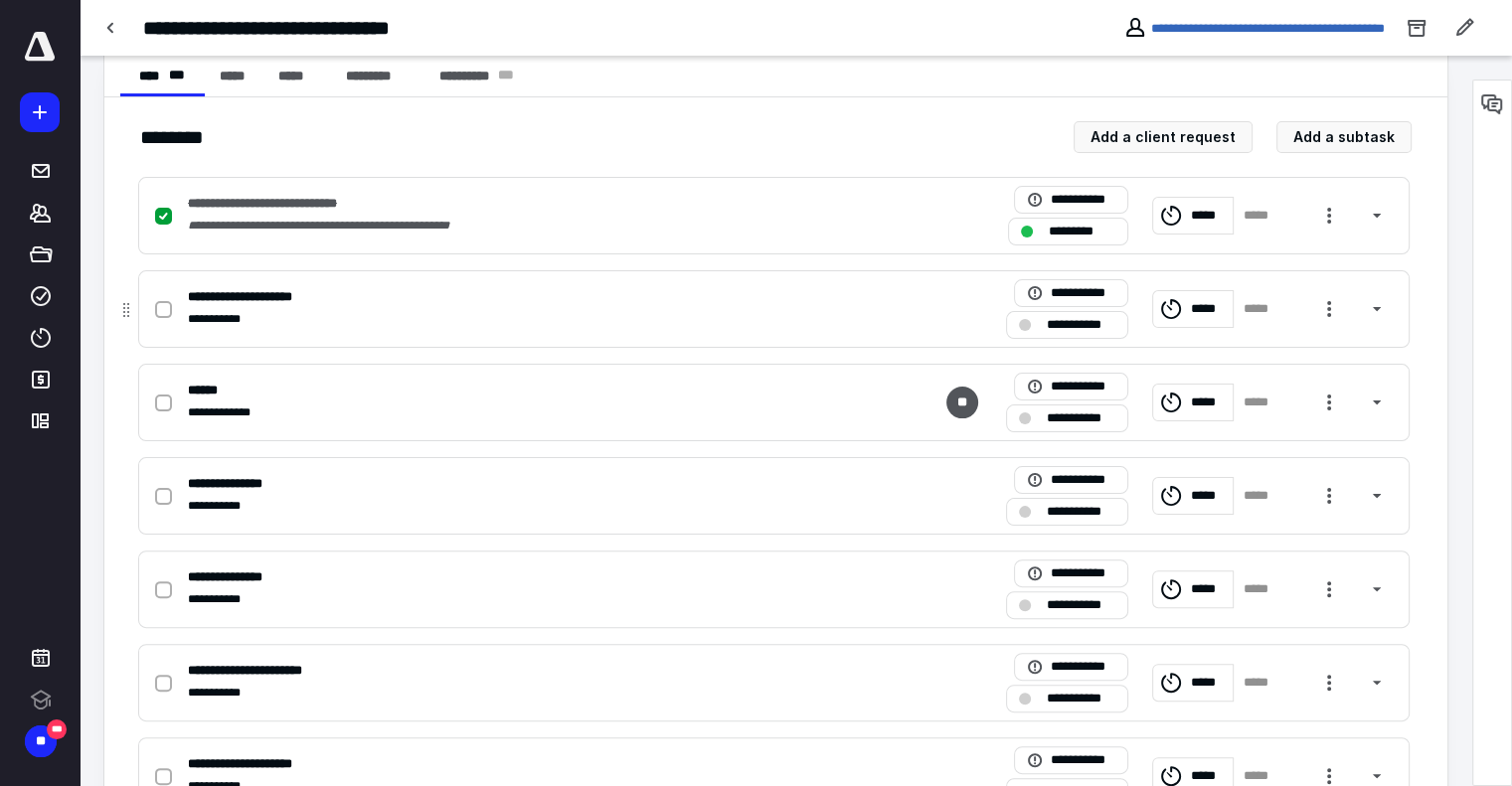 click 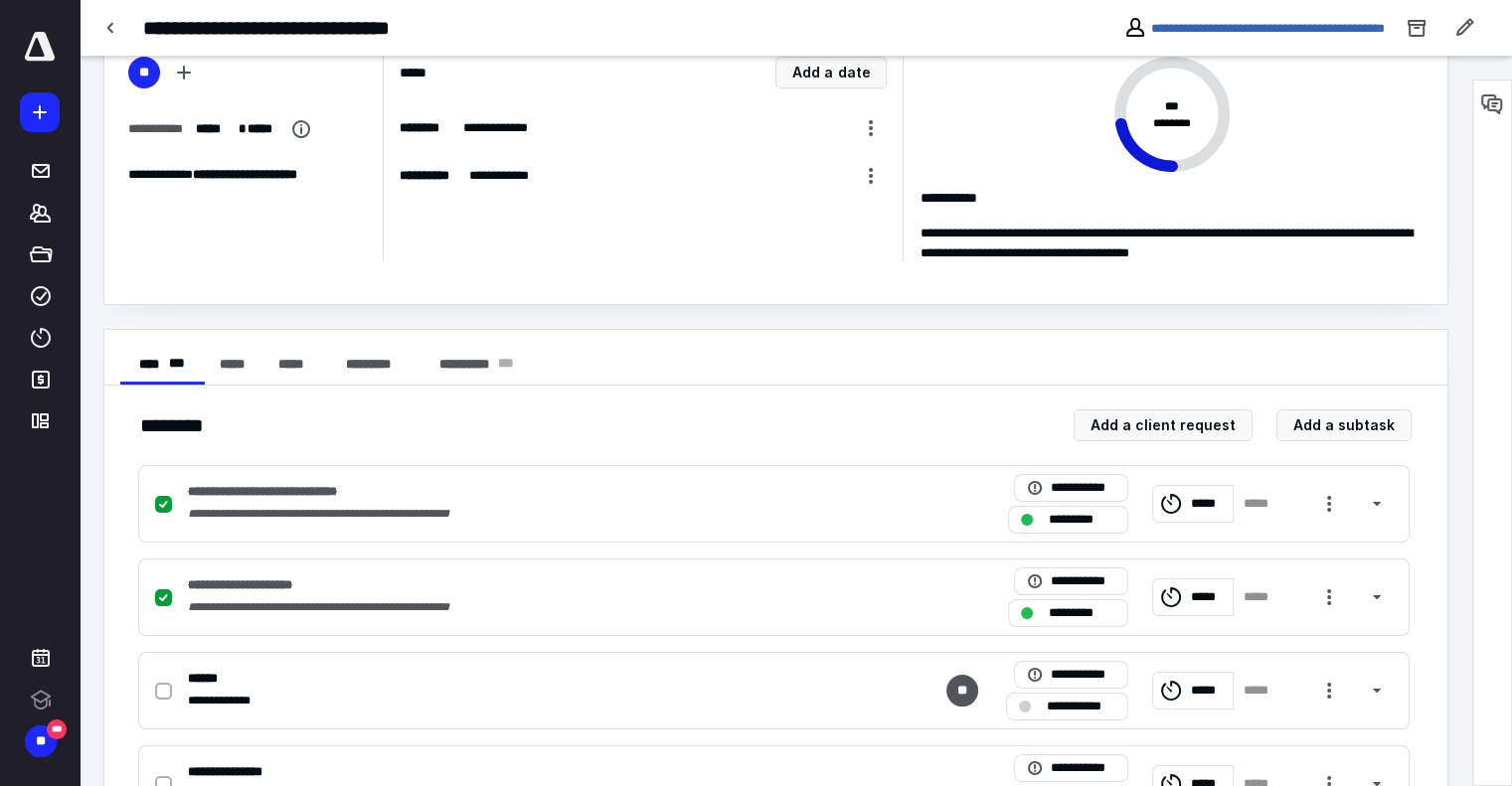 scroll, scrollTop: 0, scrollLeft: 0, axis: both 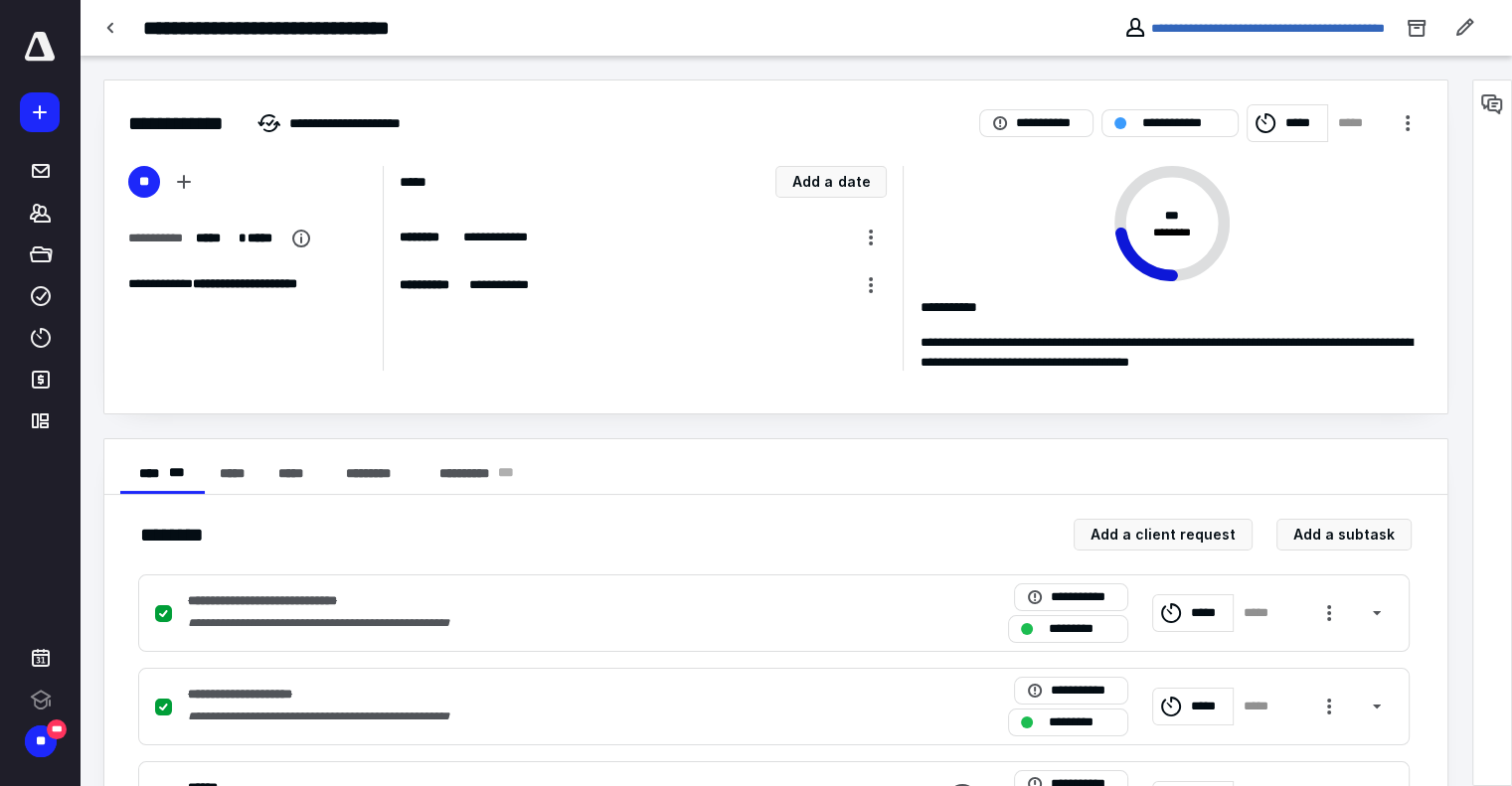 click on "*****" at bounding box center (1303, 123) 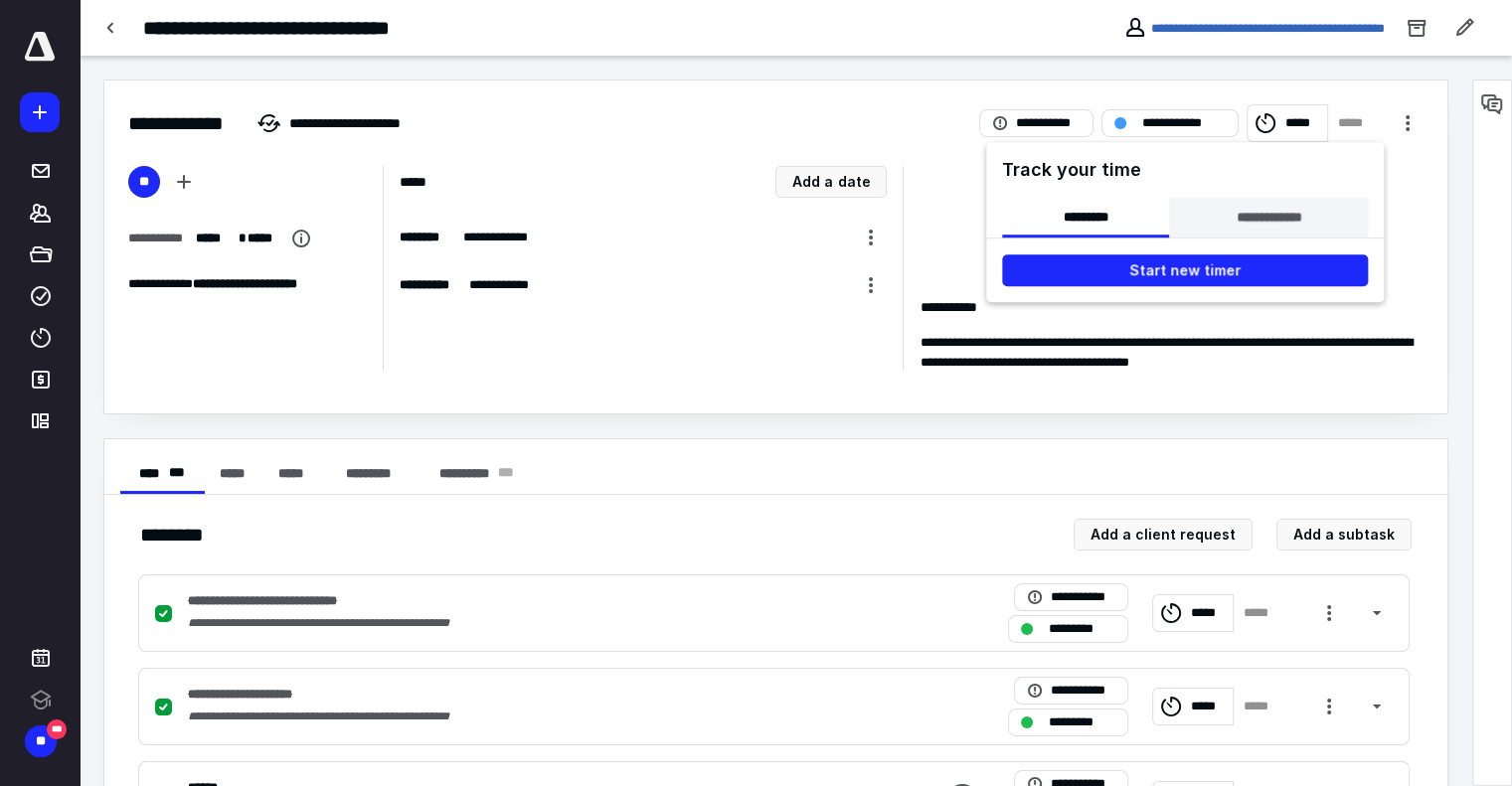 click on "**********" at bounding box center [1268, 218] 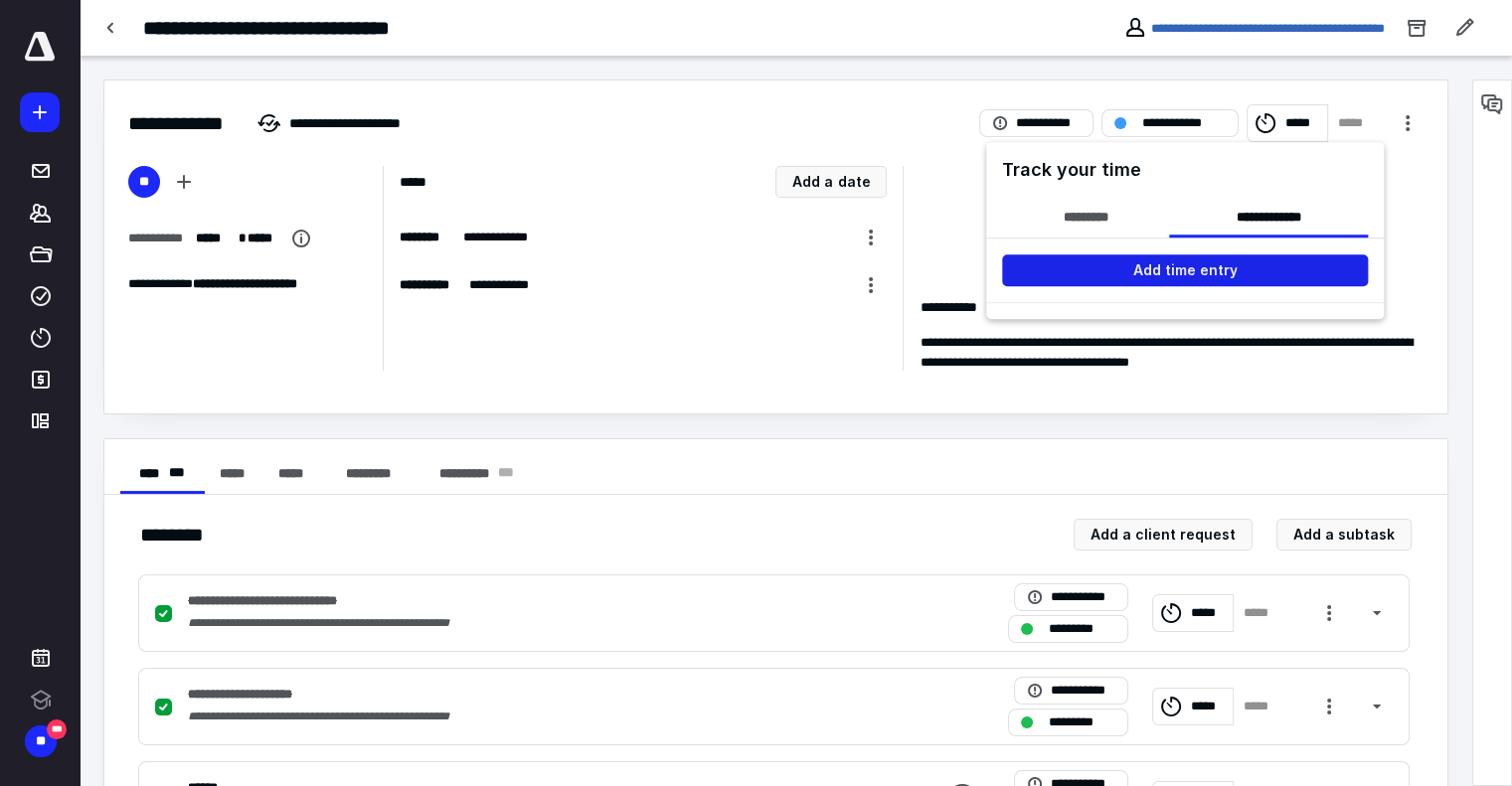 click on "Add time entry" at bounding box center [1185, 270] 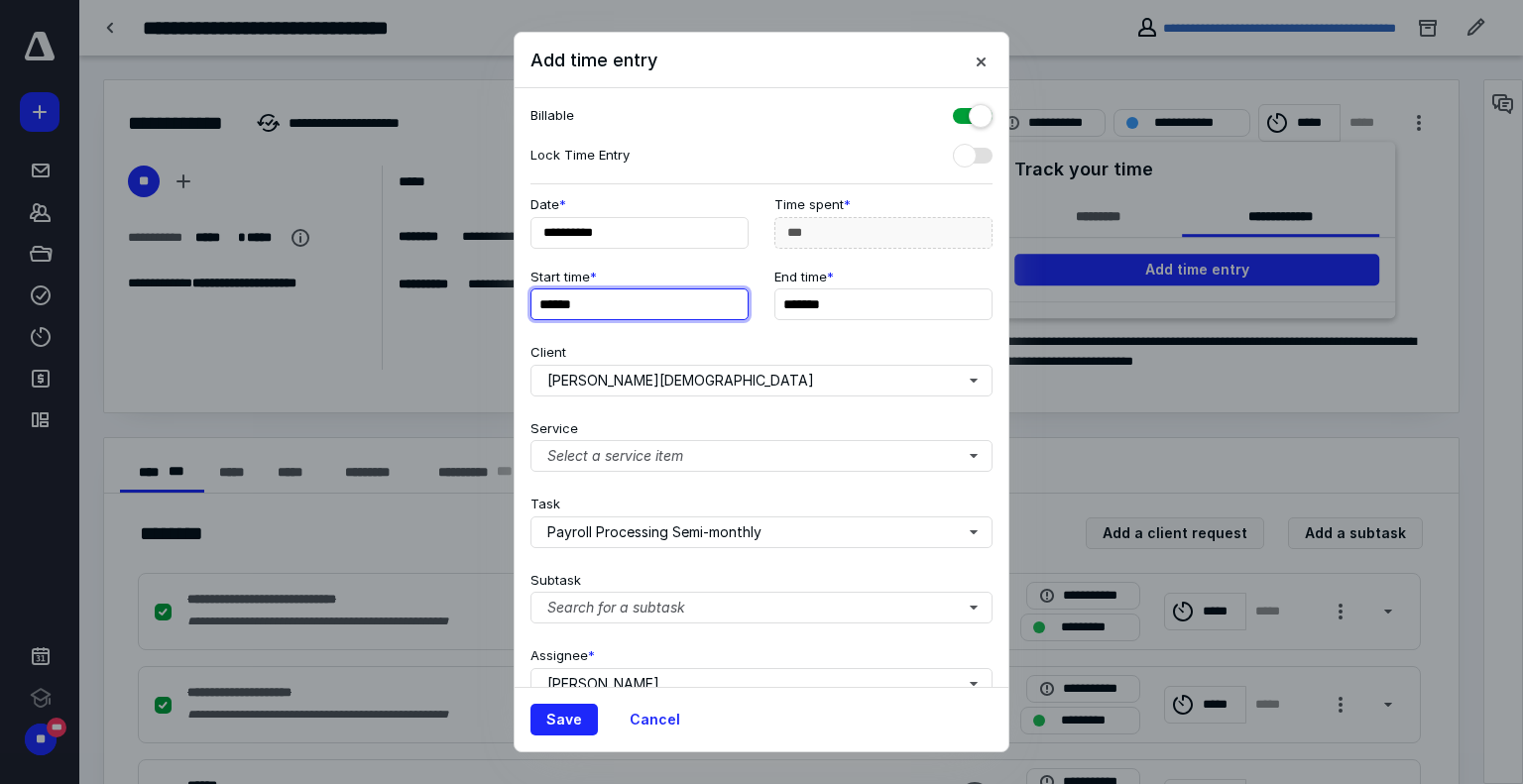 click on "******" at bounding box center (640, 304) 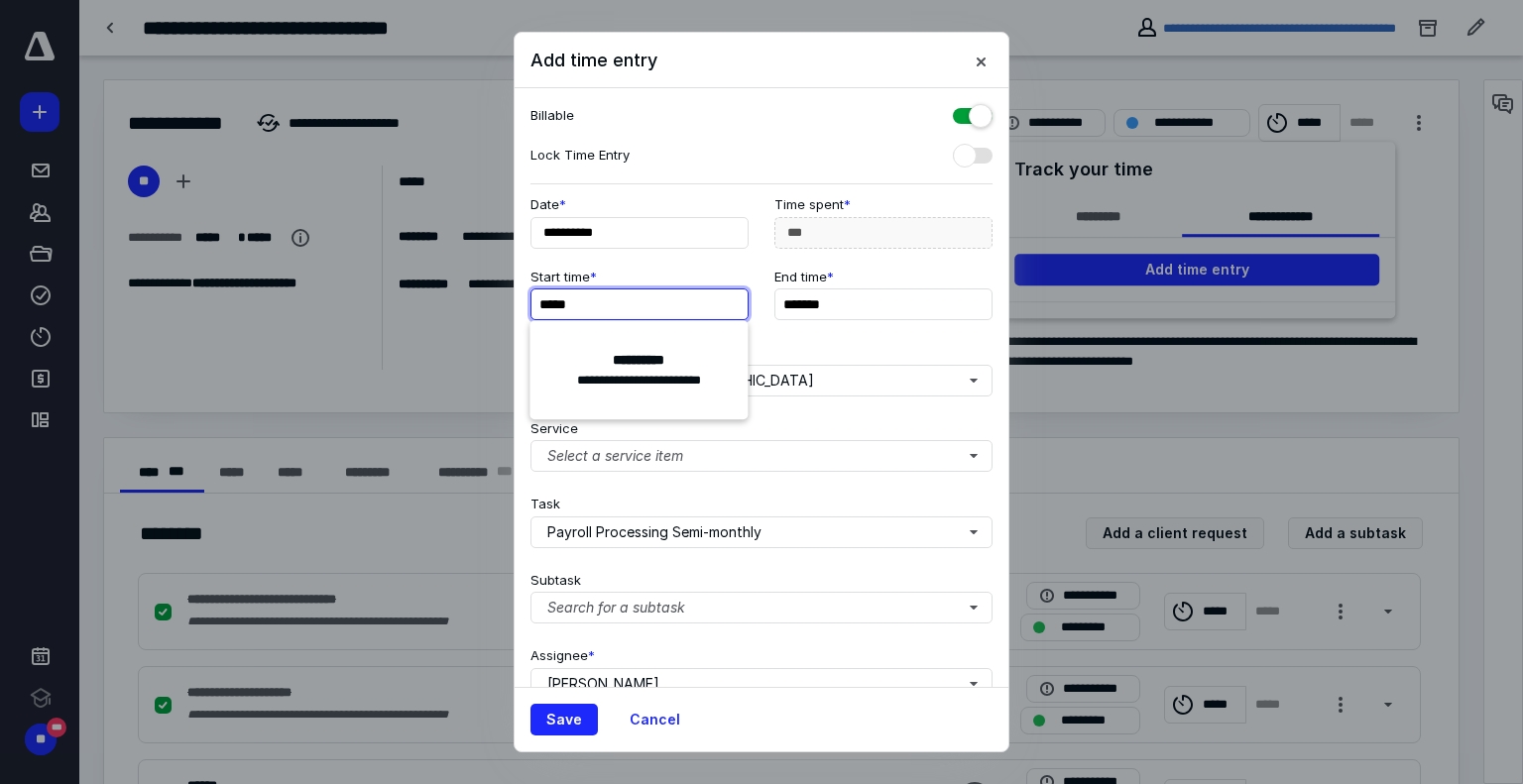 type on "*****" 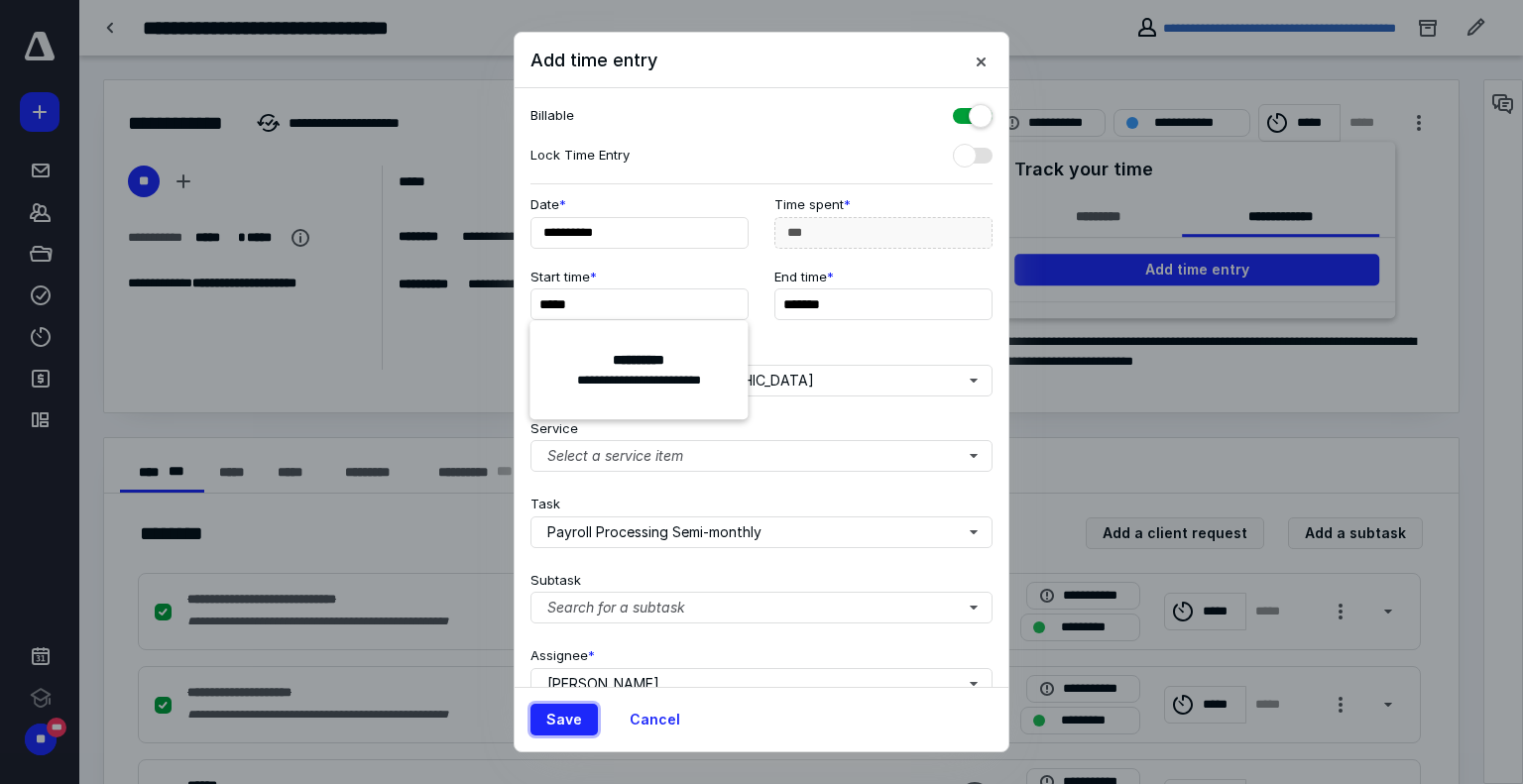 click on "Save" at bounding box center [564, 720] 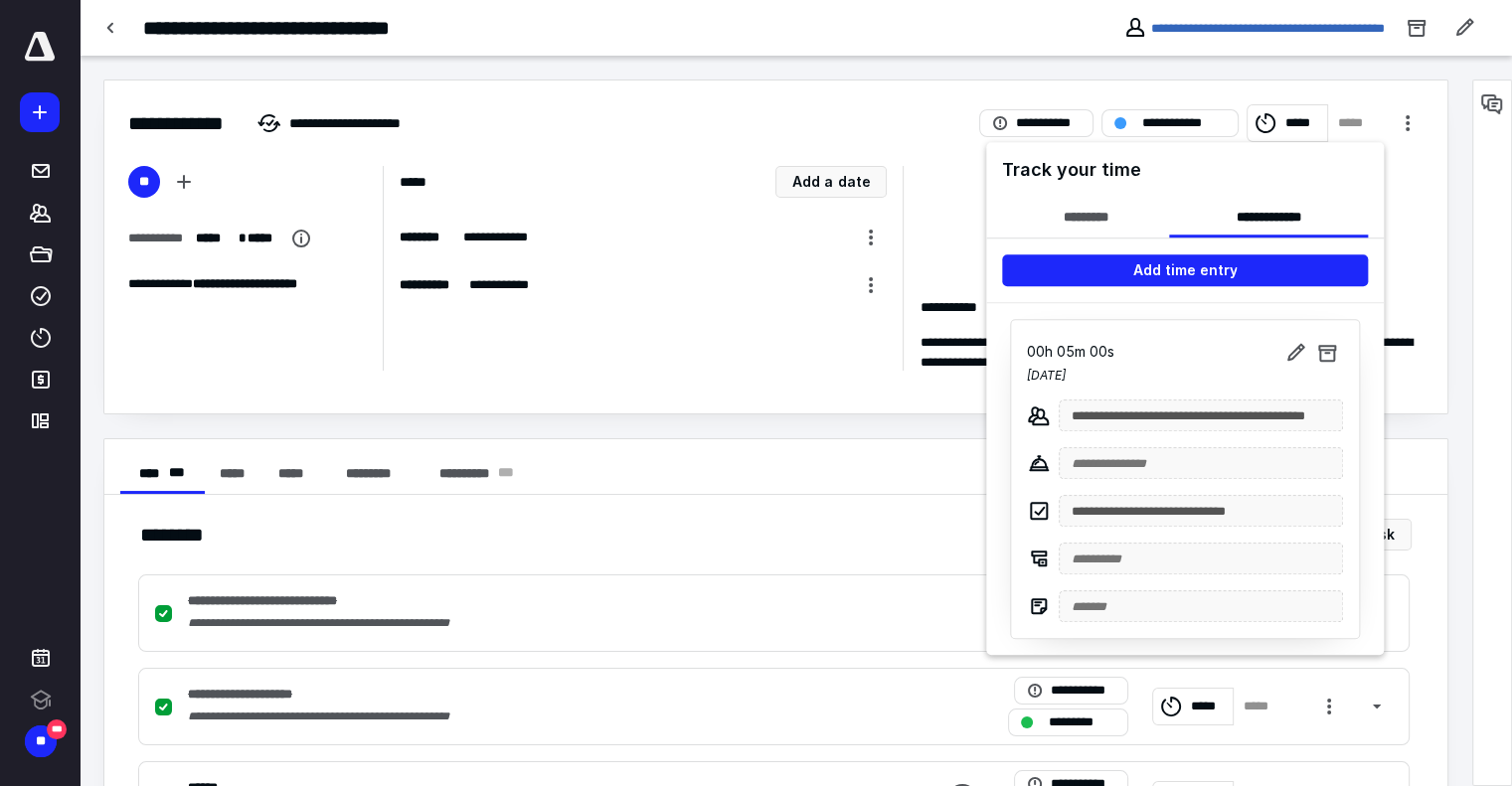 click at bounding box center (756, 393) 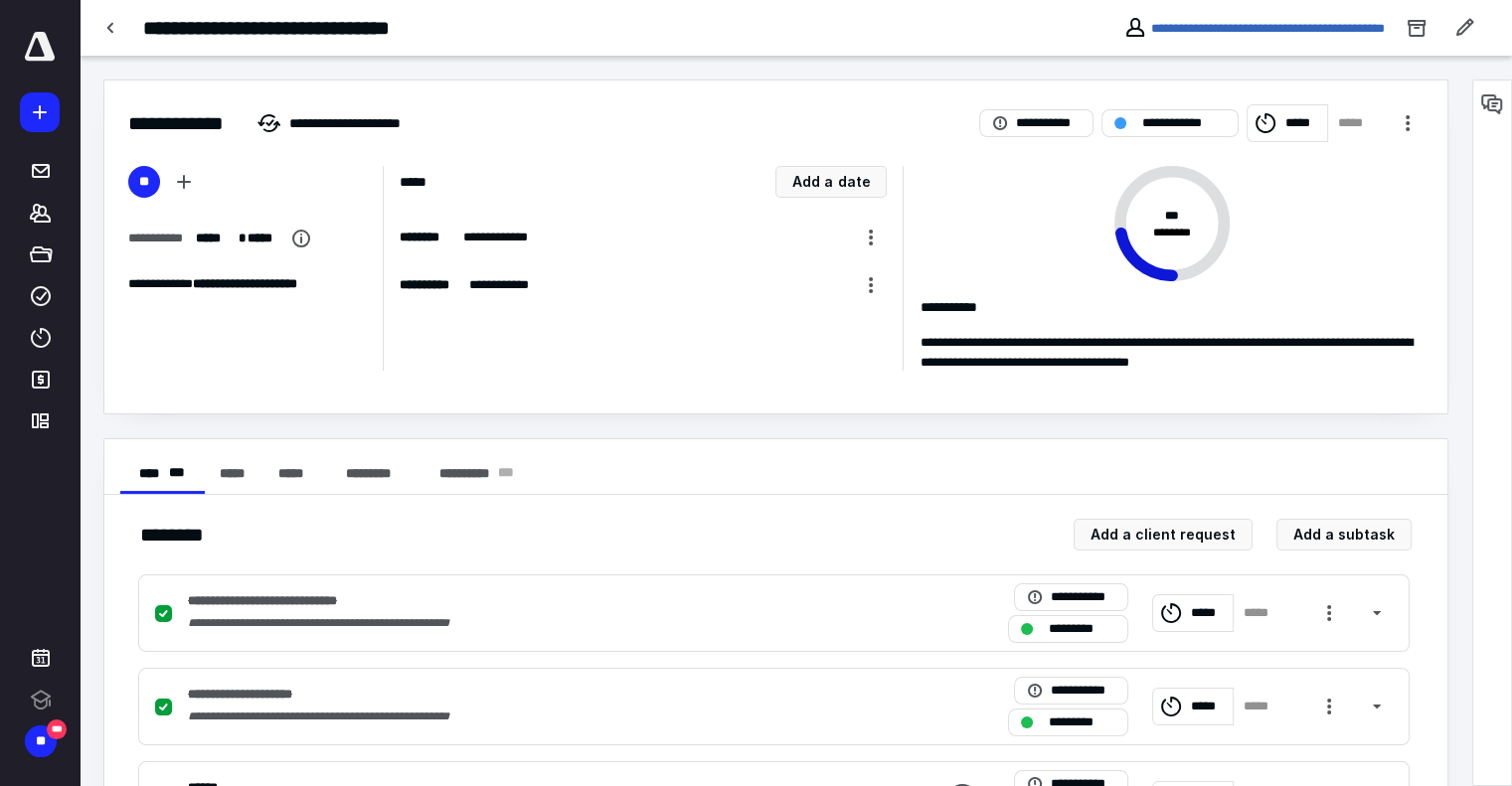 click on "**********" at bounding box center (591, 28) 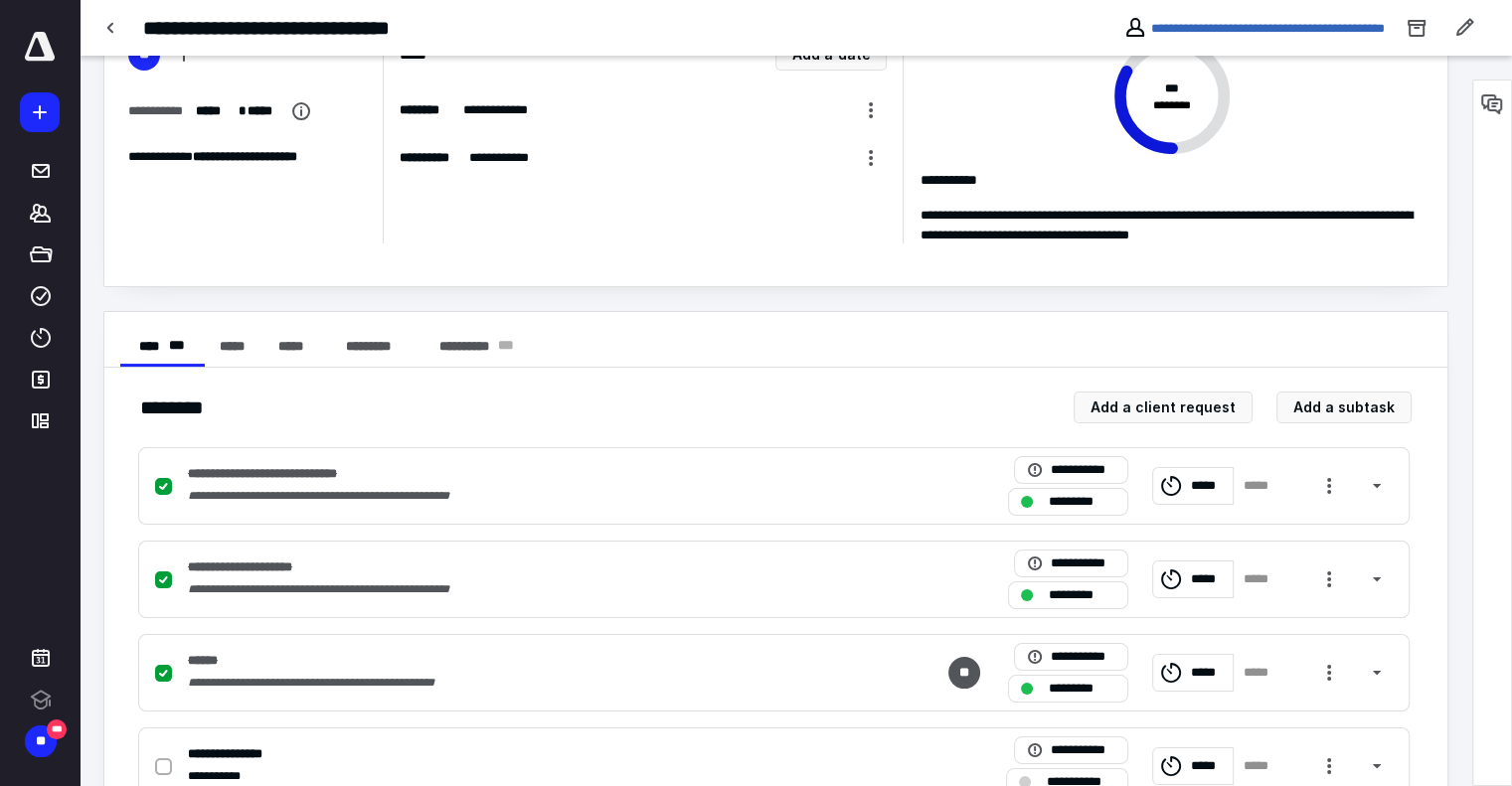 scroll, scrollTop: 0, scrollLeft: 0, axis: both 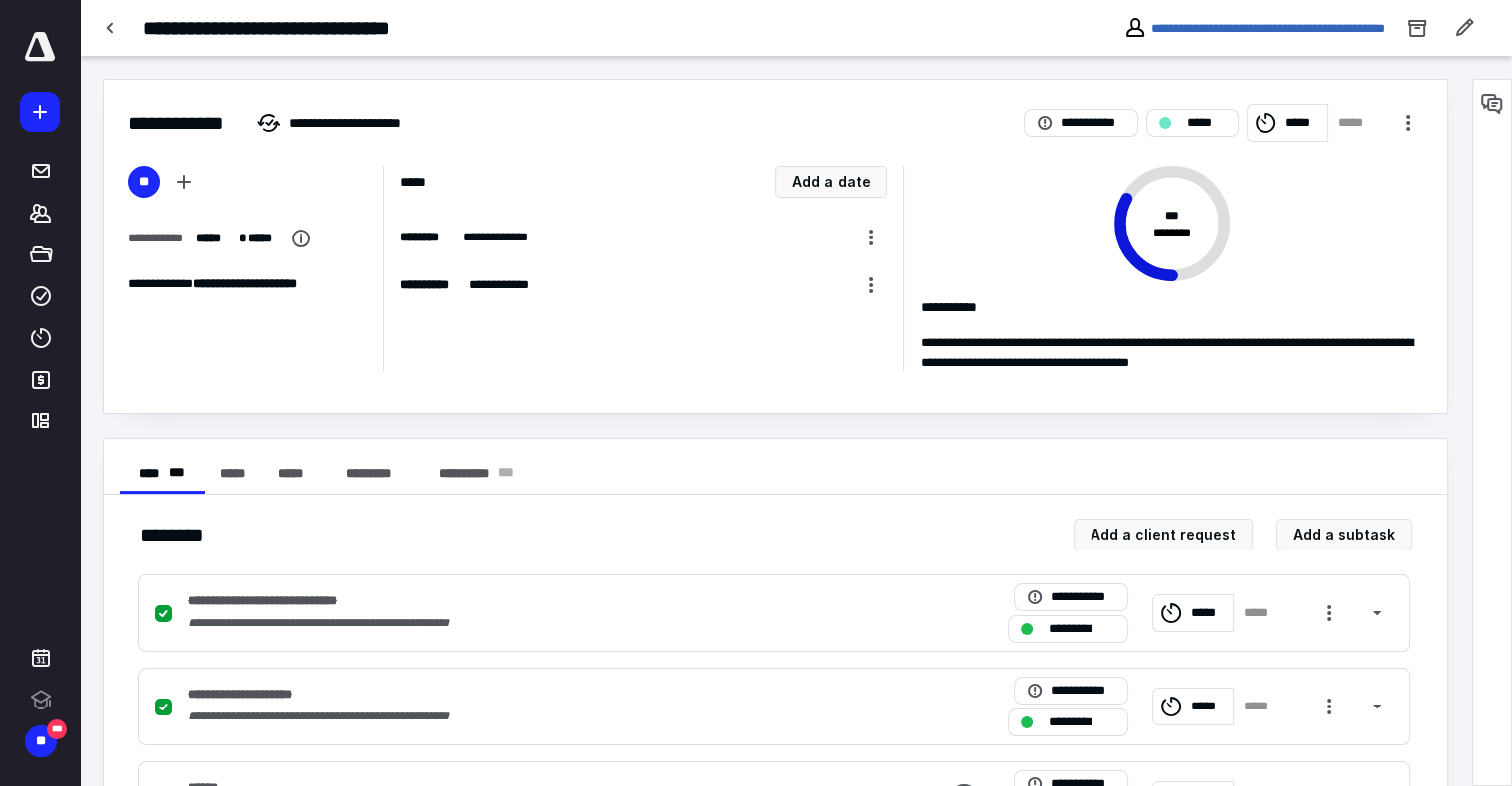 click on "*****" at bounding box center (1303, 123) 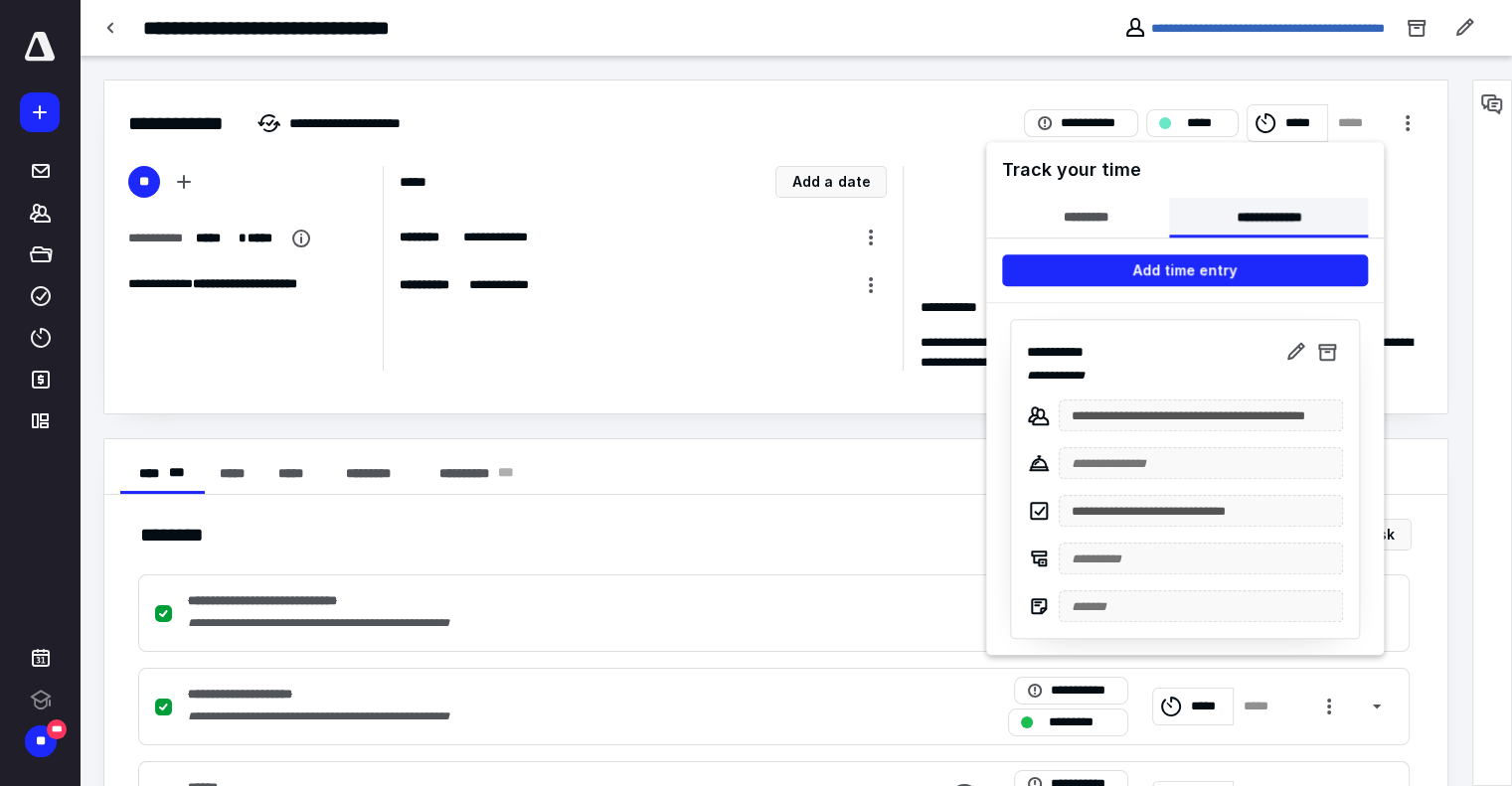 click on "**********" at bounding box center [1268, 218] 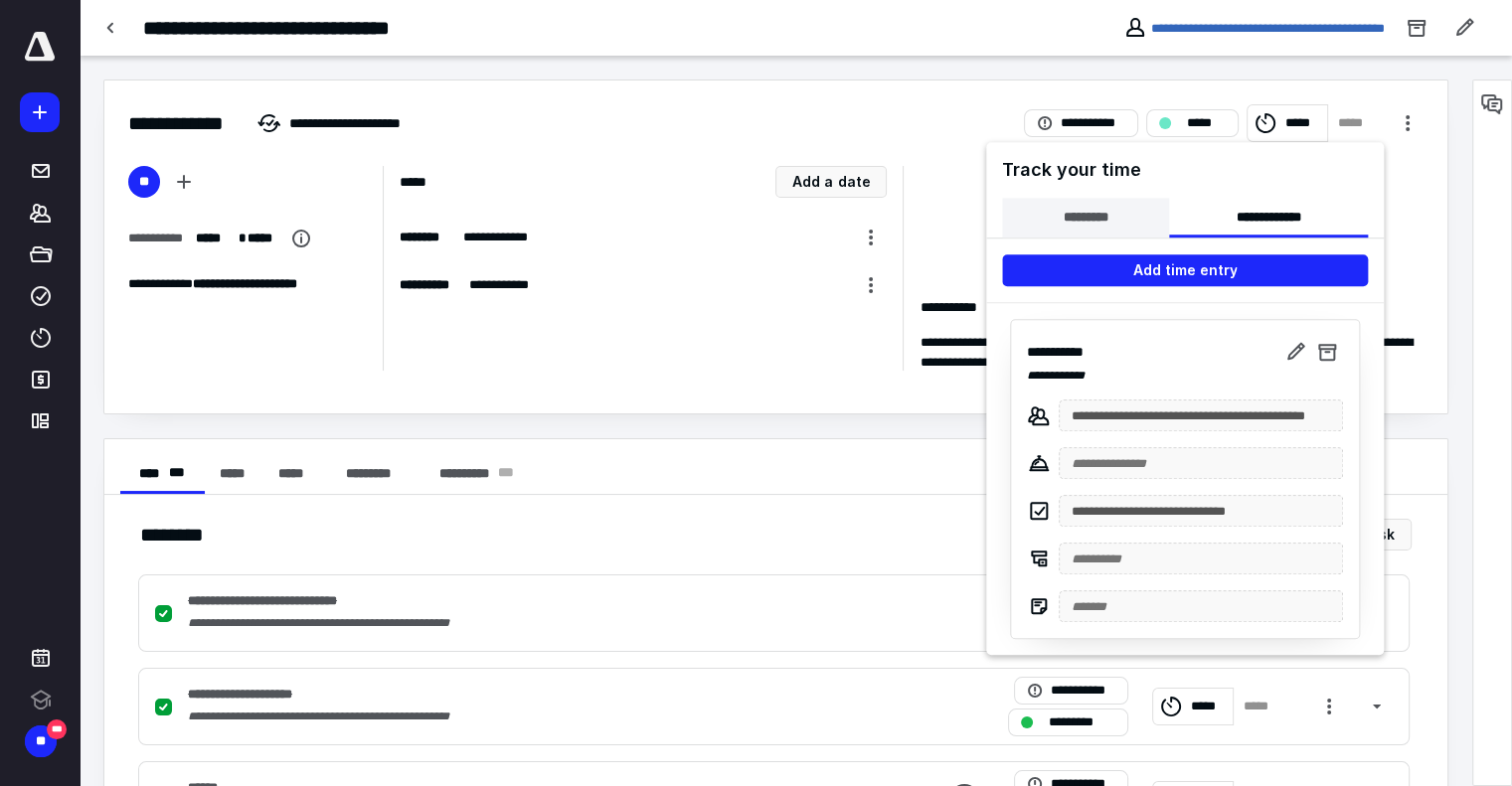click on "*********" at bounding box center (1086, 218) 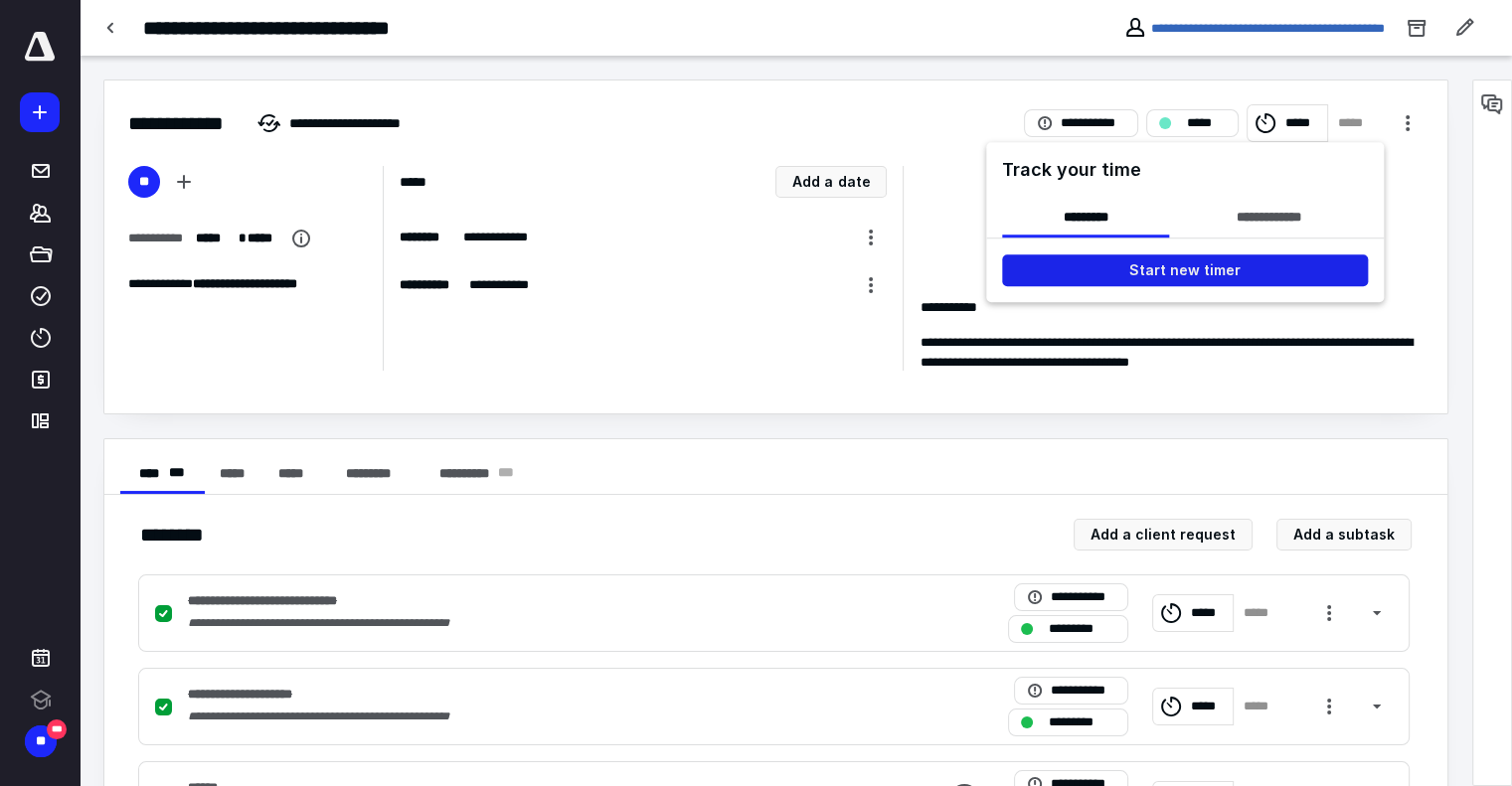 click on "Start new timer" at bounding box center [1185, 270] 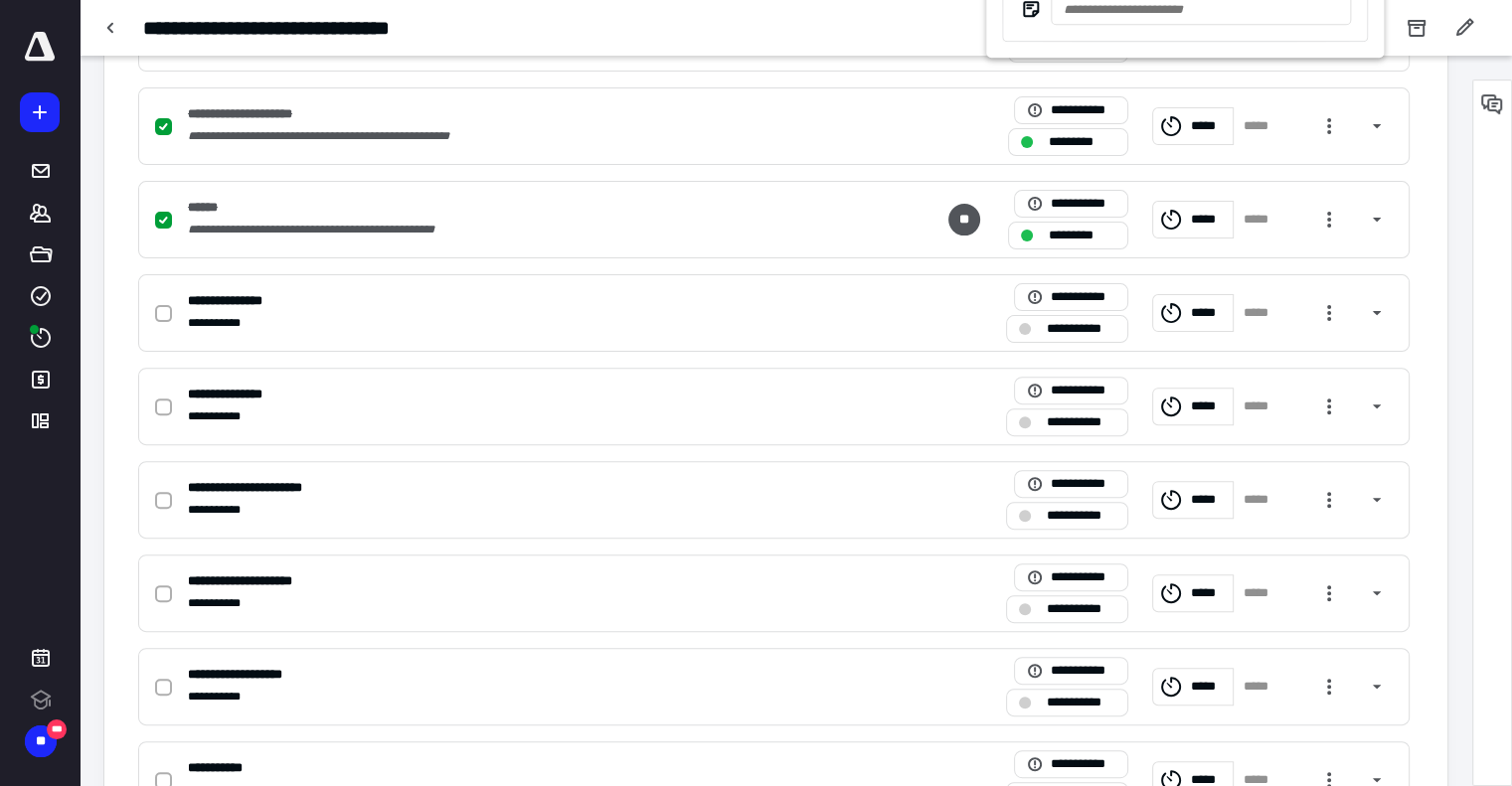scroll, scrollTop: 661, scrollLeft: 0, axis: vertical 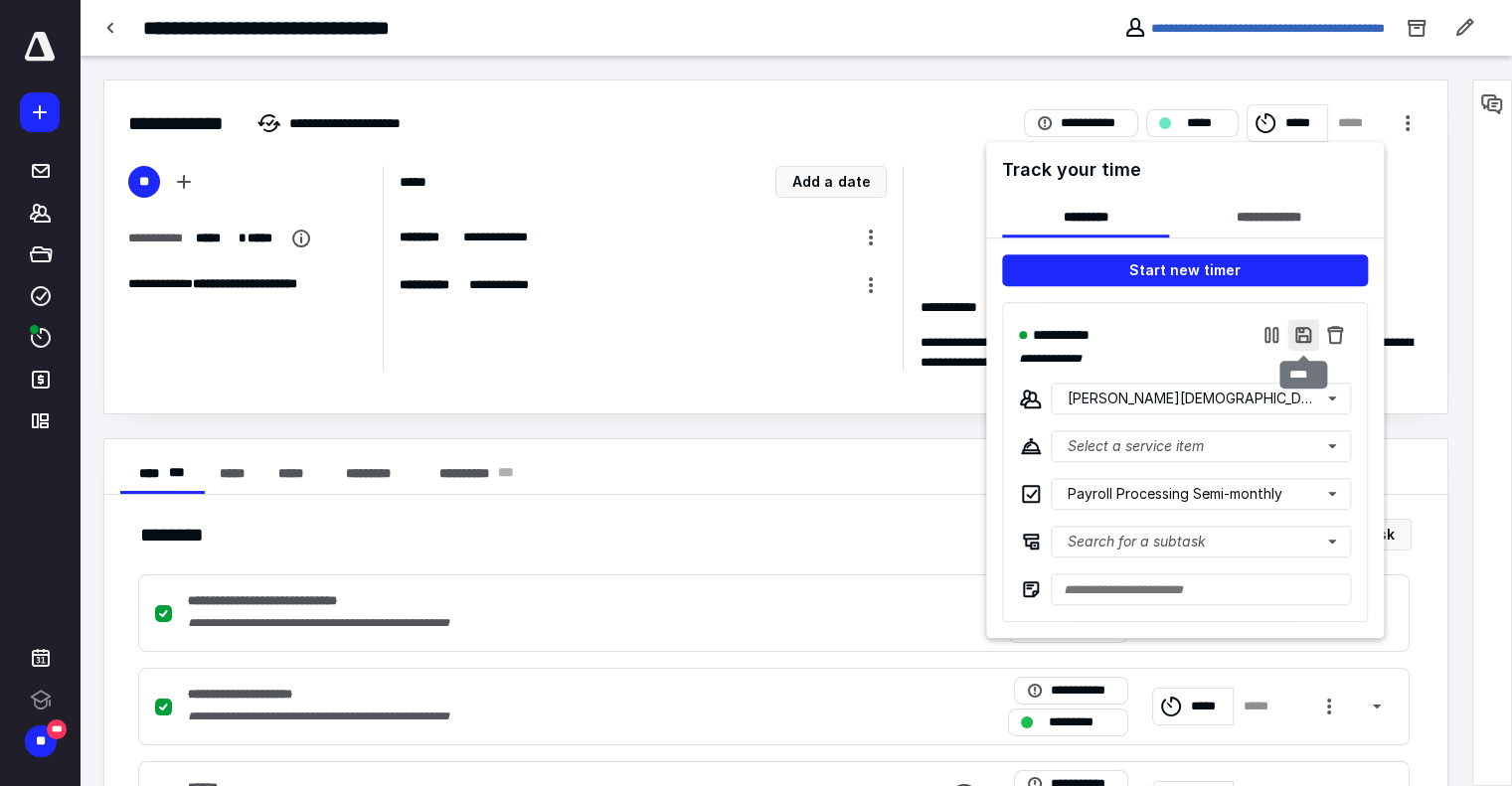 click at bounding box center (1303, 335) 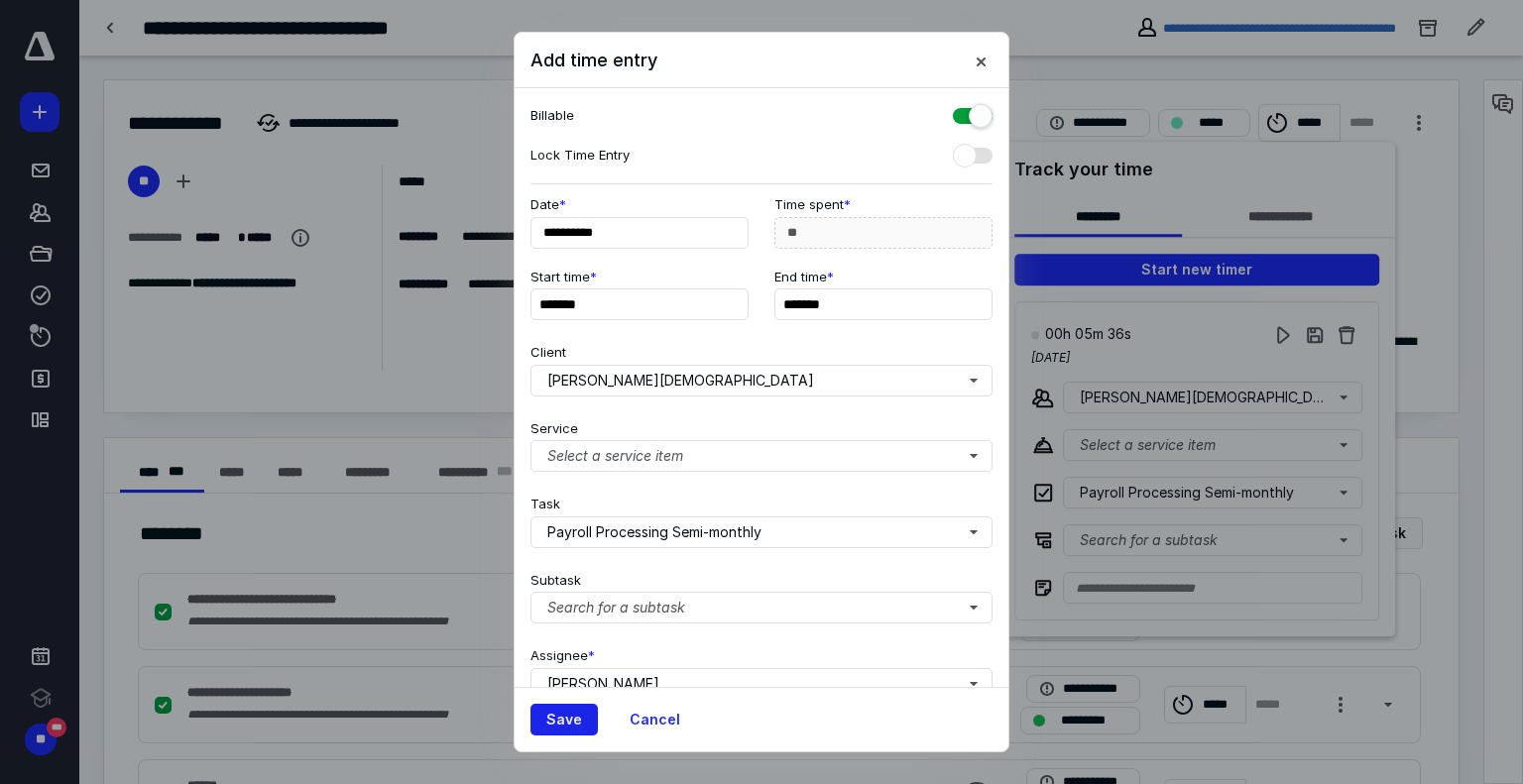 click on "Save" at bounding box center [564, 720] 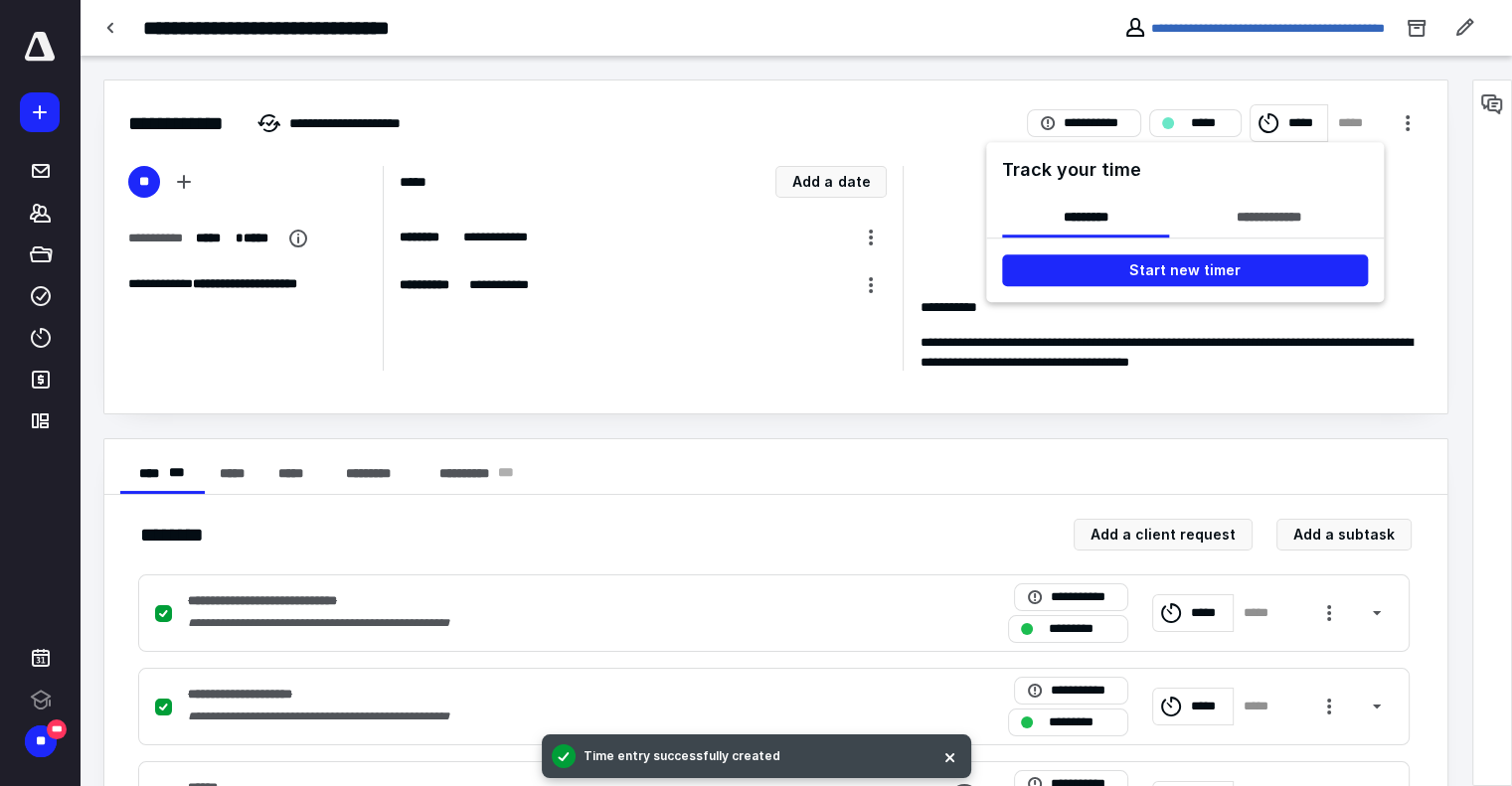 click at bounding box center [756, 393] 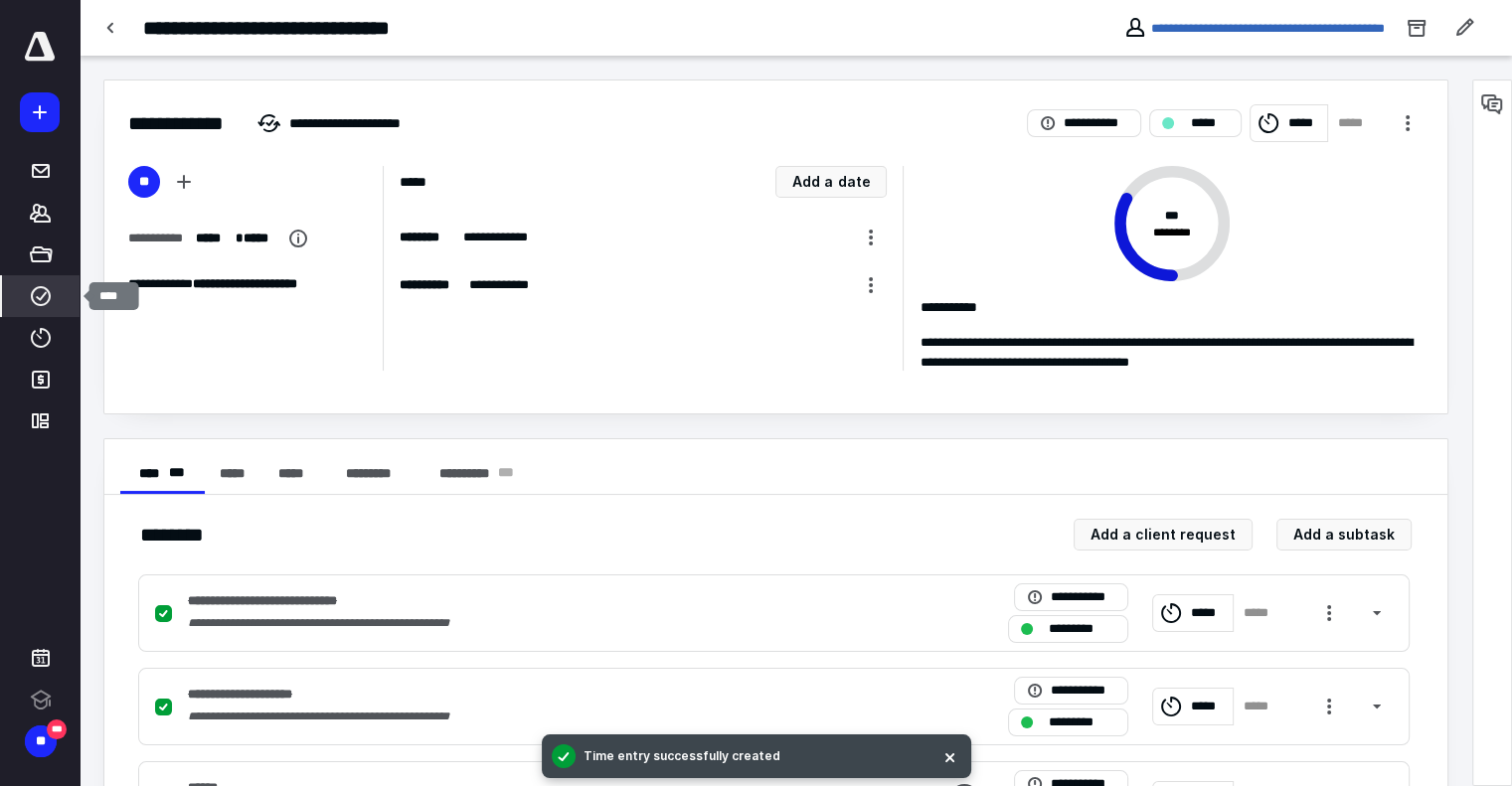 click 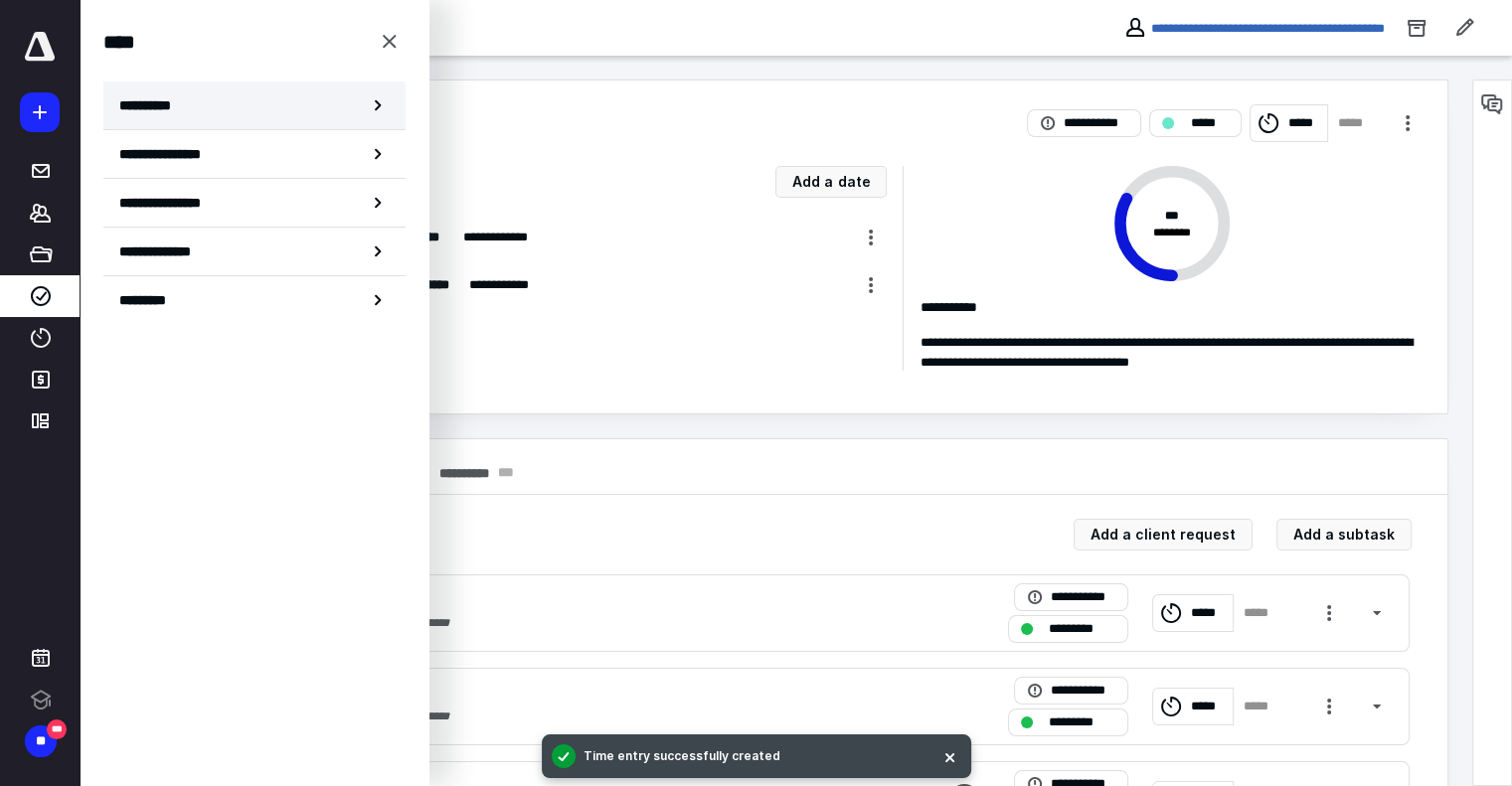 click on "**********" at bounding box center (152, 105) 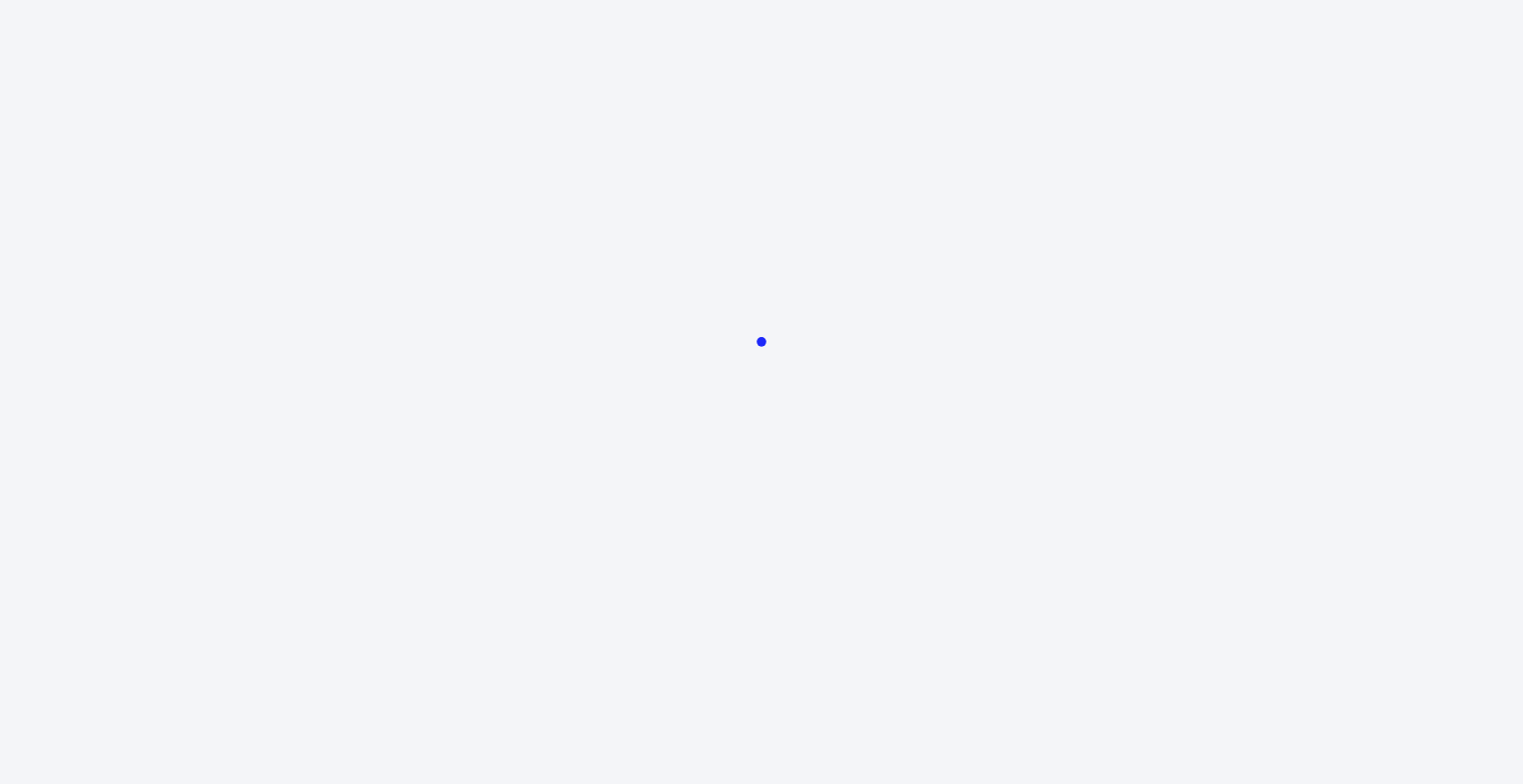 scroll, scrollTop: 0, scrollLeft: 0, axis: both 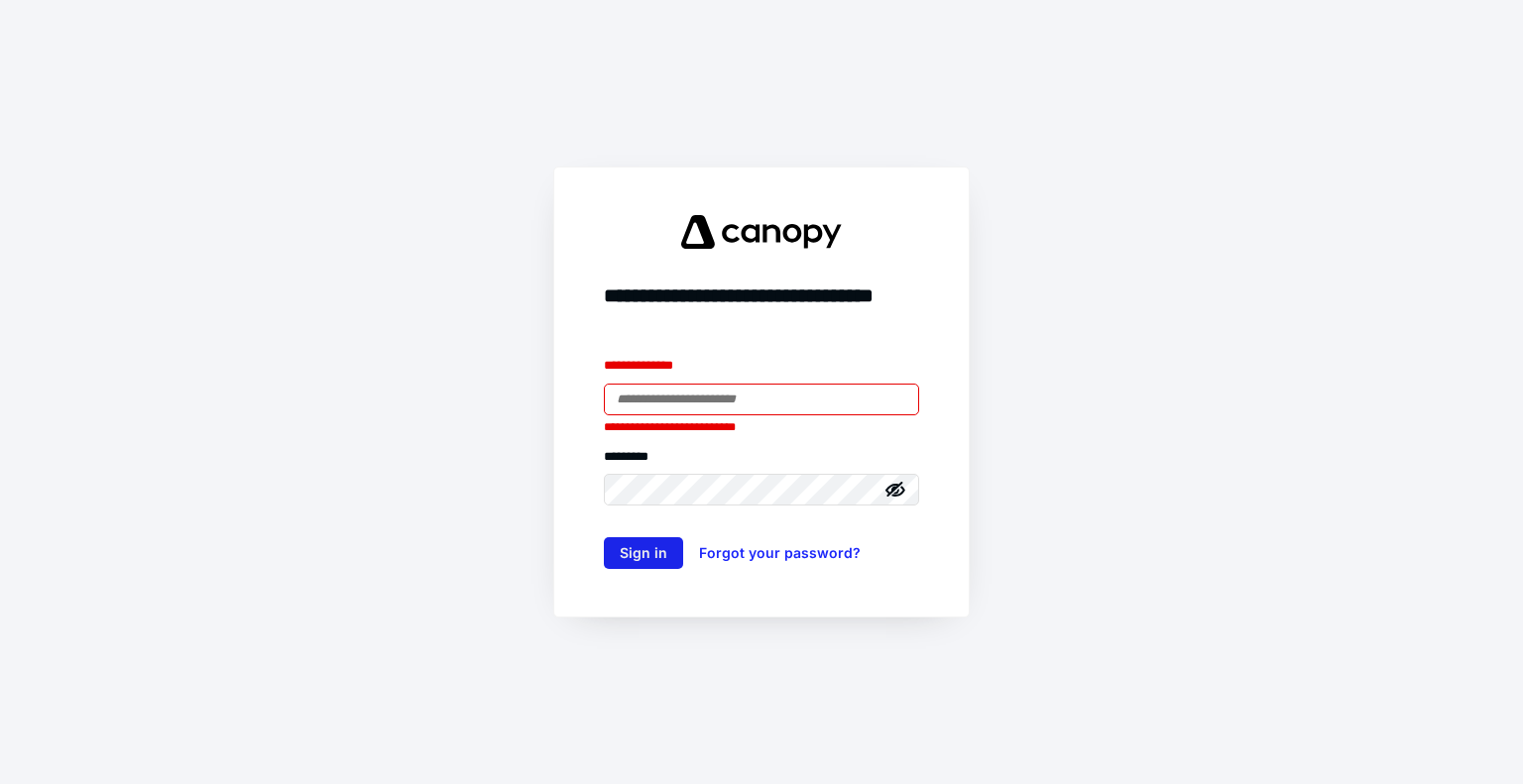 type on "**********" 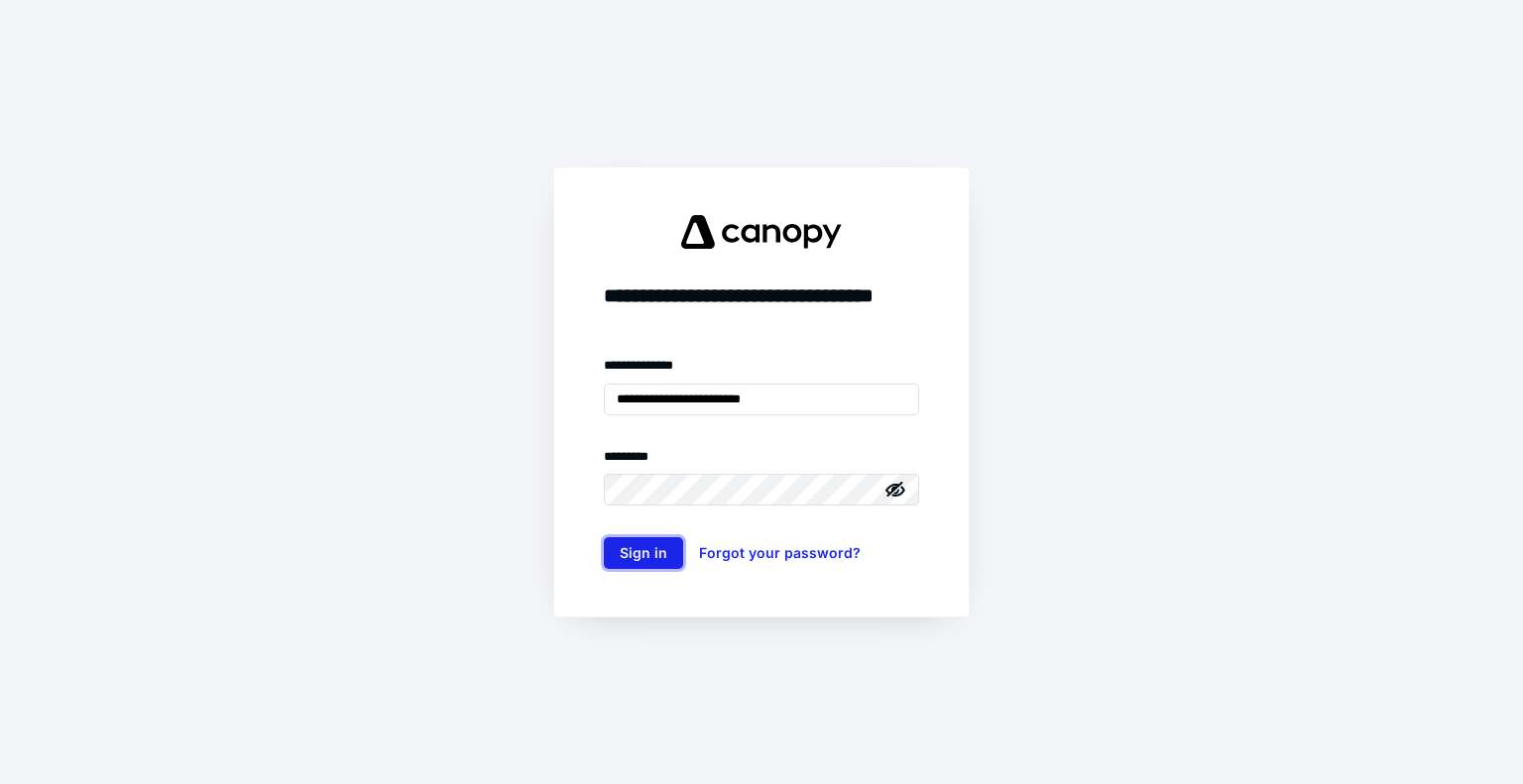 click on "Sign in" at bounding box center [644, 553] 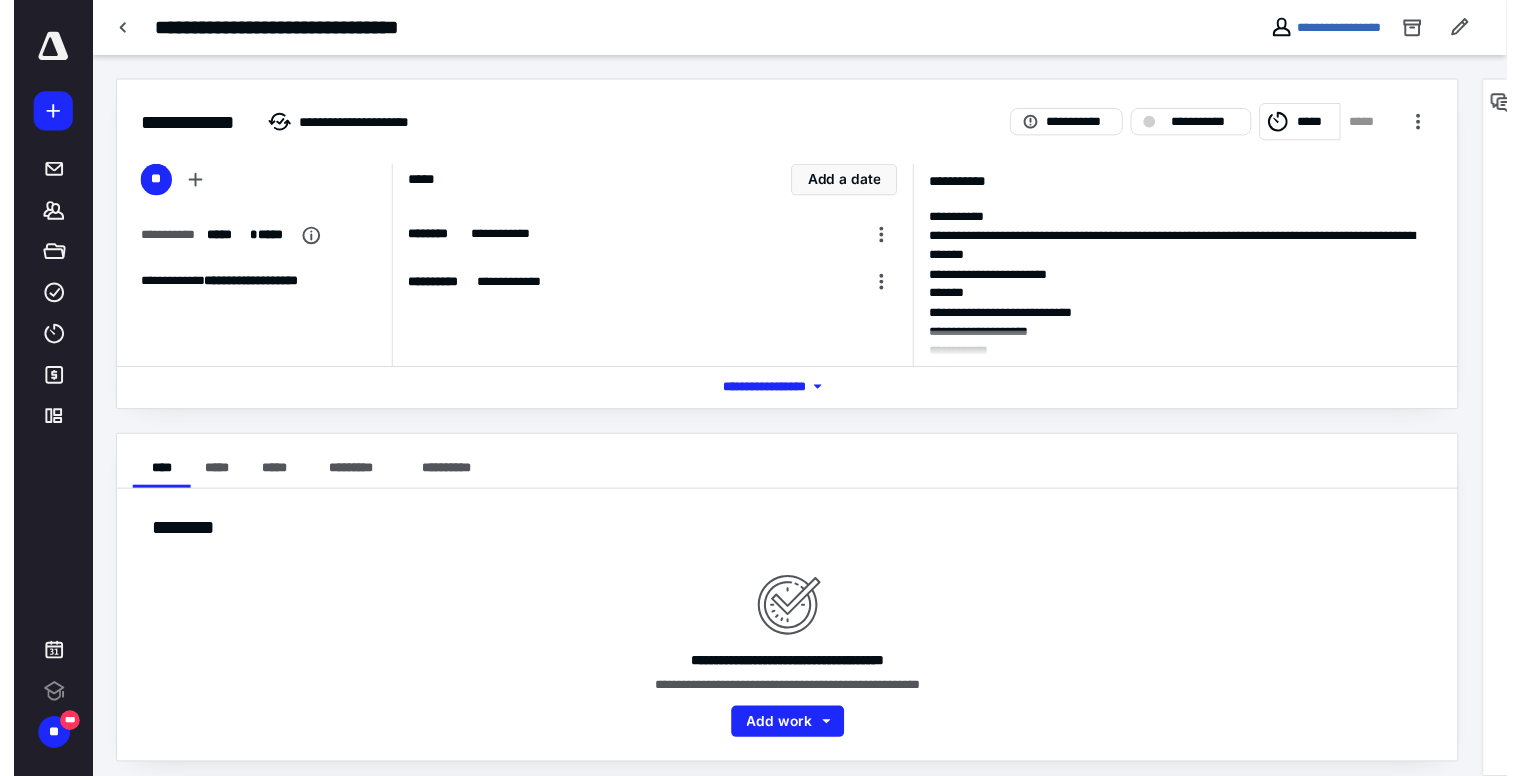 scroll, scrollTop: 0, scrollLeft: 0, axis: both 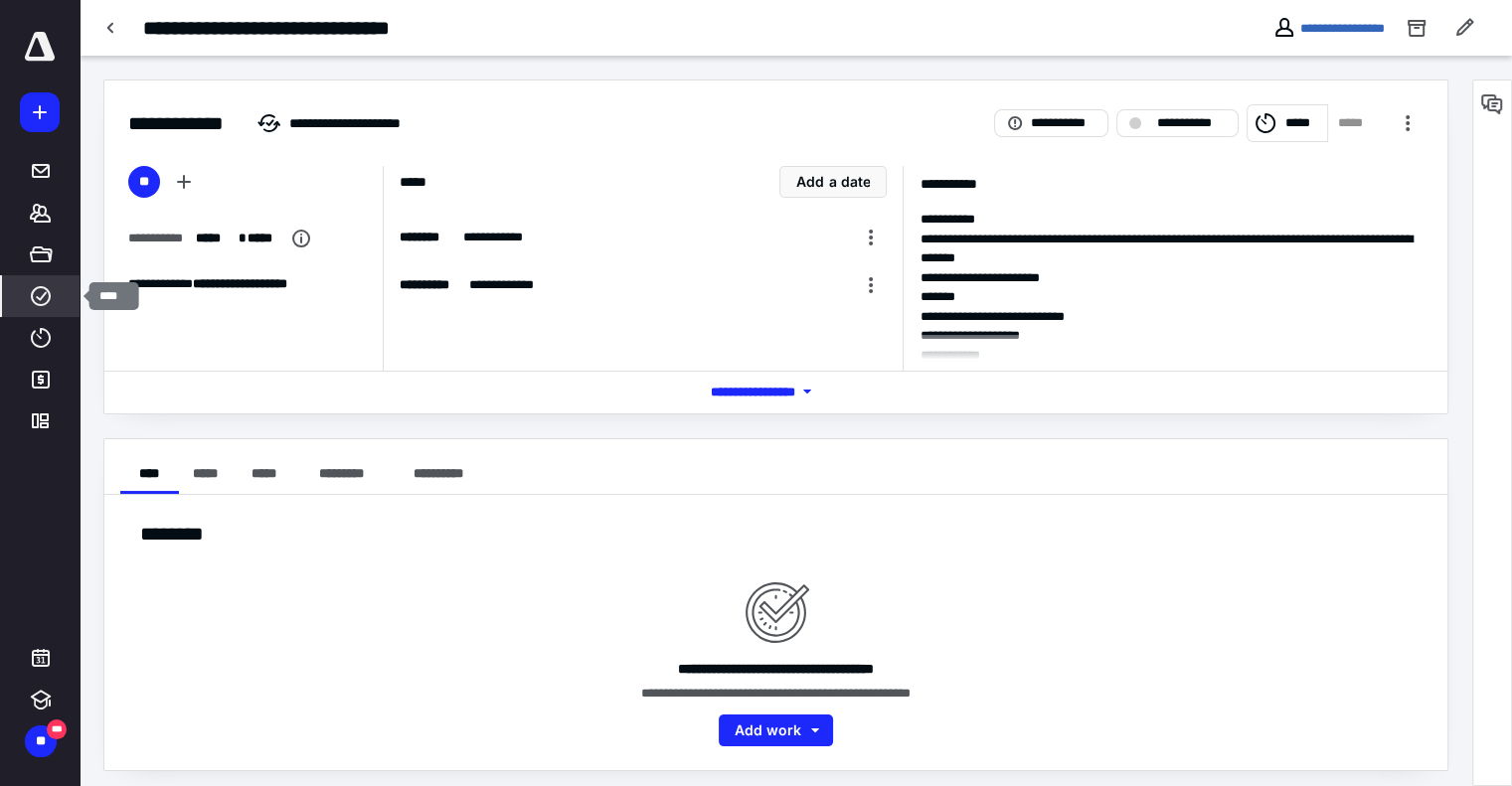 click on "****" at bounding box center (41, 296) 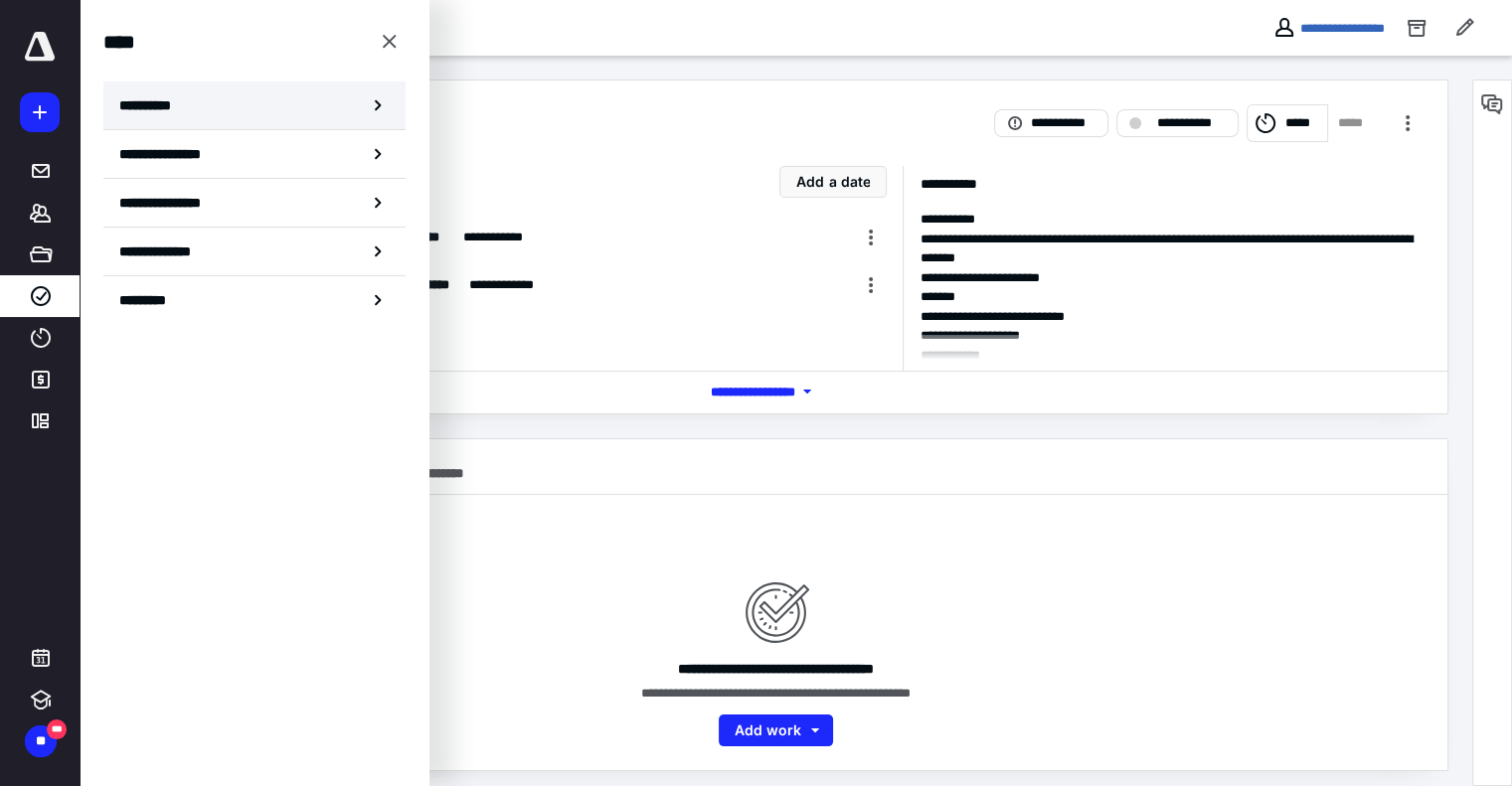 click on "**********" at bounding box center (254, 105) 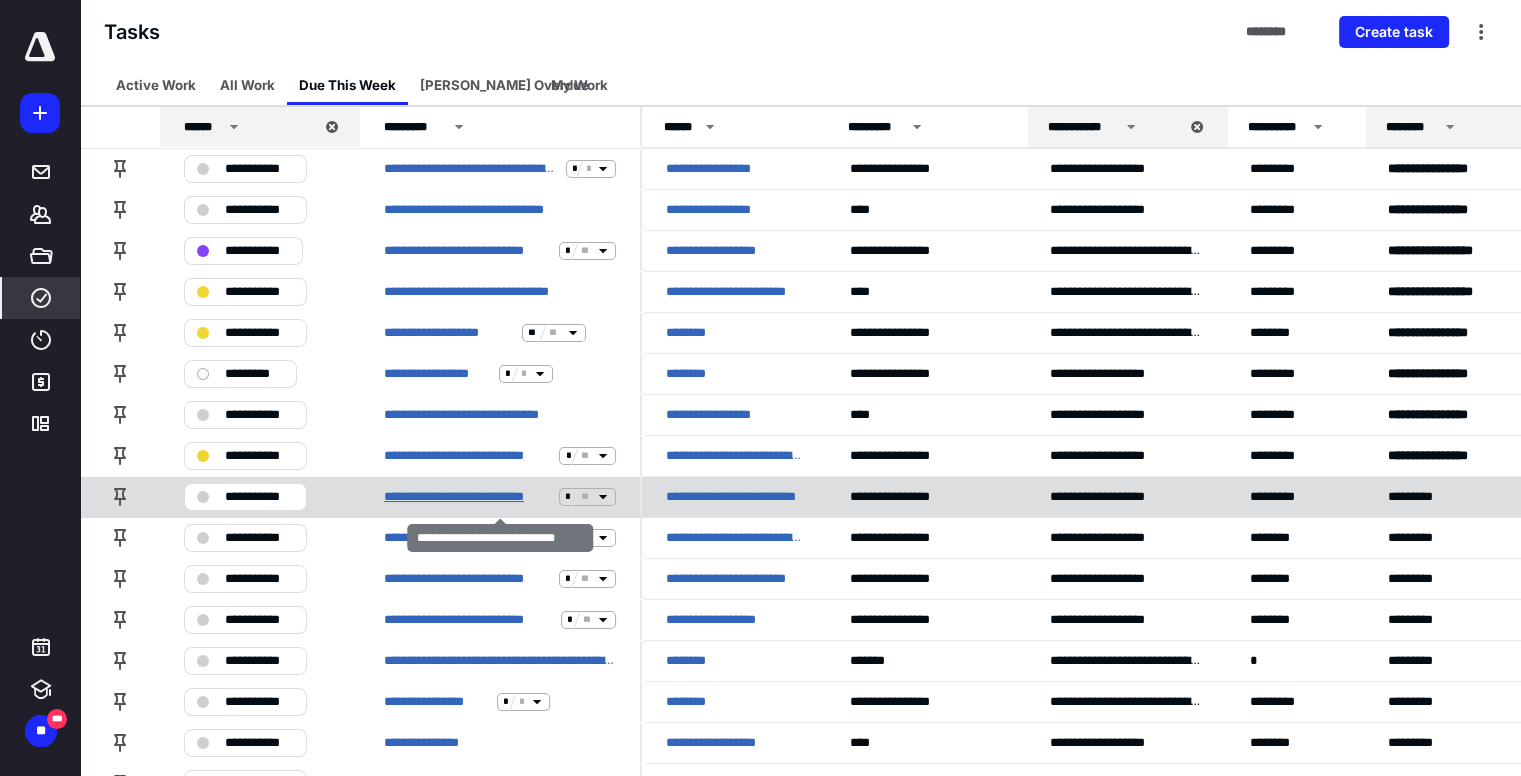 scroll, scrollTop: 100, scrollLeft: 0, axis: vertical 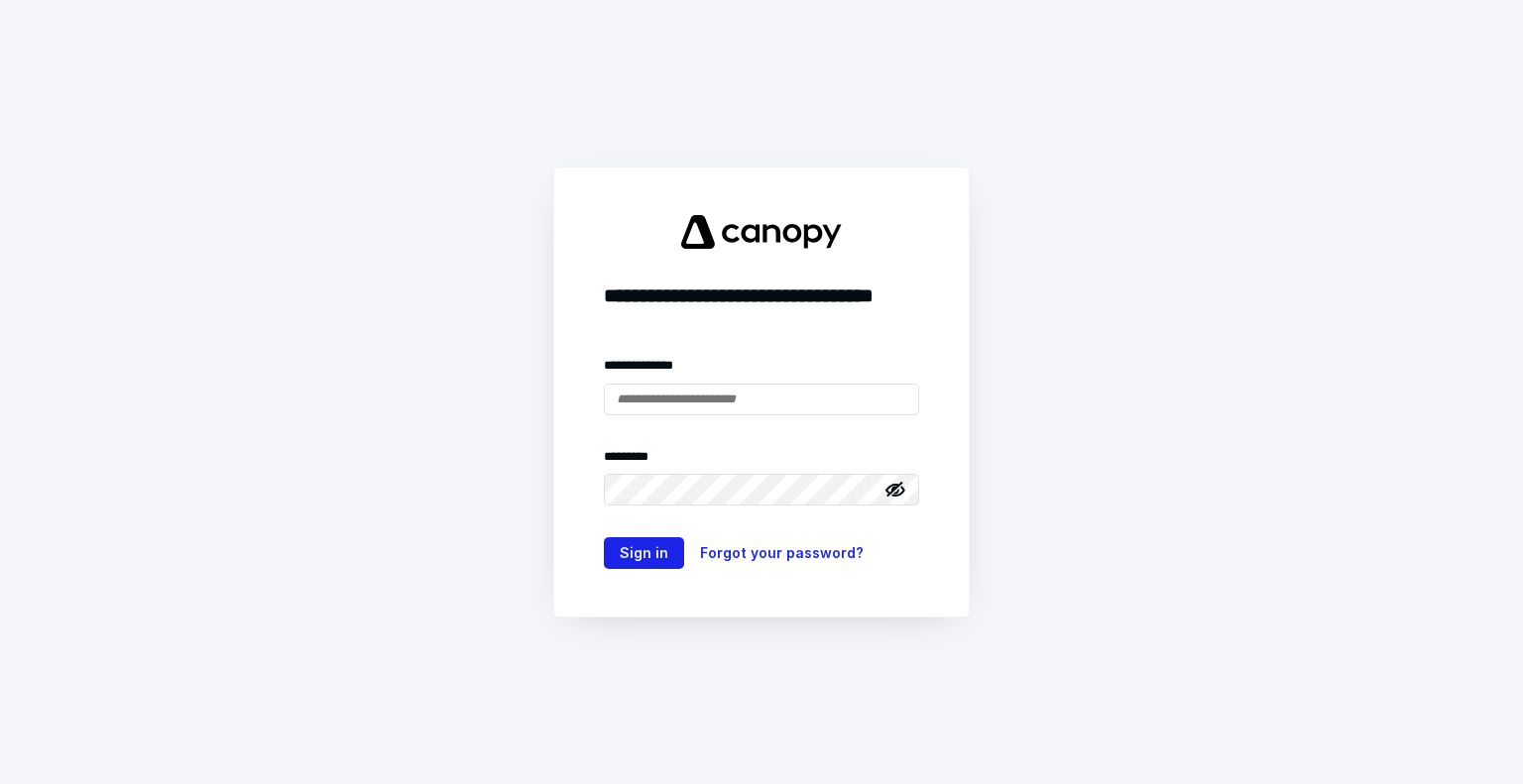 type on "**********" 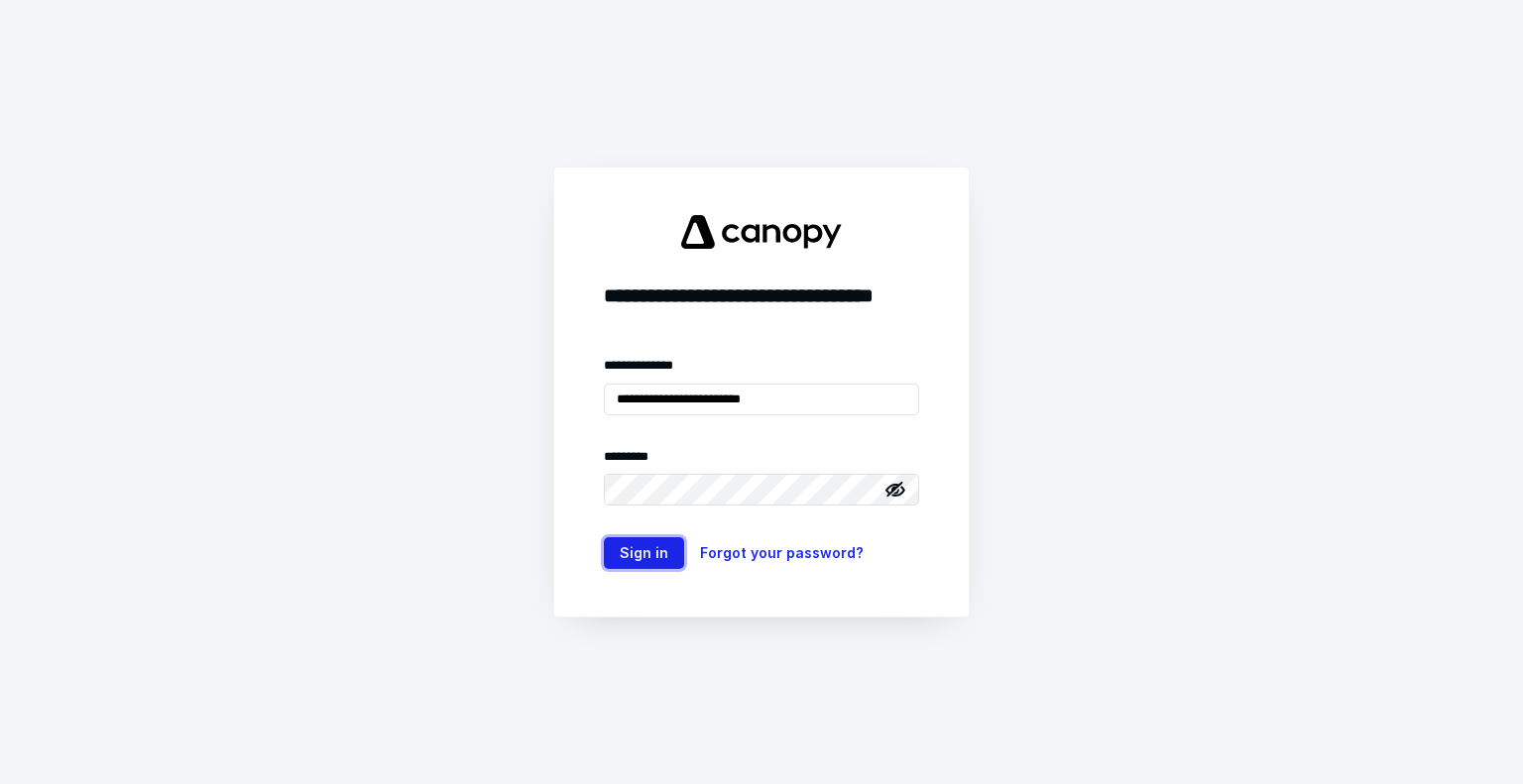 click on "Sign in" at bounding box center (644, 553) 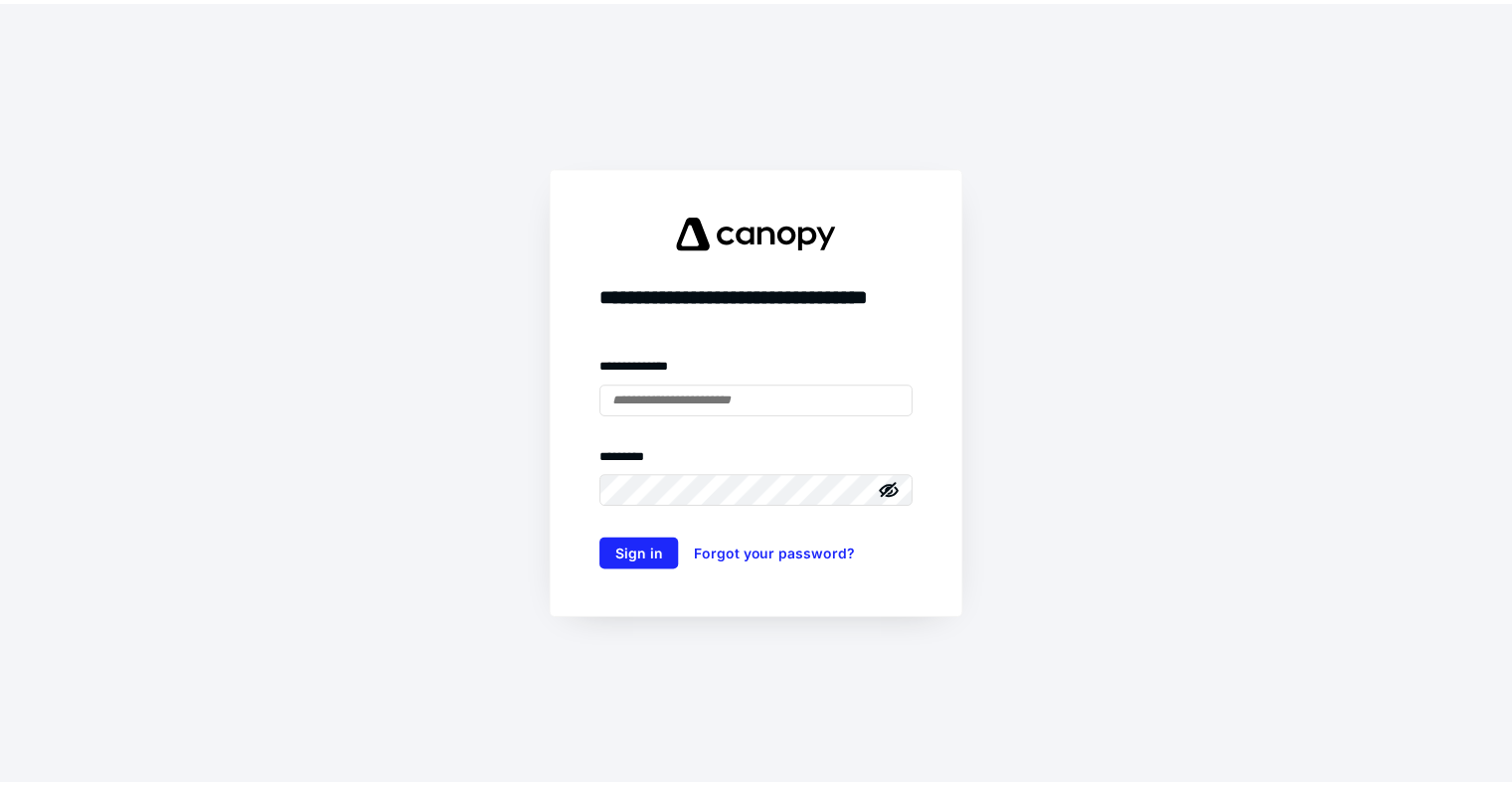 scroll, scrollTop: 0, scrollLeft: 0, axis: both 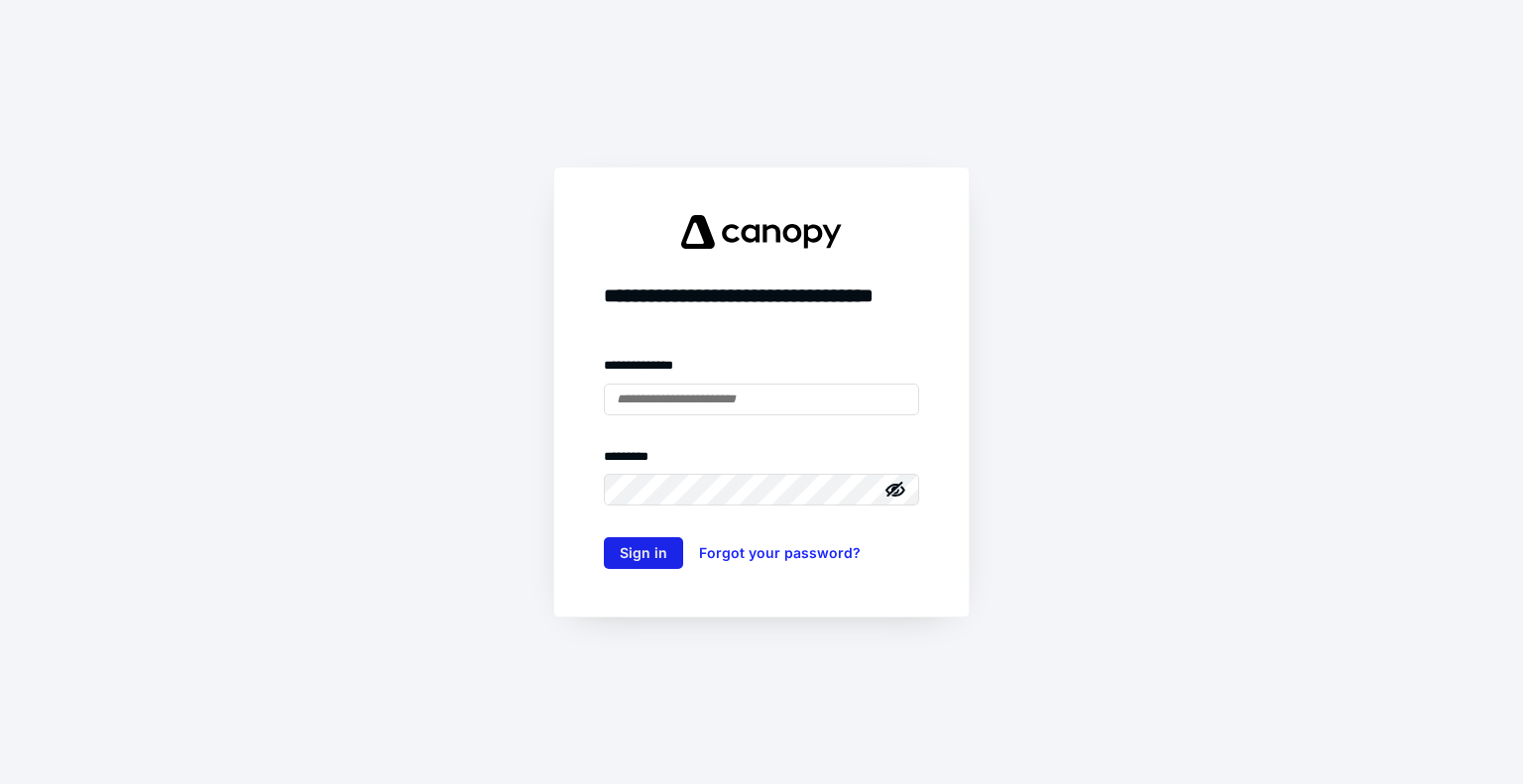 type on "**********" 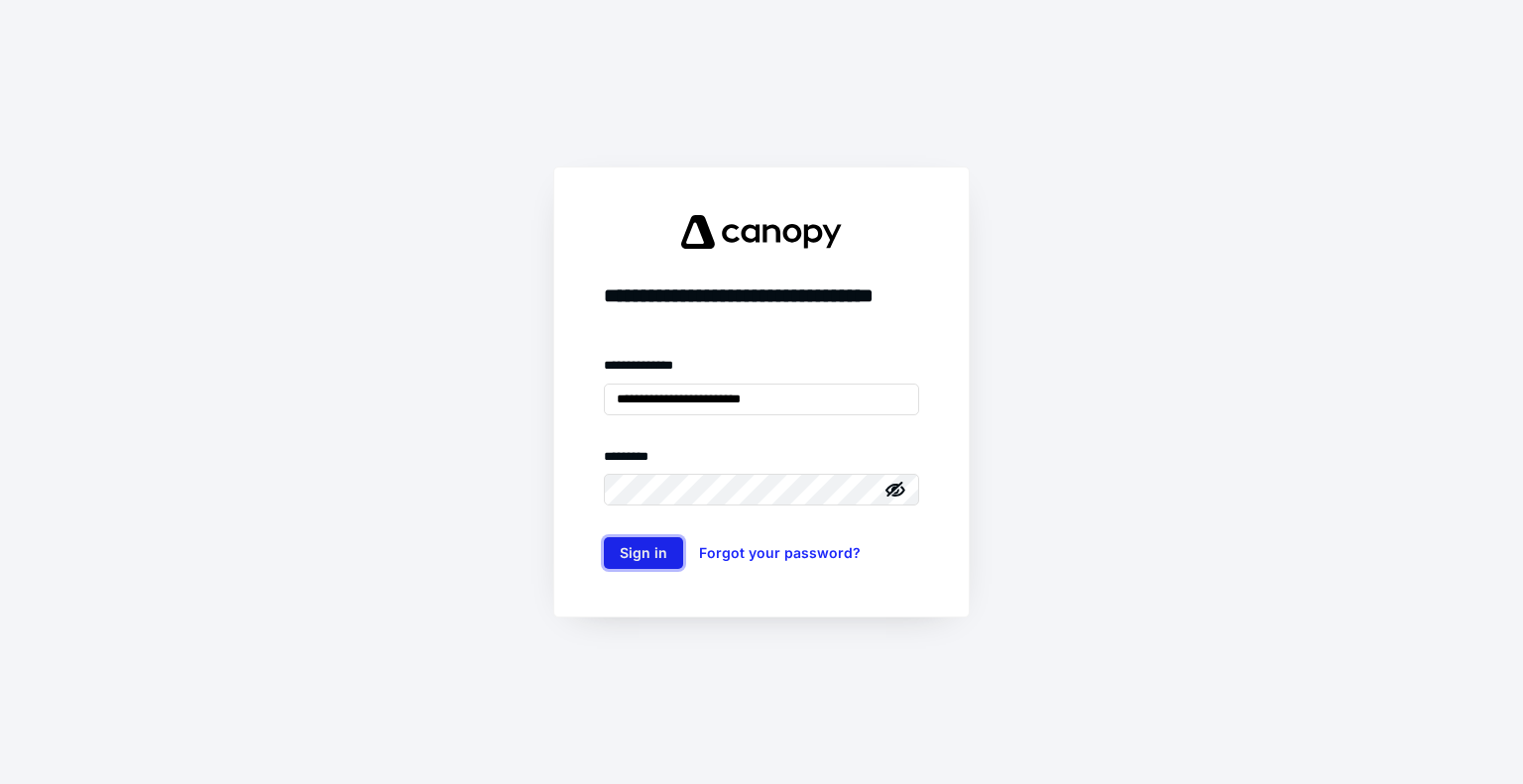 click on "Sign in" at bounding box center [644, 553] 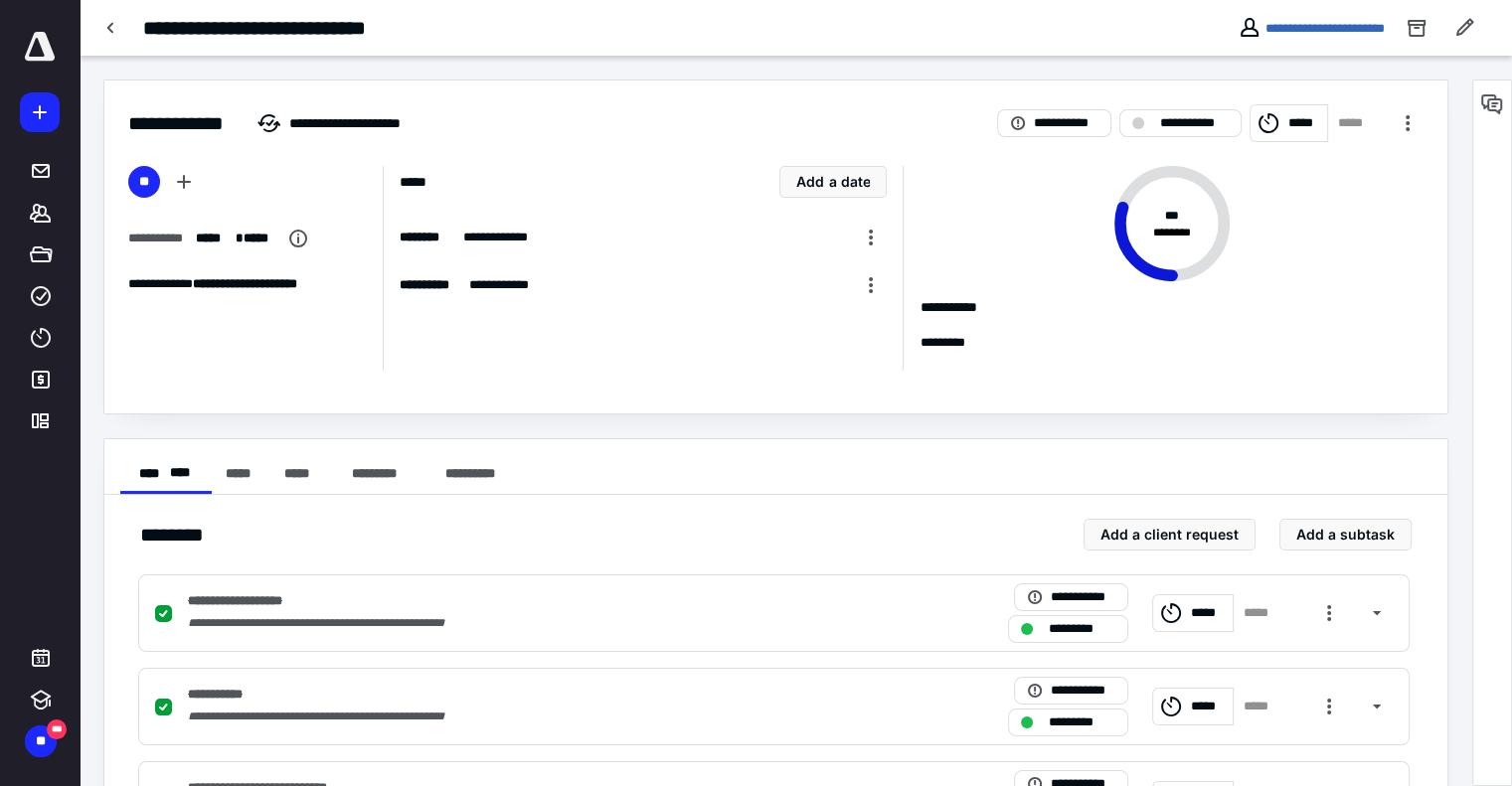 scroll, scrollTop: 0, scrollLeft: 0, axis: both 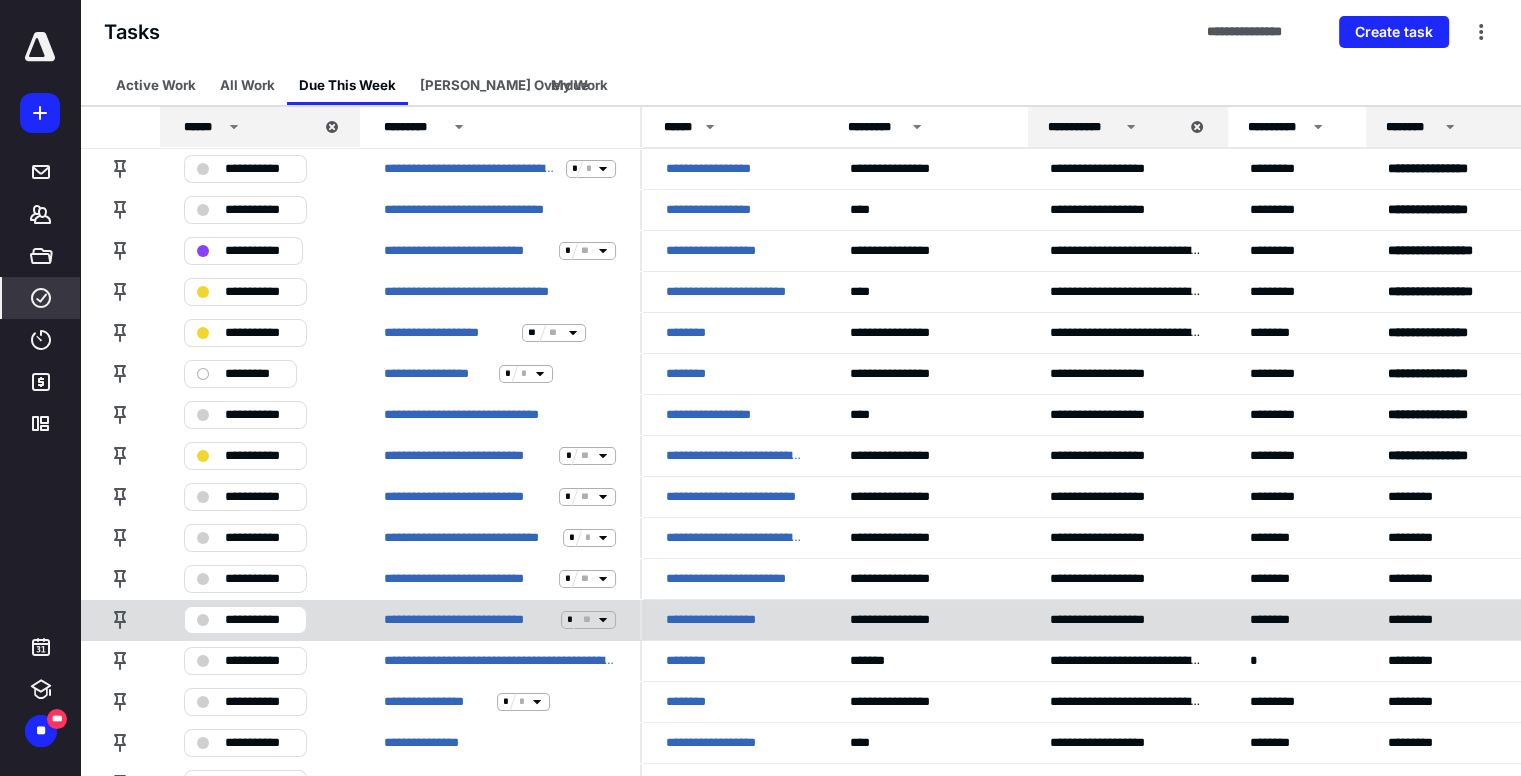 click on "**********" at bounding box center (245, 620) 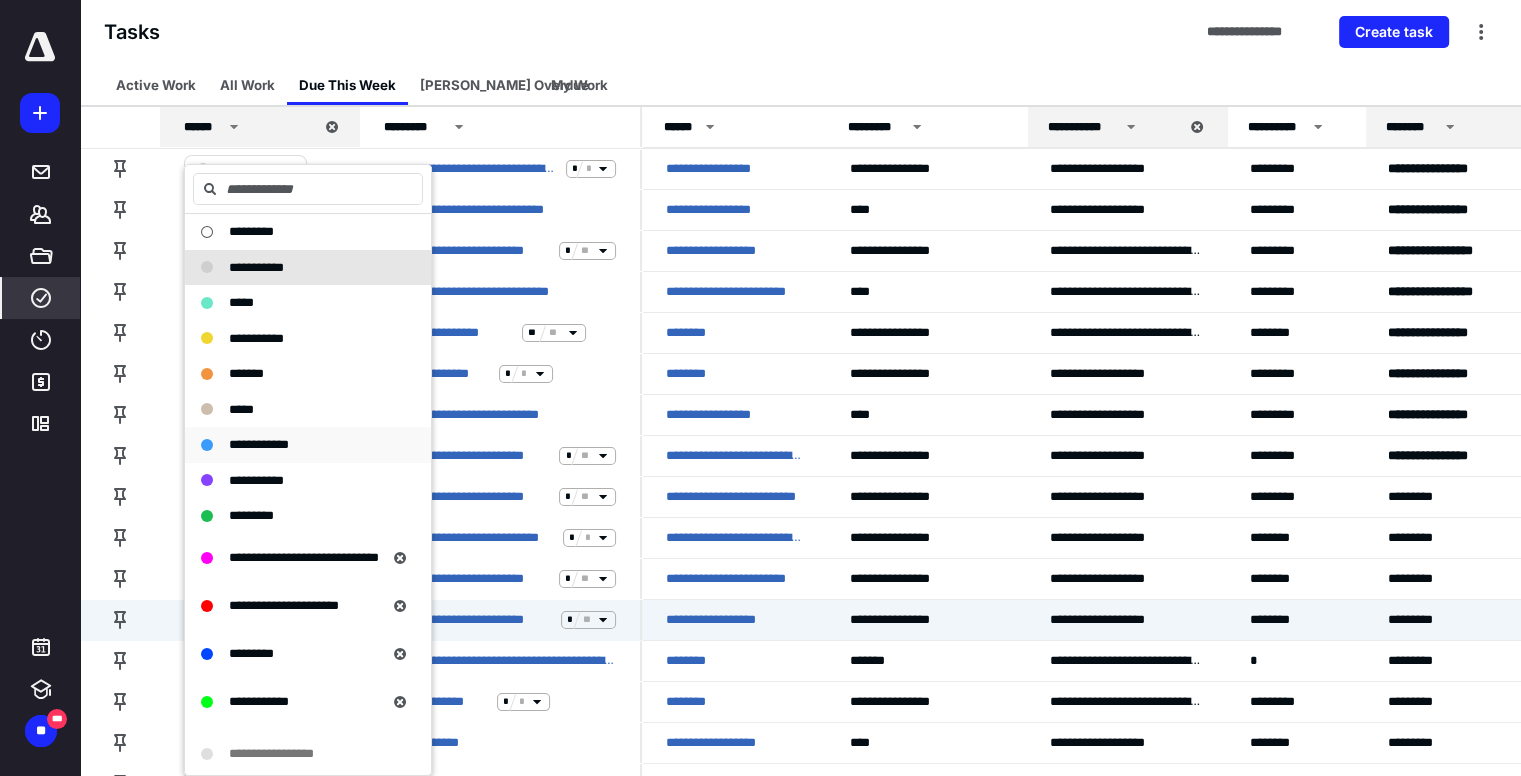 click on "**********" at bounding box center [259, 444] 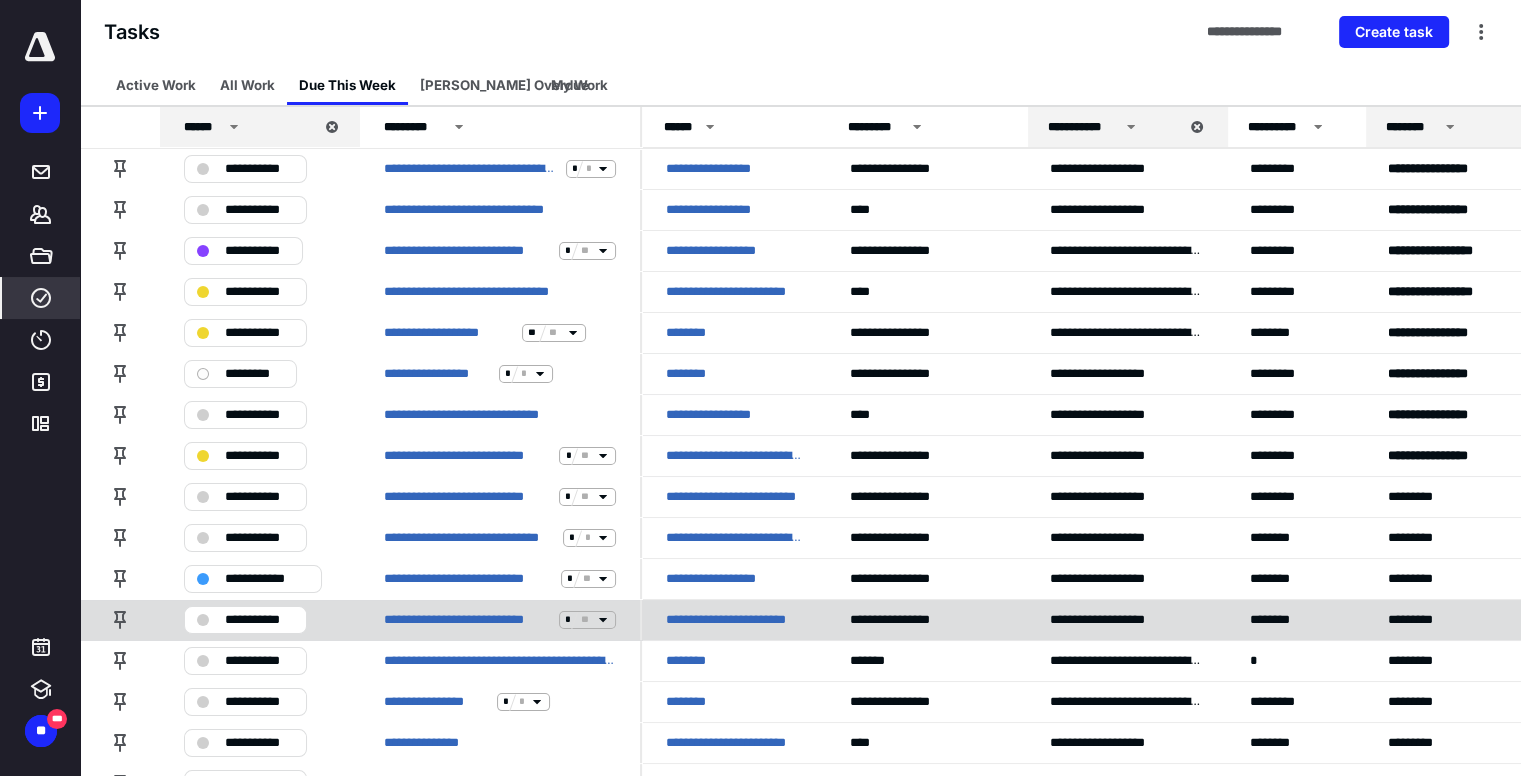click on "**********" at bounding box center (259, 620) 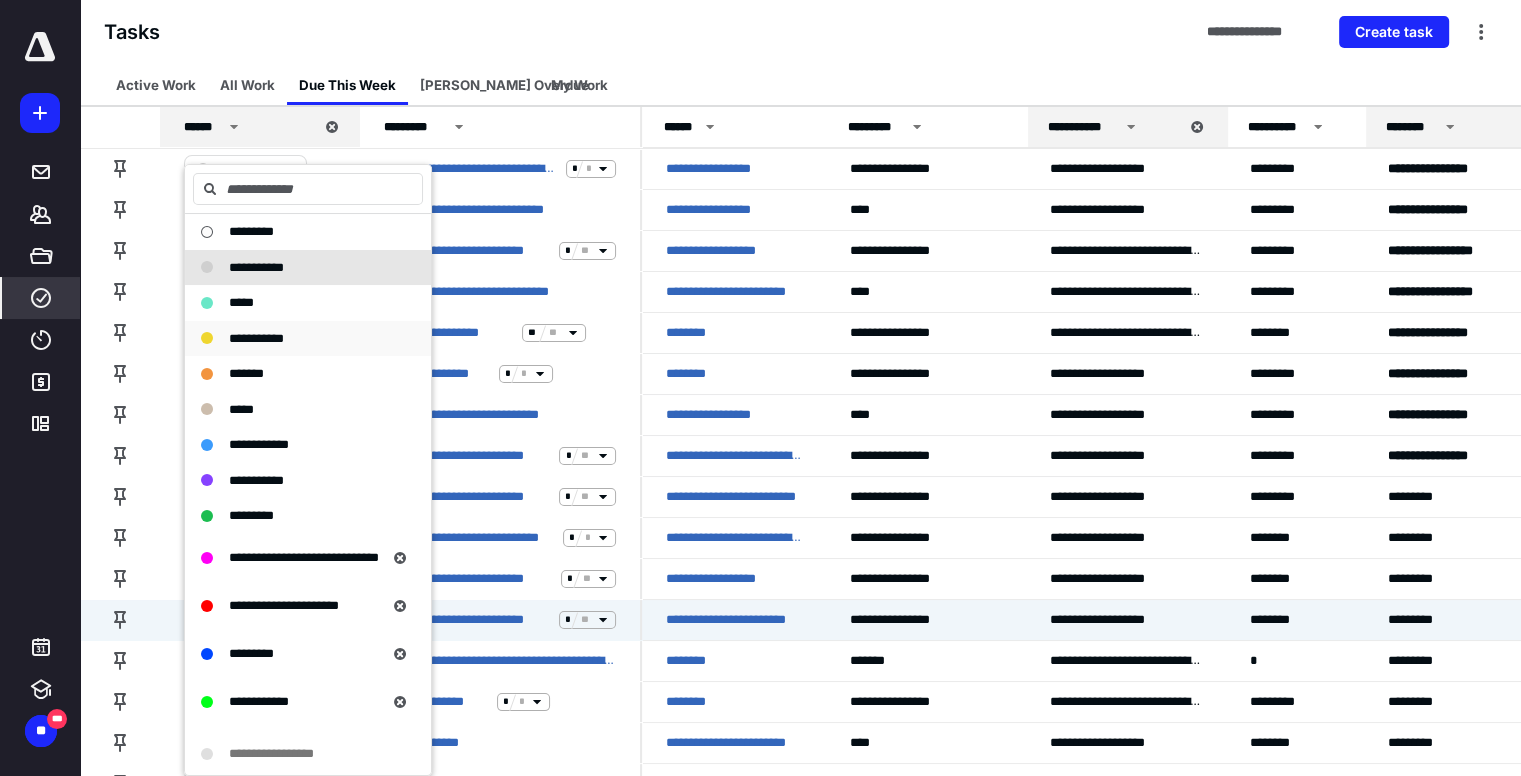 click on "**********" at bounding box center (256, 338) 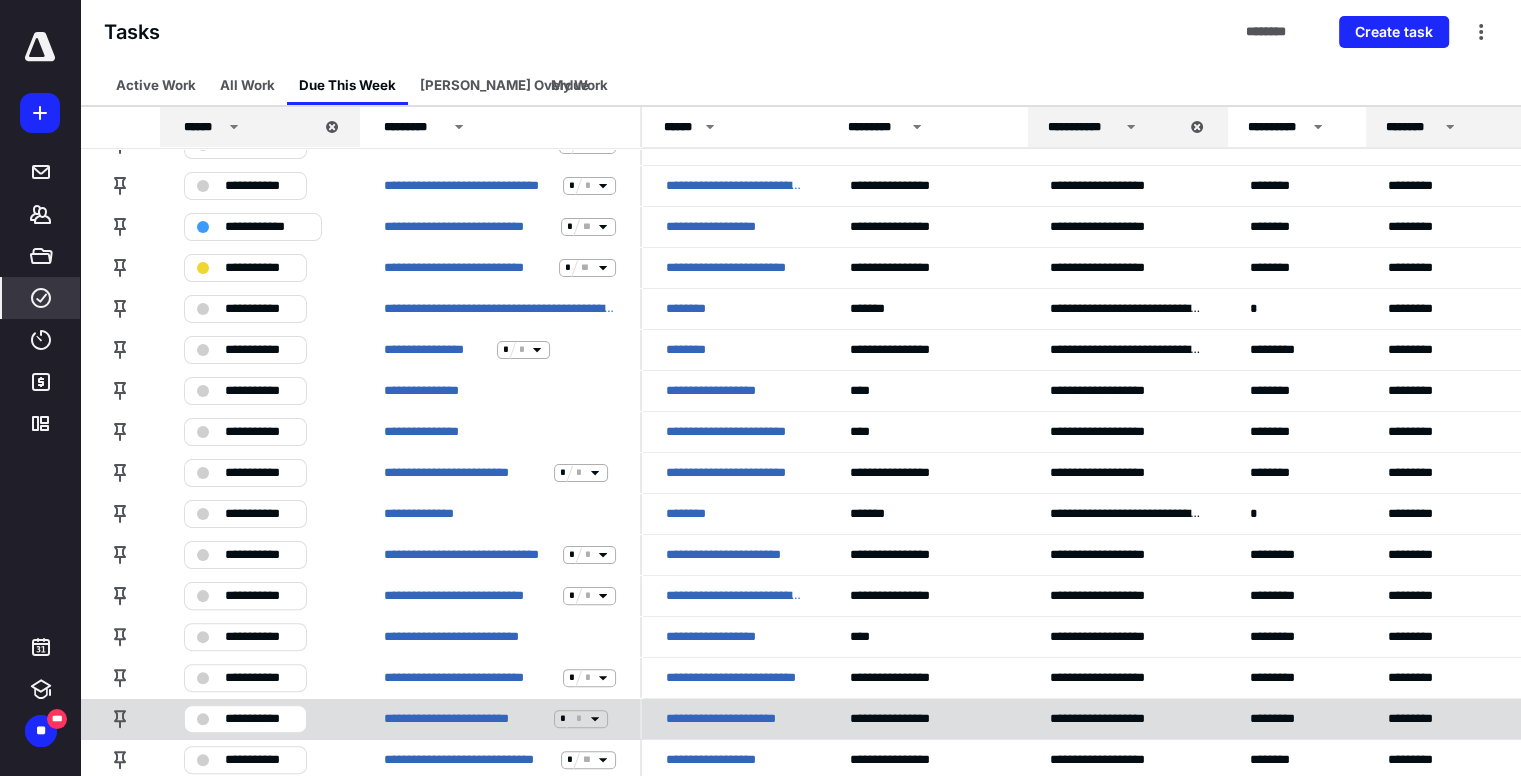 scroll, scrollTop: 376, scrollLeft: 0, axis: vertical 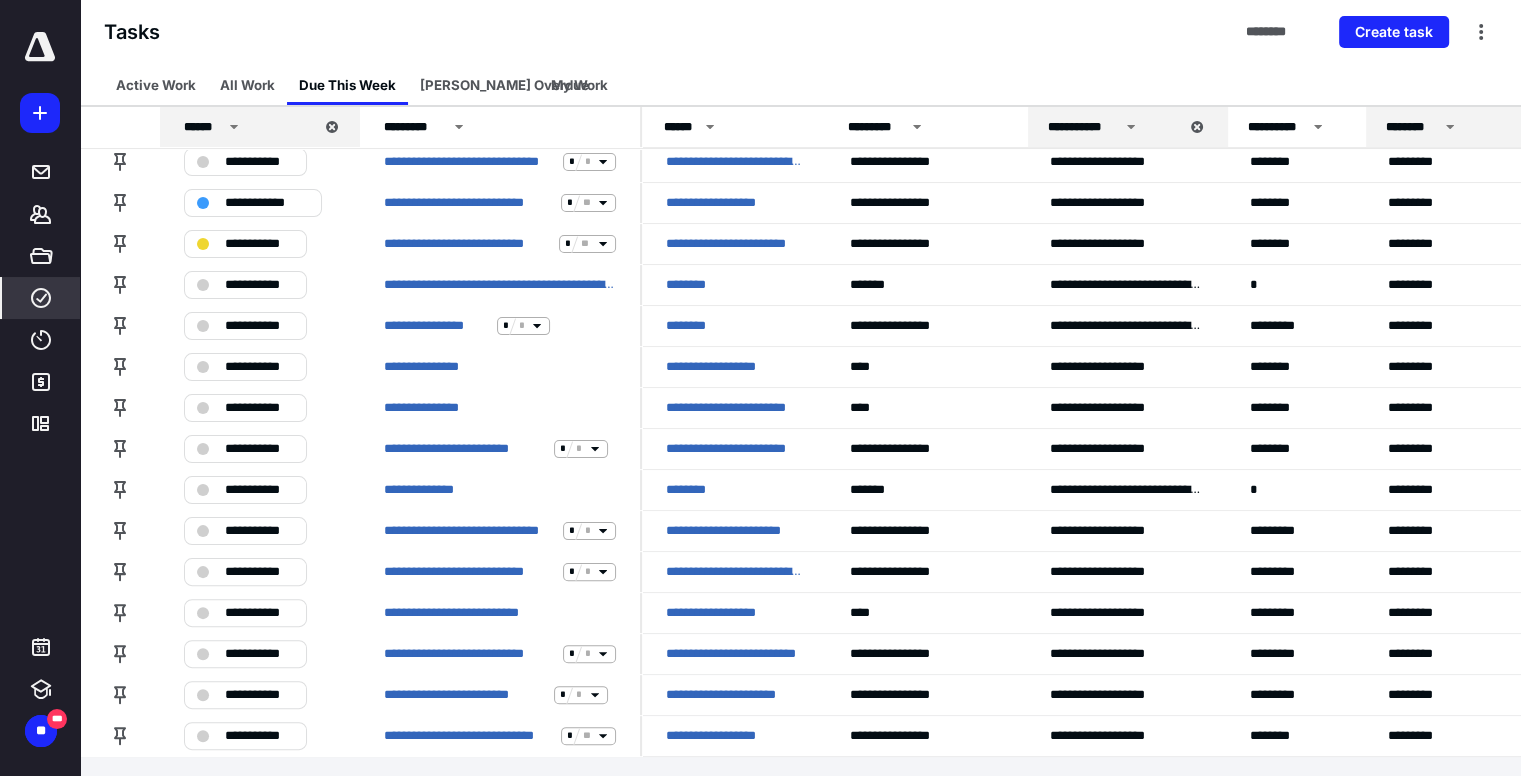 click on "Tasks ******** Create task" at bounding box center (800, 32) 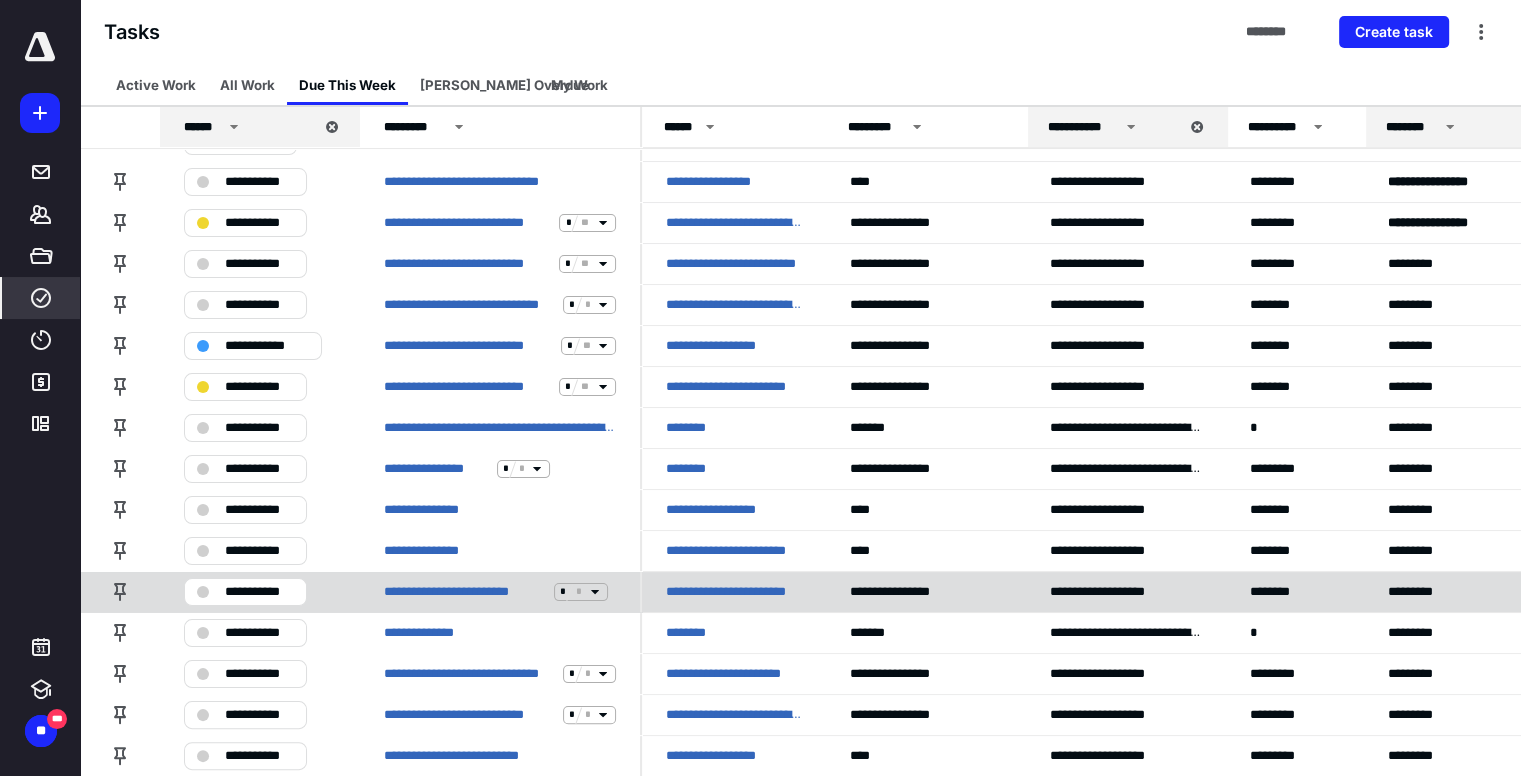 scroll, scrollTop: 176, scrollLeft: 0, axis: vertical 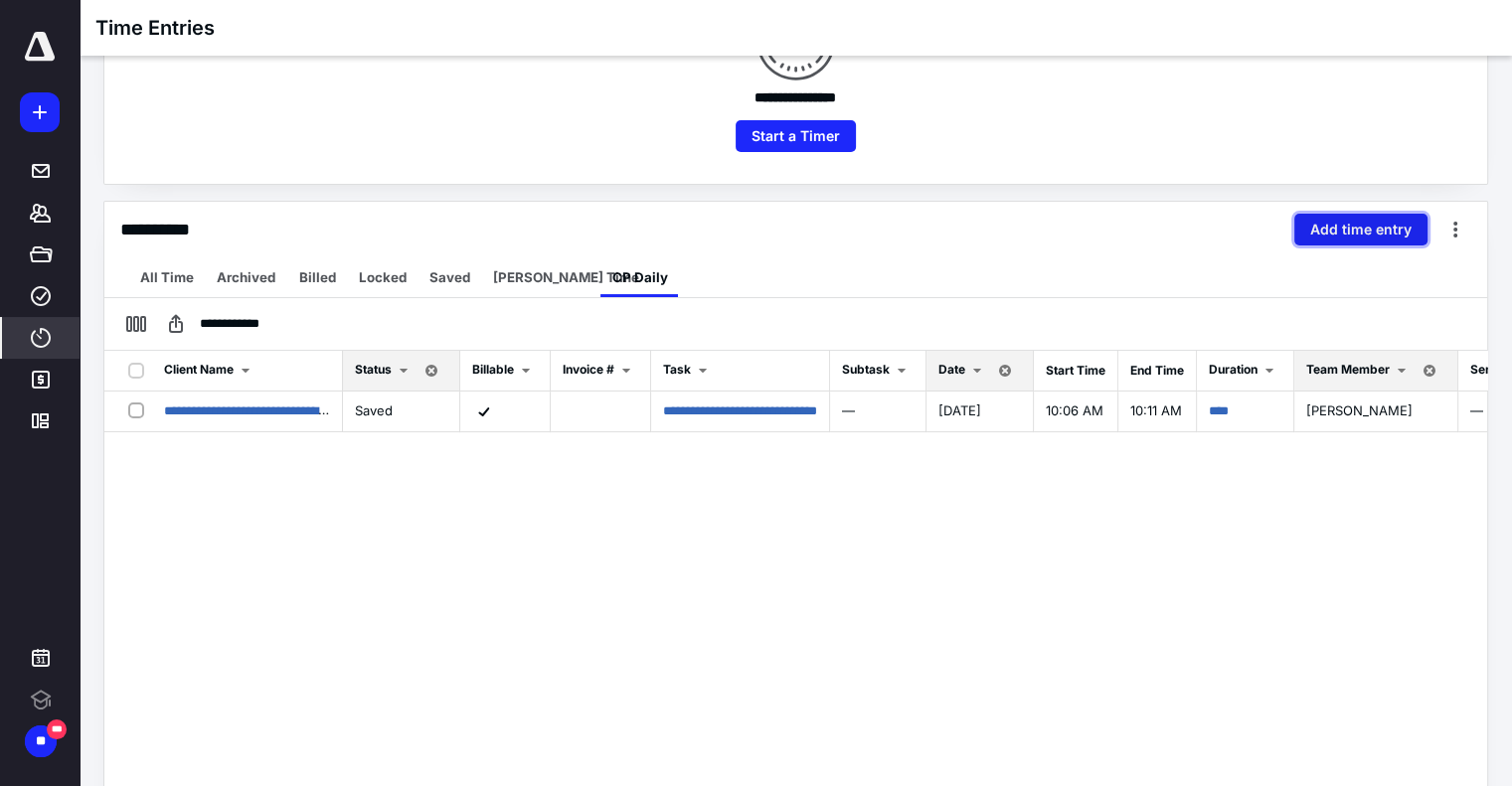 click on "Add time entry" at bounding box center (1361, 230) 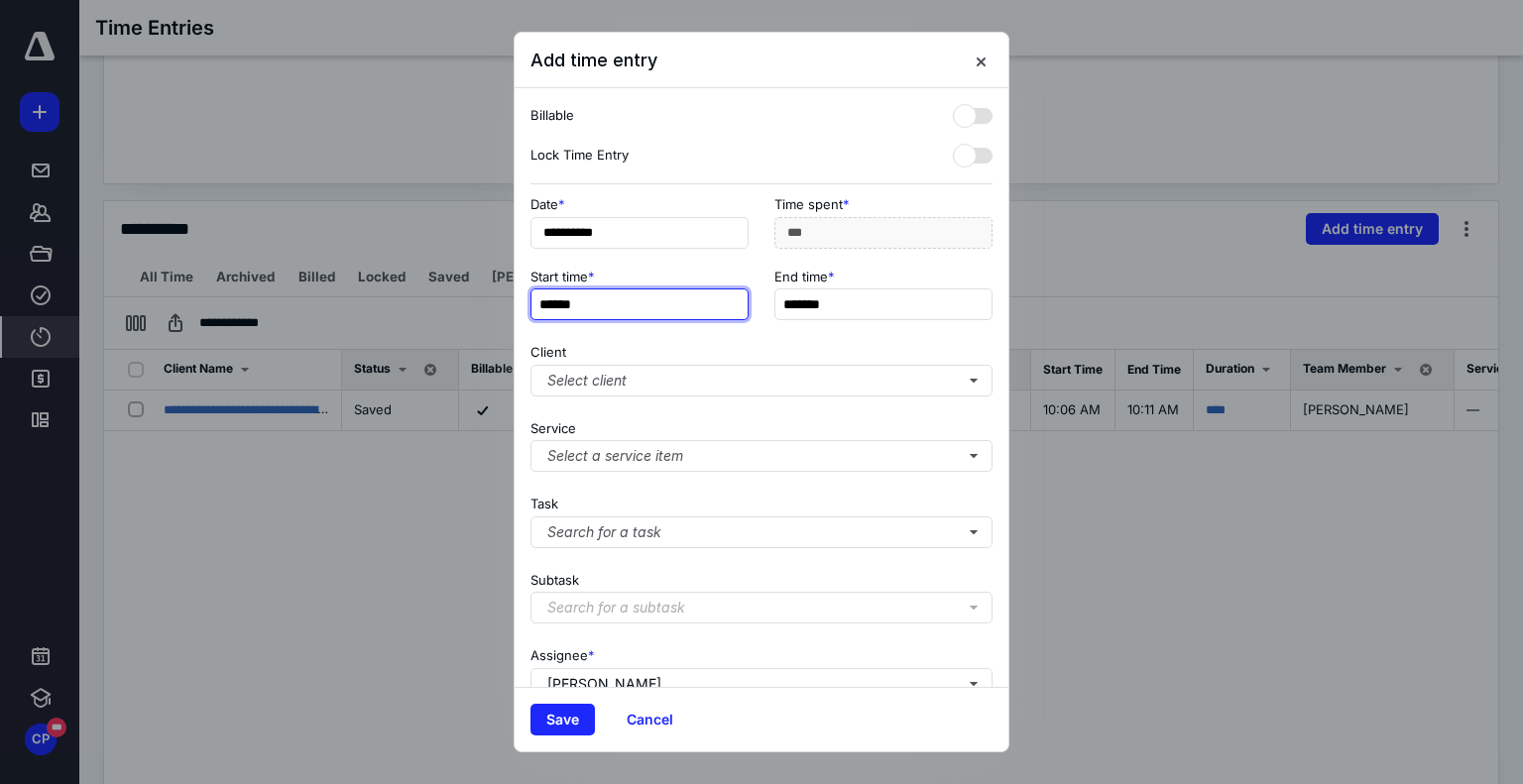 click on "******" at bounding box center (640, 304) 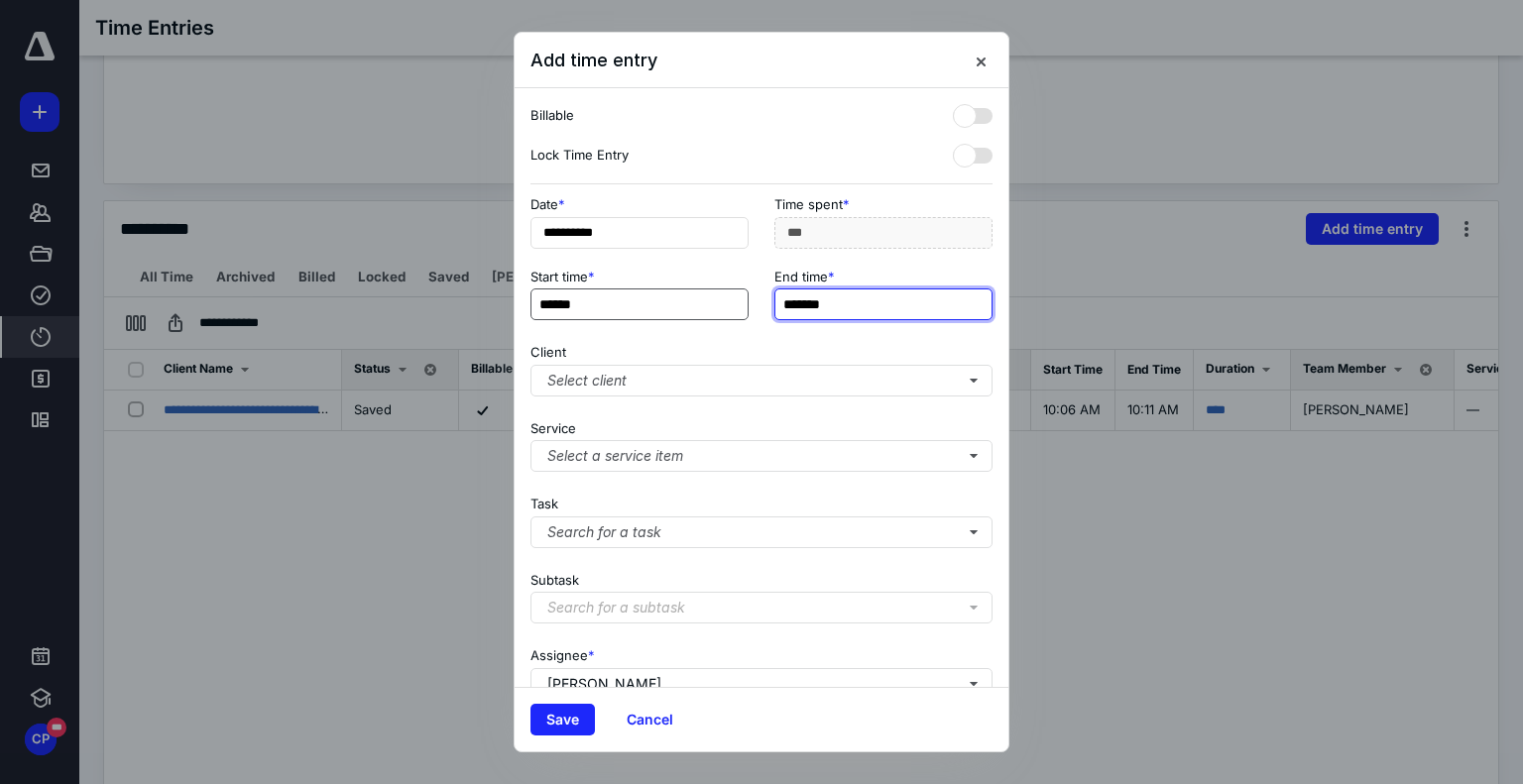 type on "***" 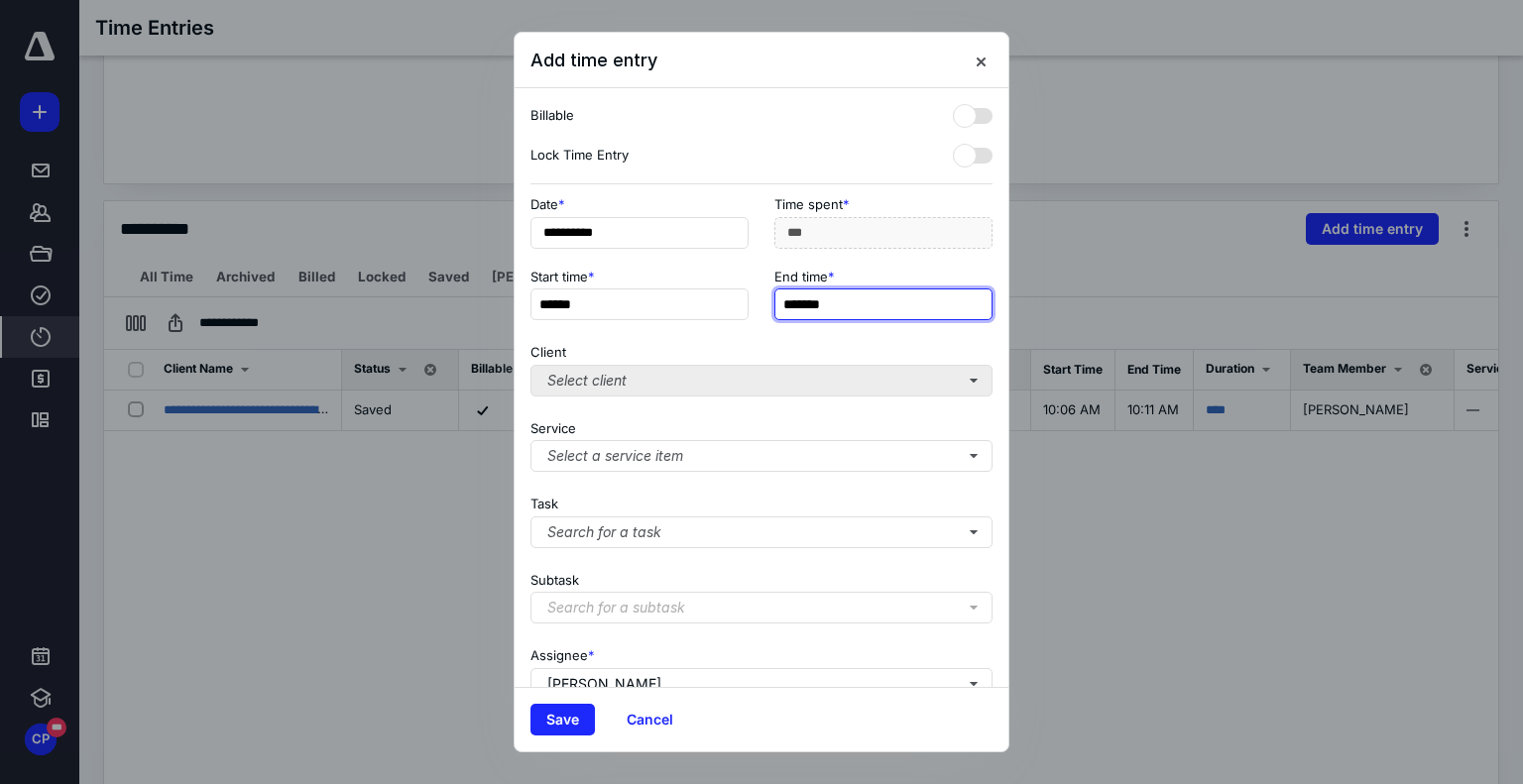 type on "*******" 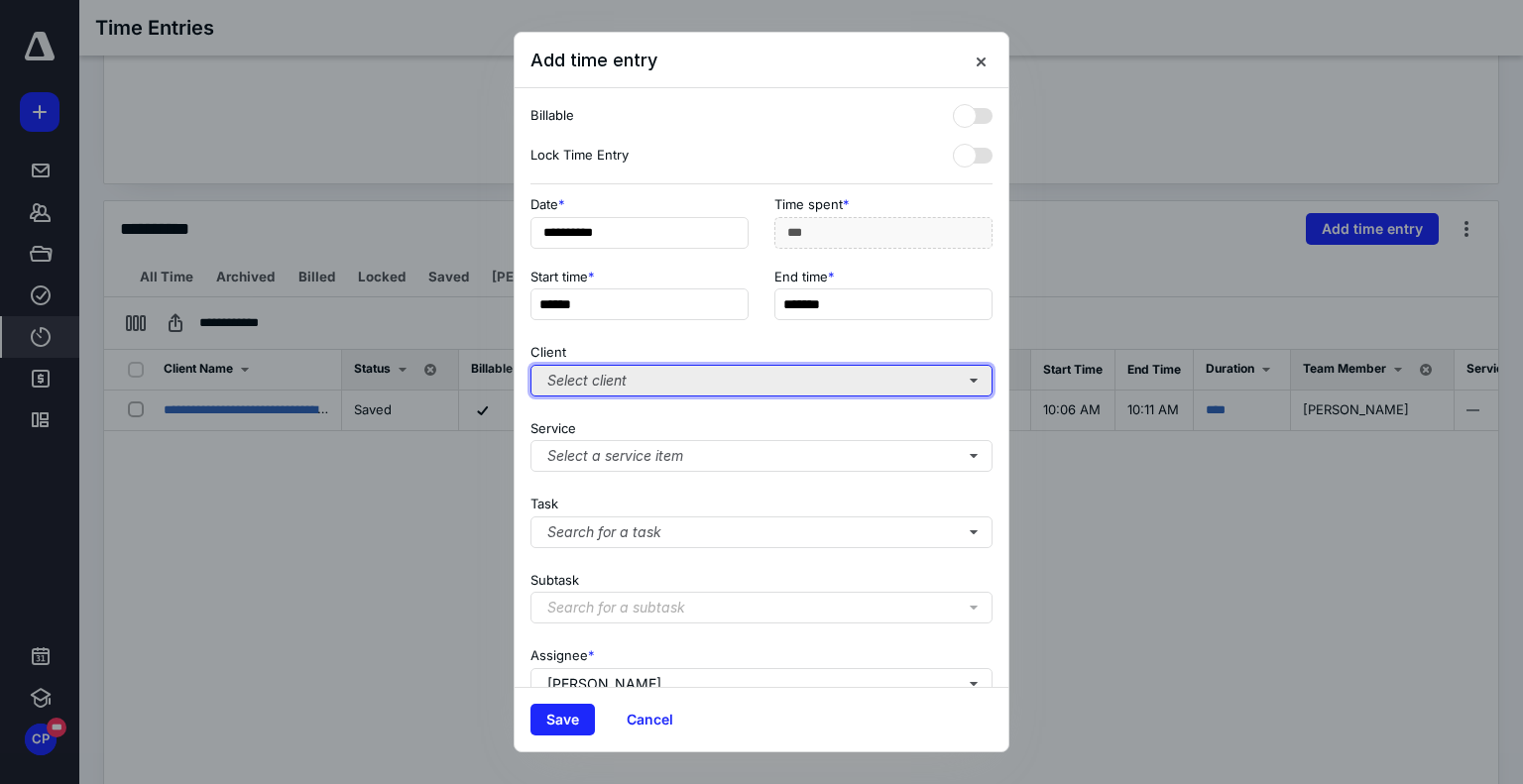 type on "***" 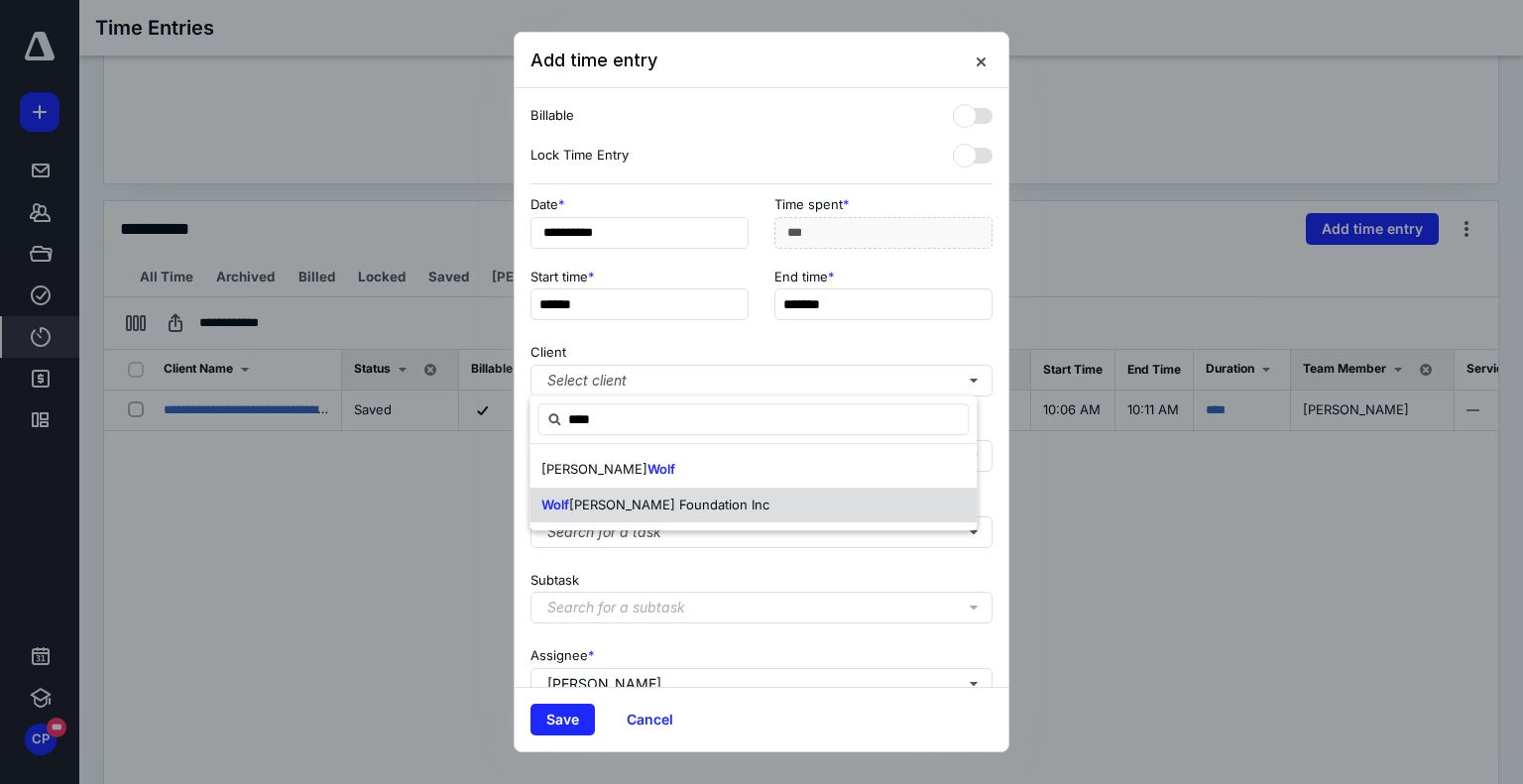 click on "[PERSON_NAME] Foundation Inc" at bounding box center (655, 505) 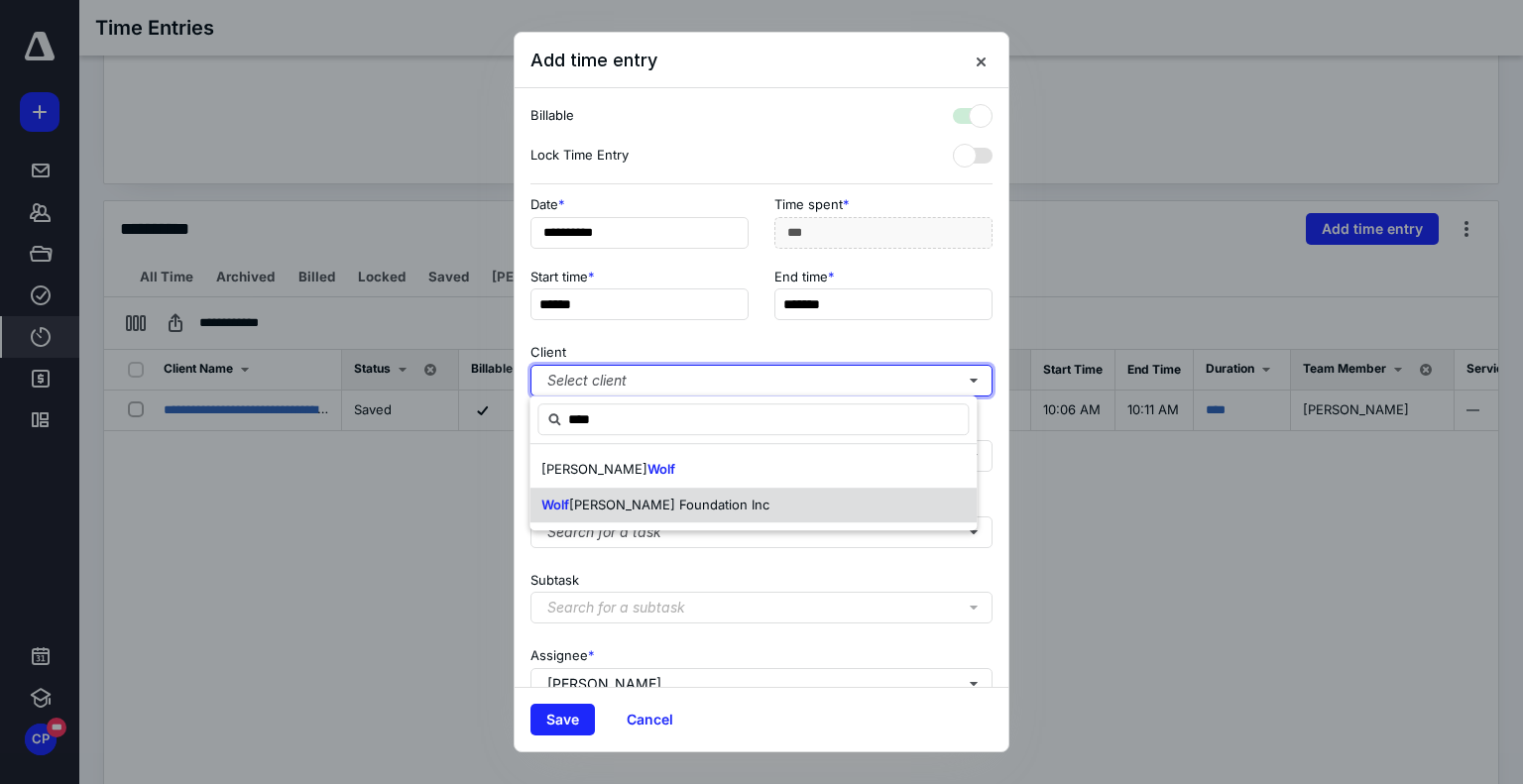 checkbox on "true" 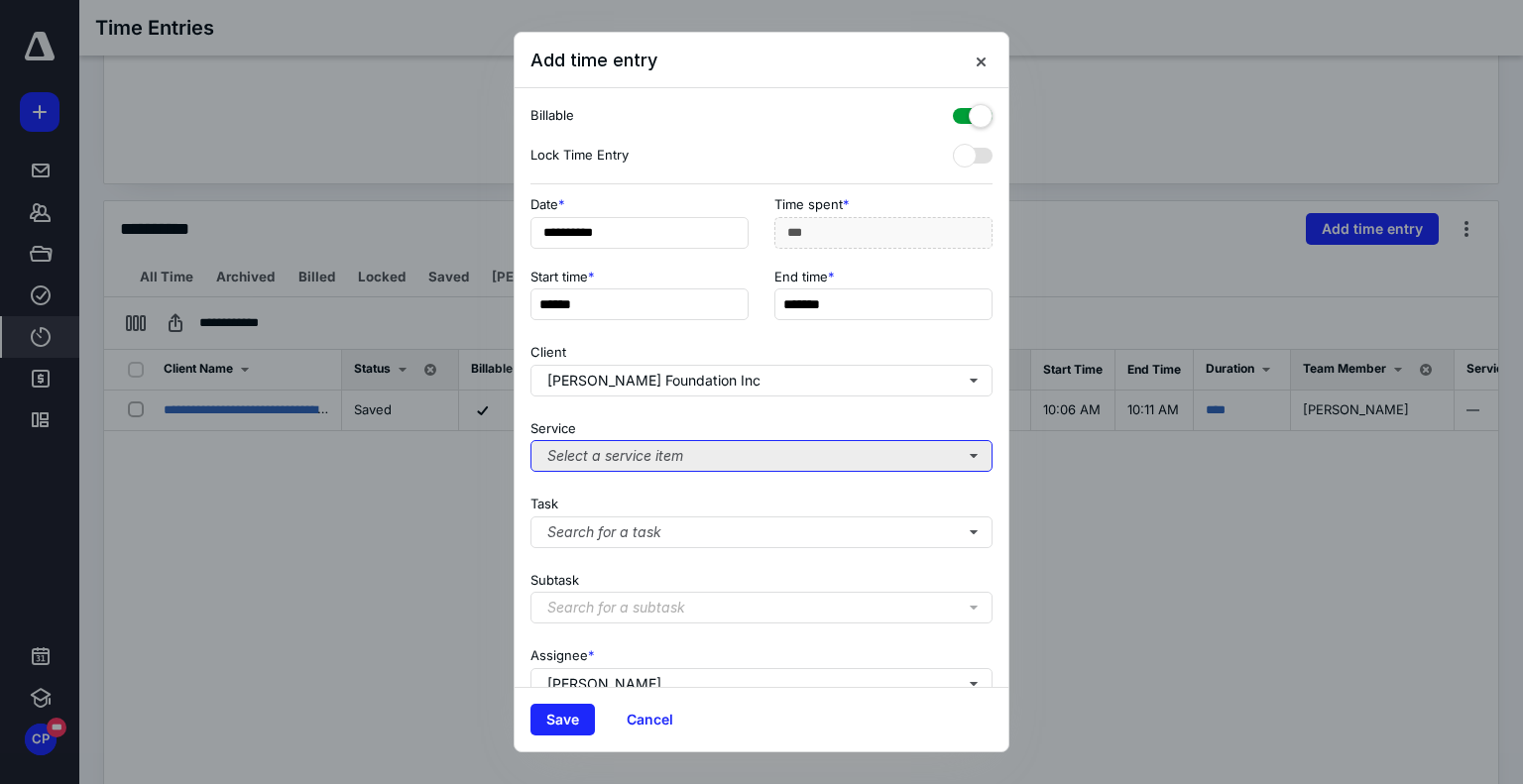 click on "Select a service item" at bounding box center [762, 456] 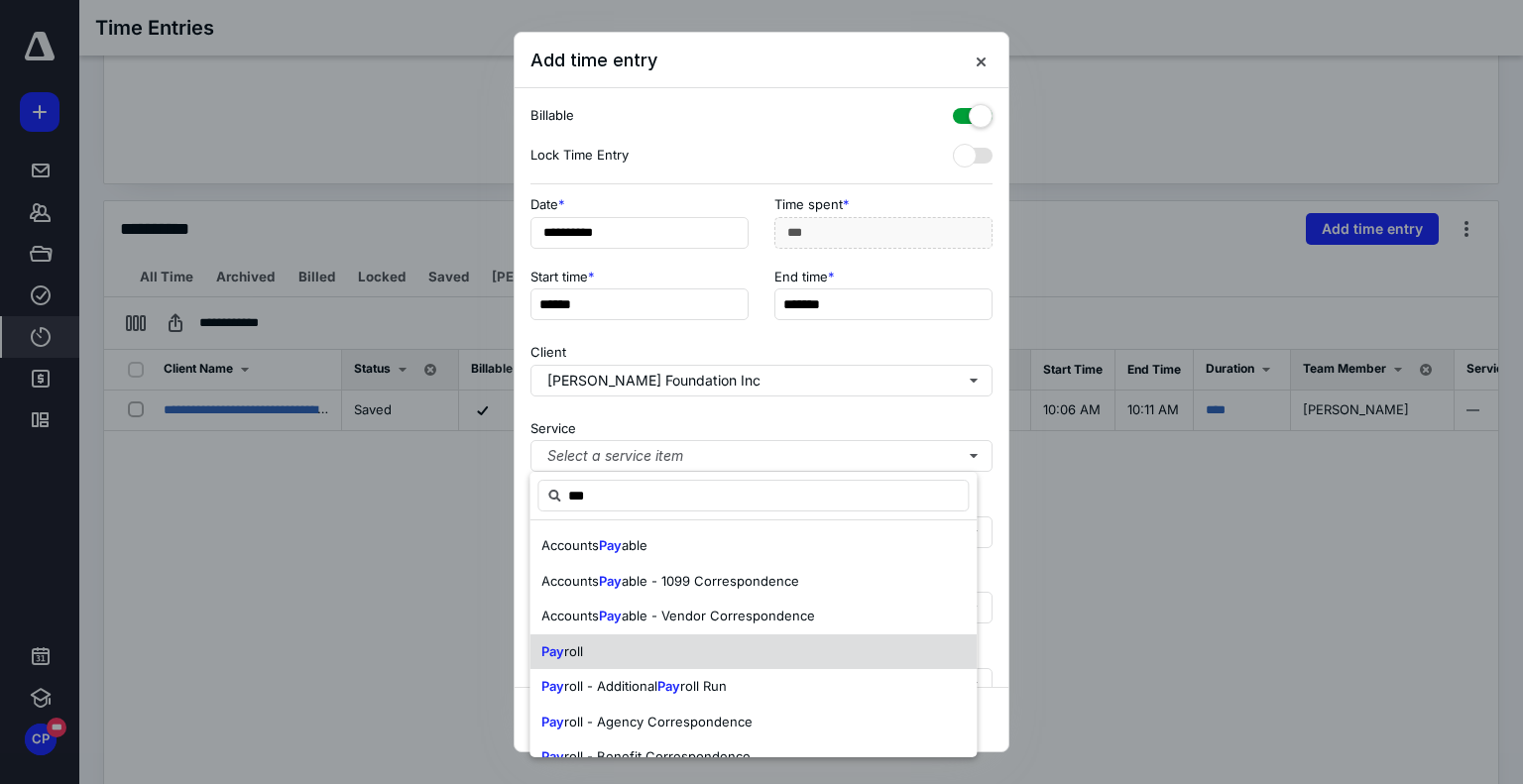 click on "Pay roll" at bounding box center [753, 652] 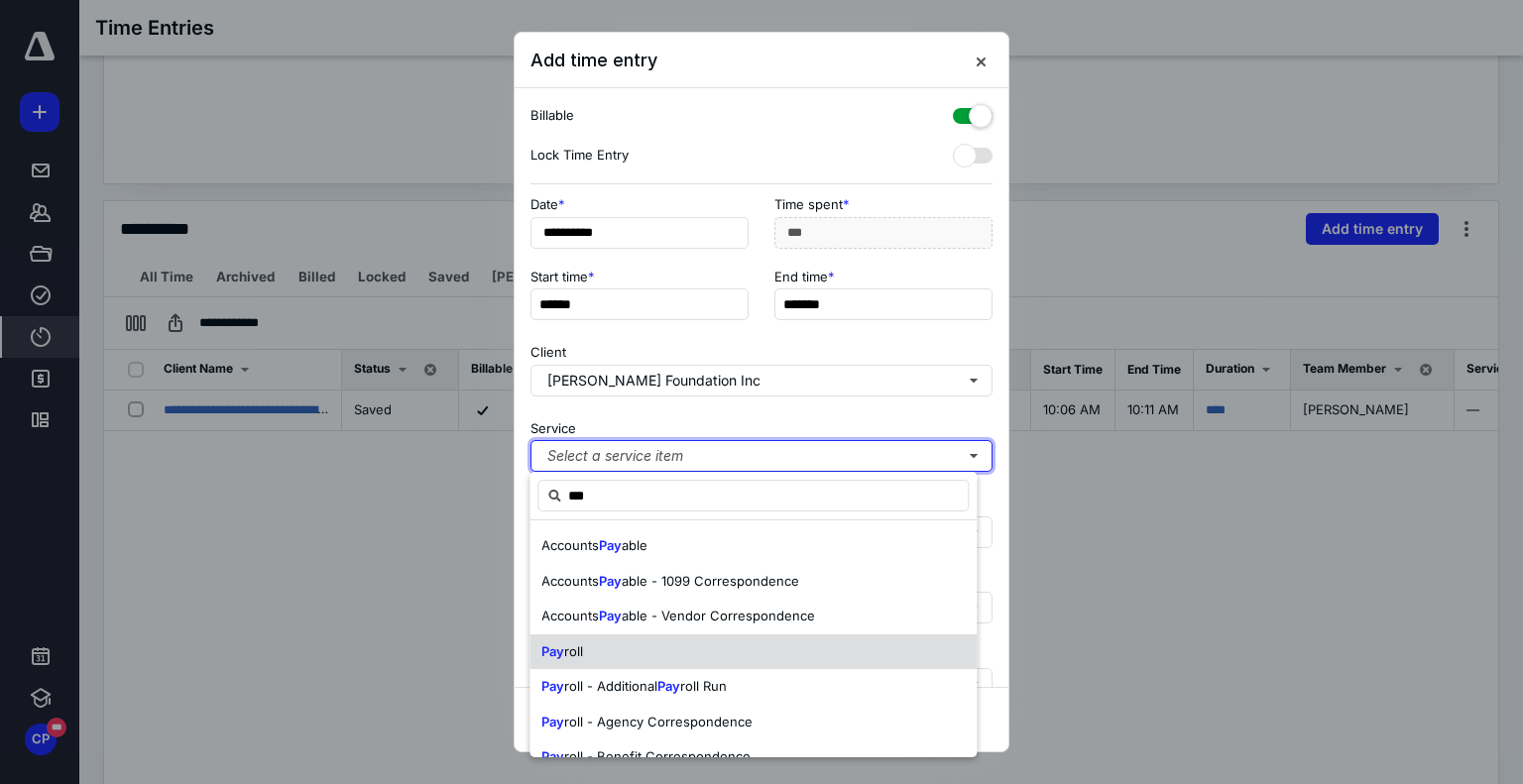 type 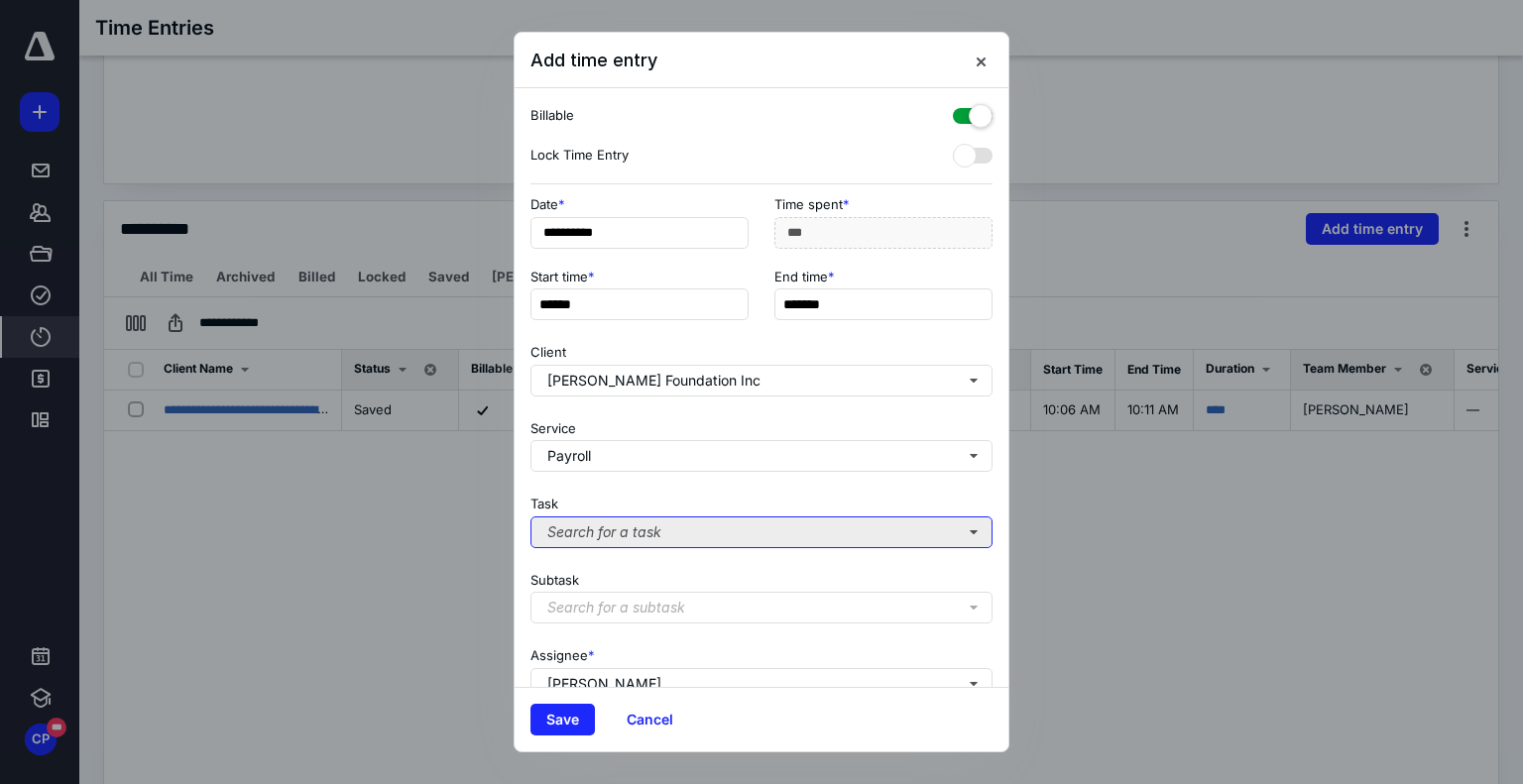 click on "Search for a task" at bounding box center (762, 532) 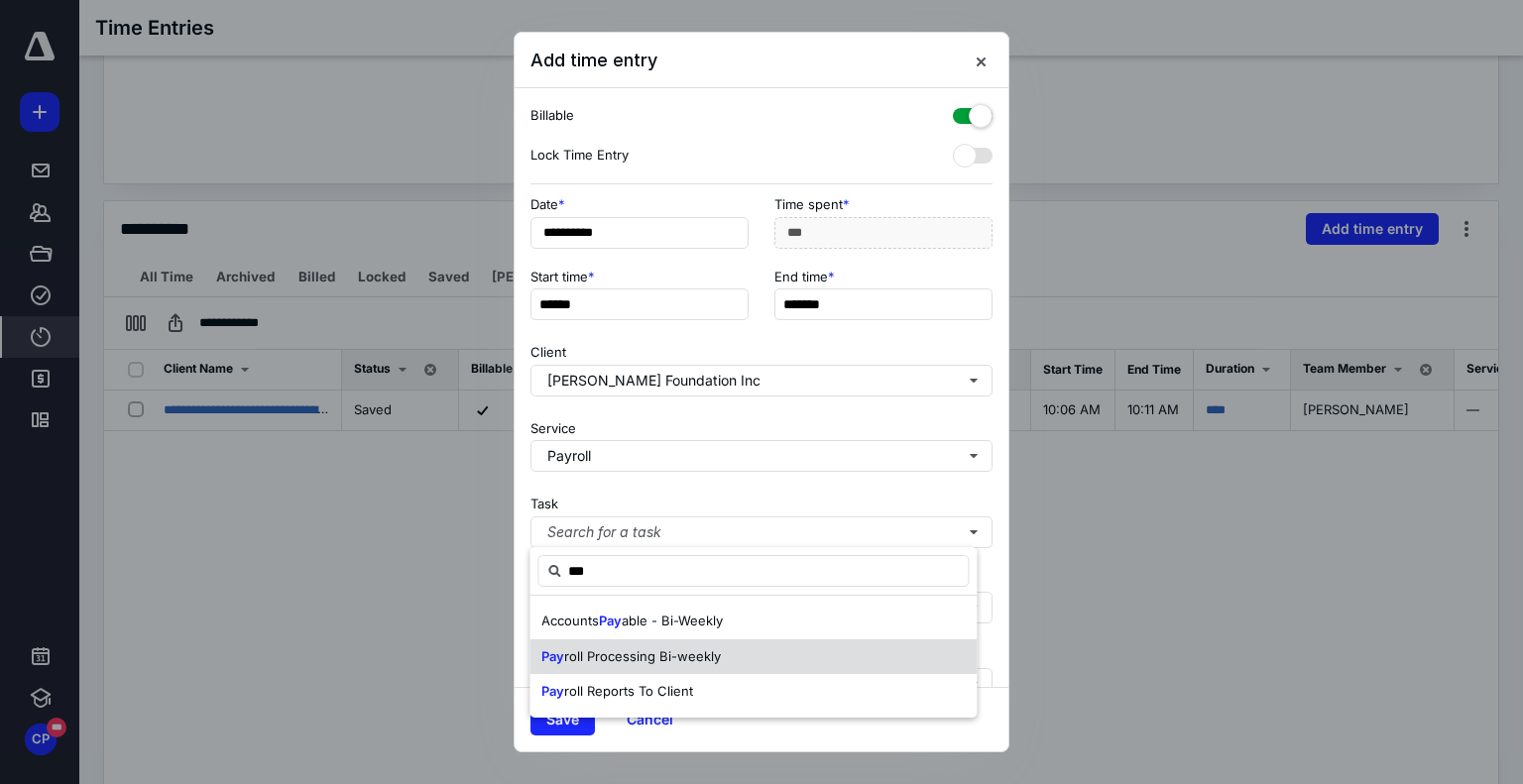 click on "roll Processing Bi-weekly" at bounding box center (643, 656) 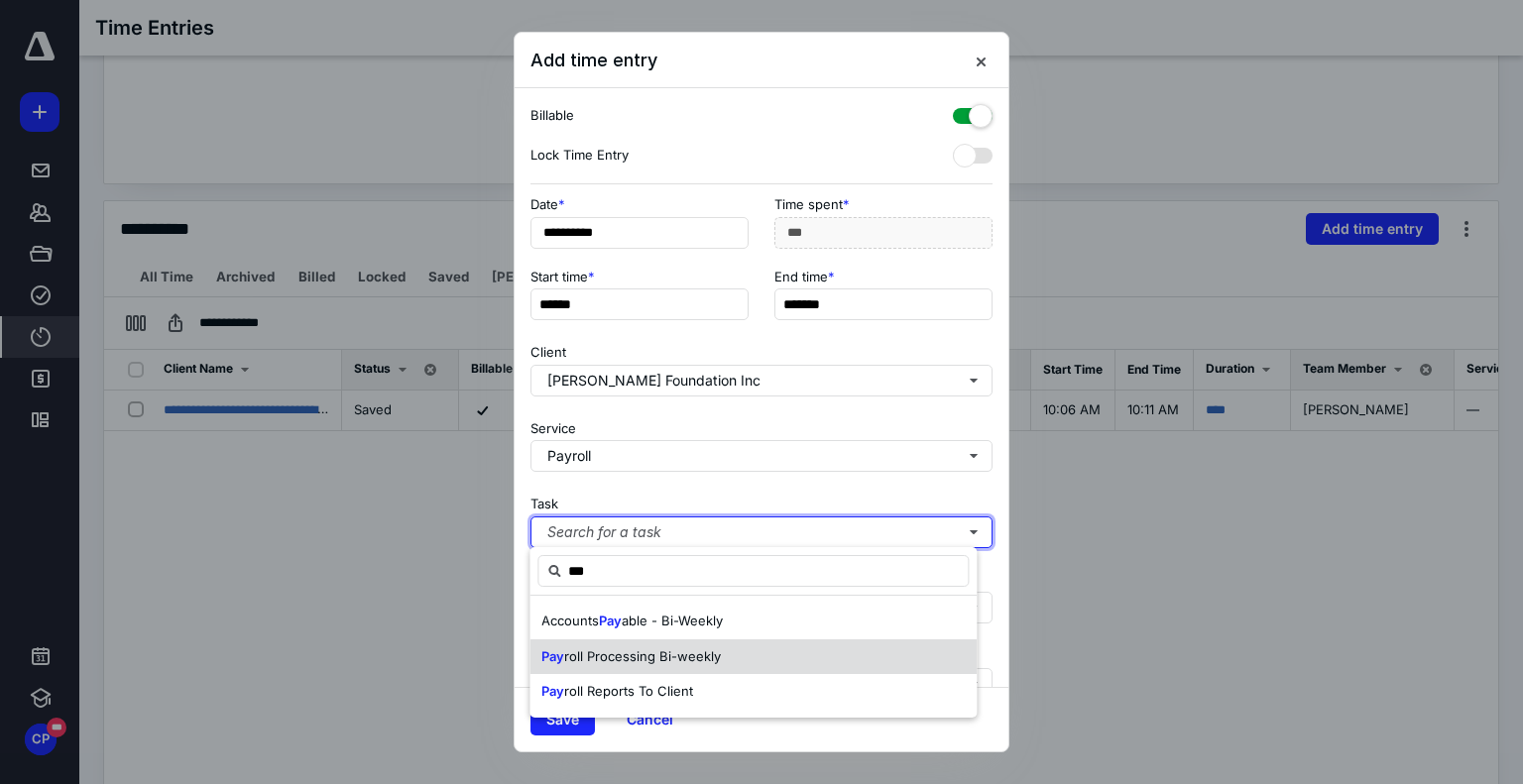 type 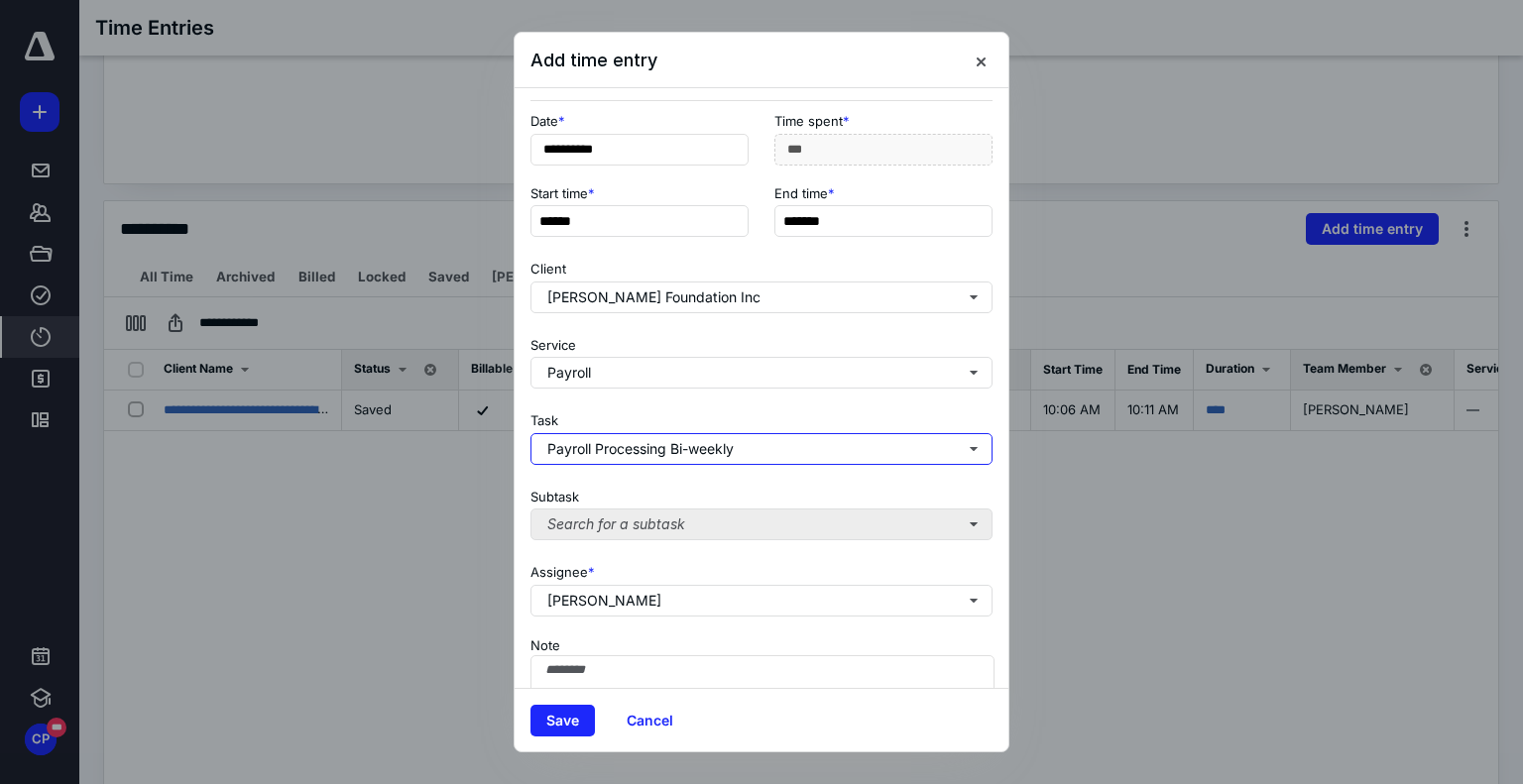 scroll, scrollTop: 180, scrollLeft: 0, axis: vertical 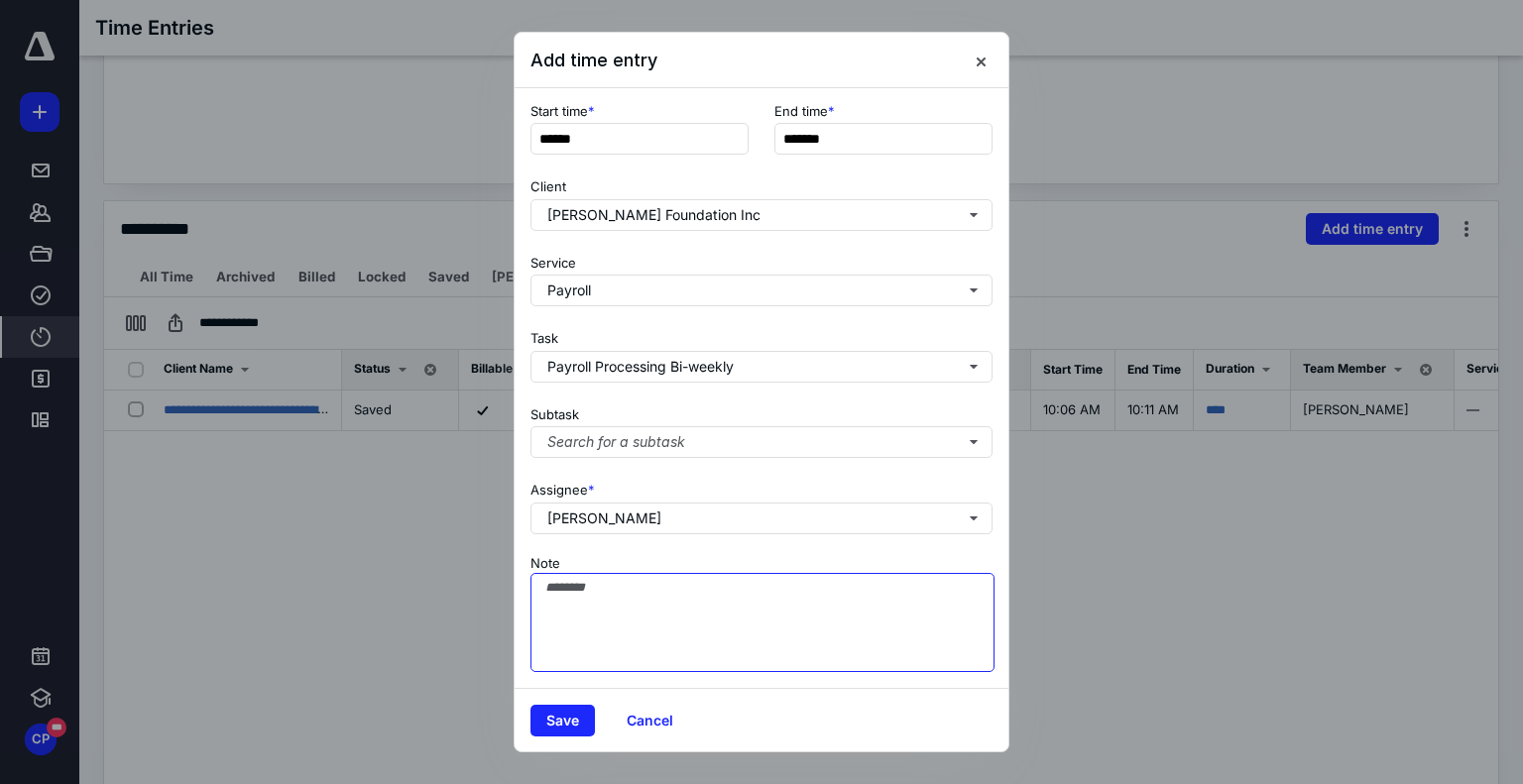 click on "Note" at bounding box center [762, 622] 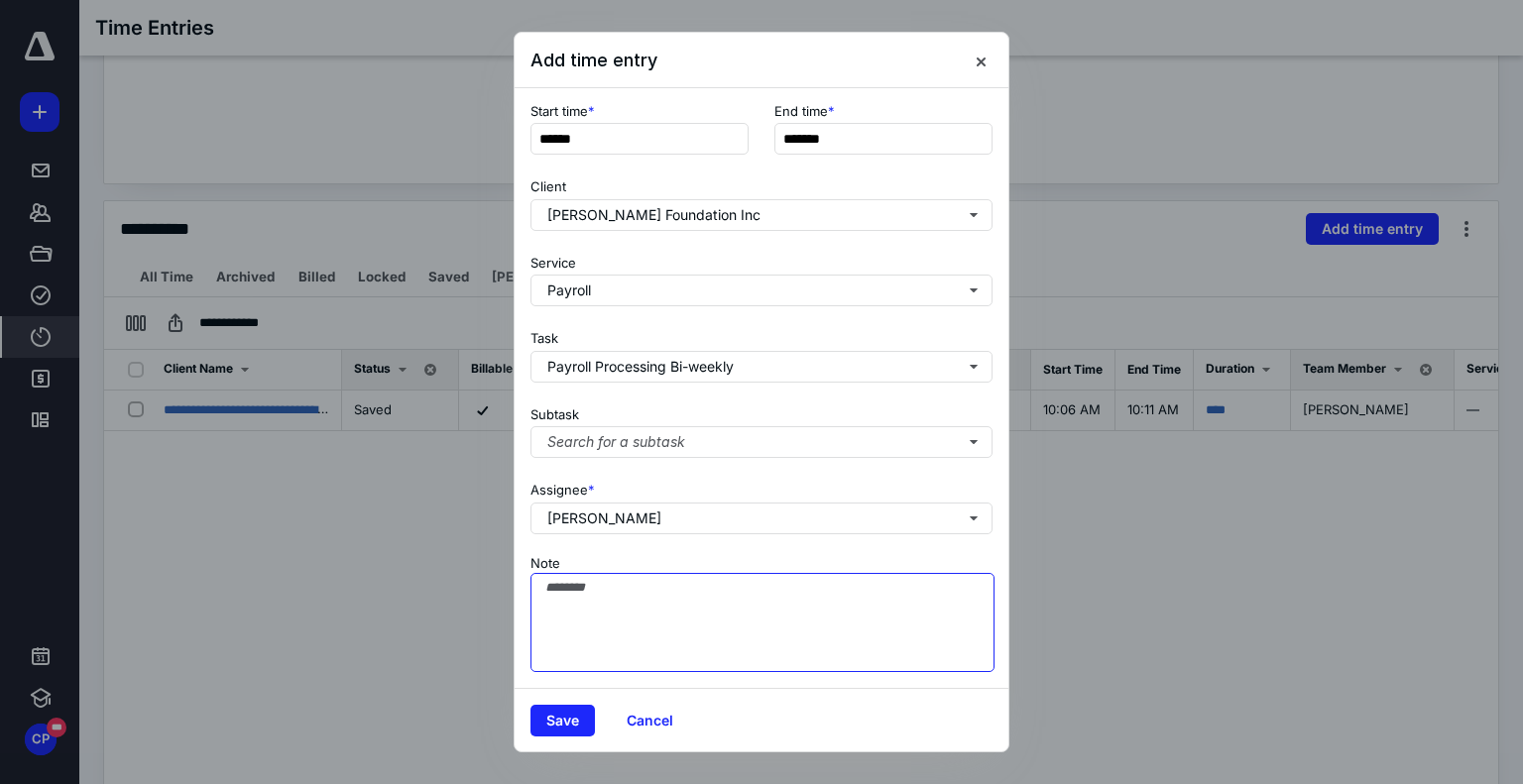 type on "*" 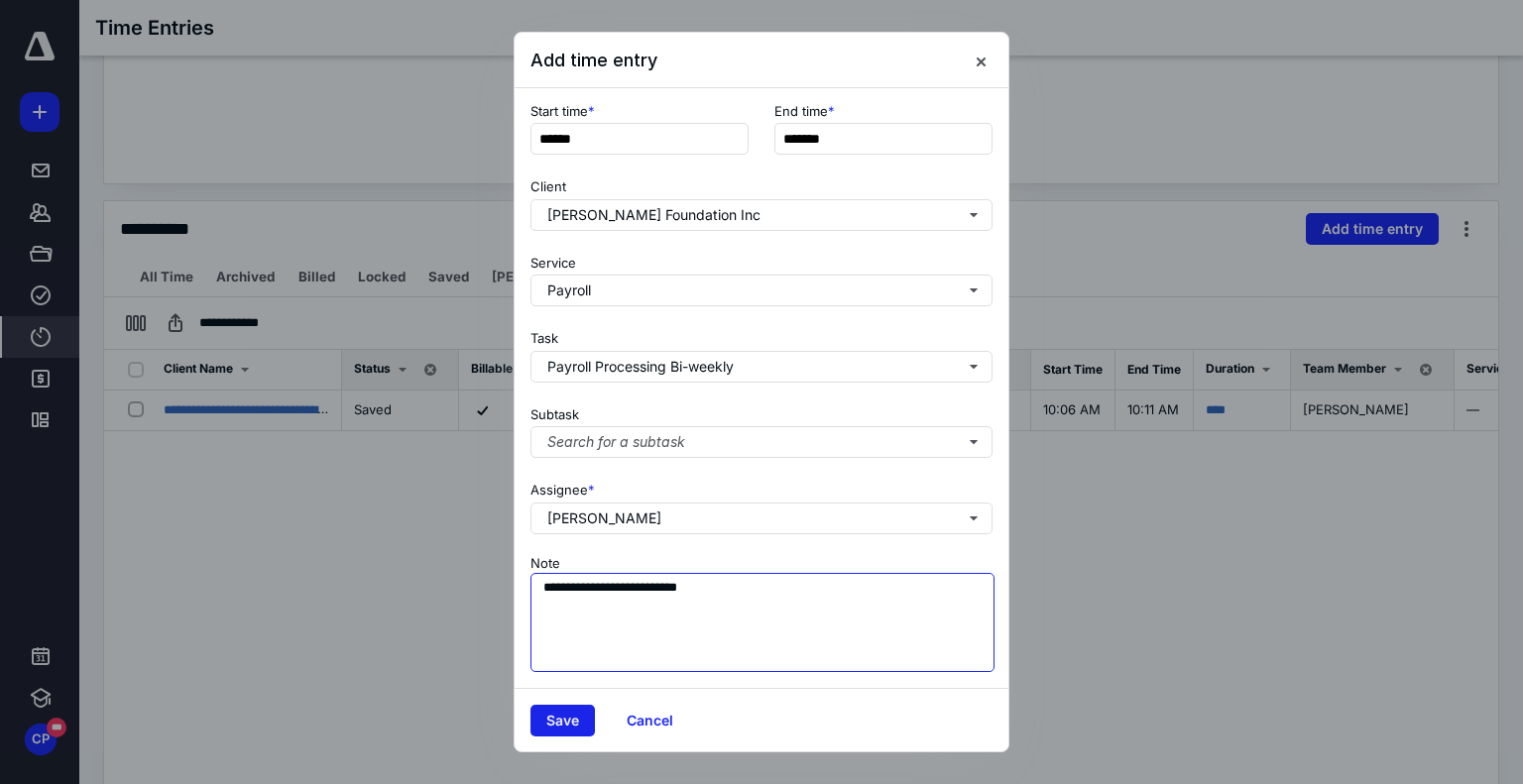 type on "**********" 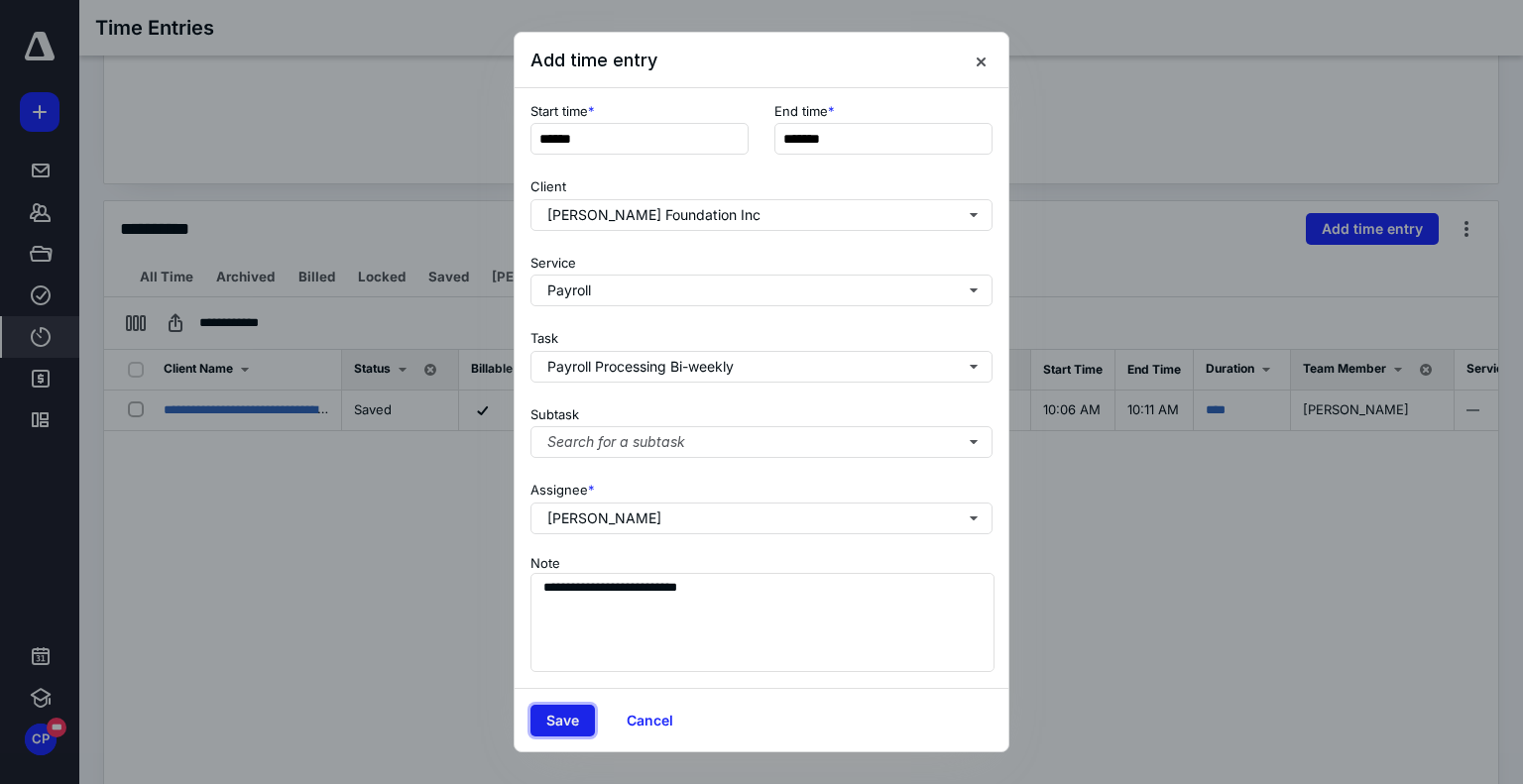 click on "Save" at bounding box center [562, 721] 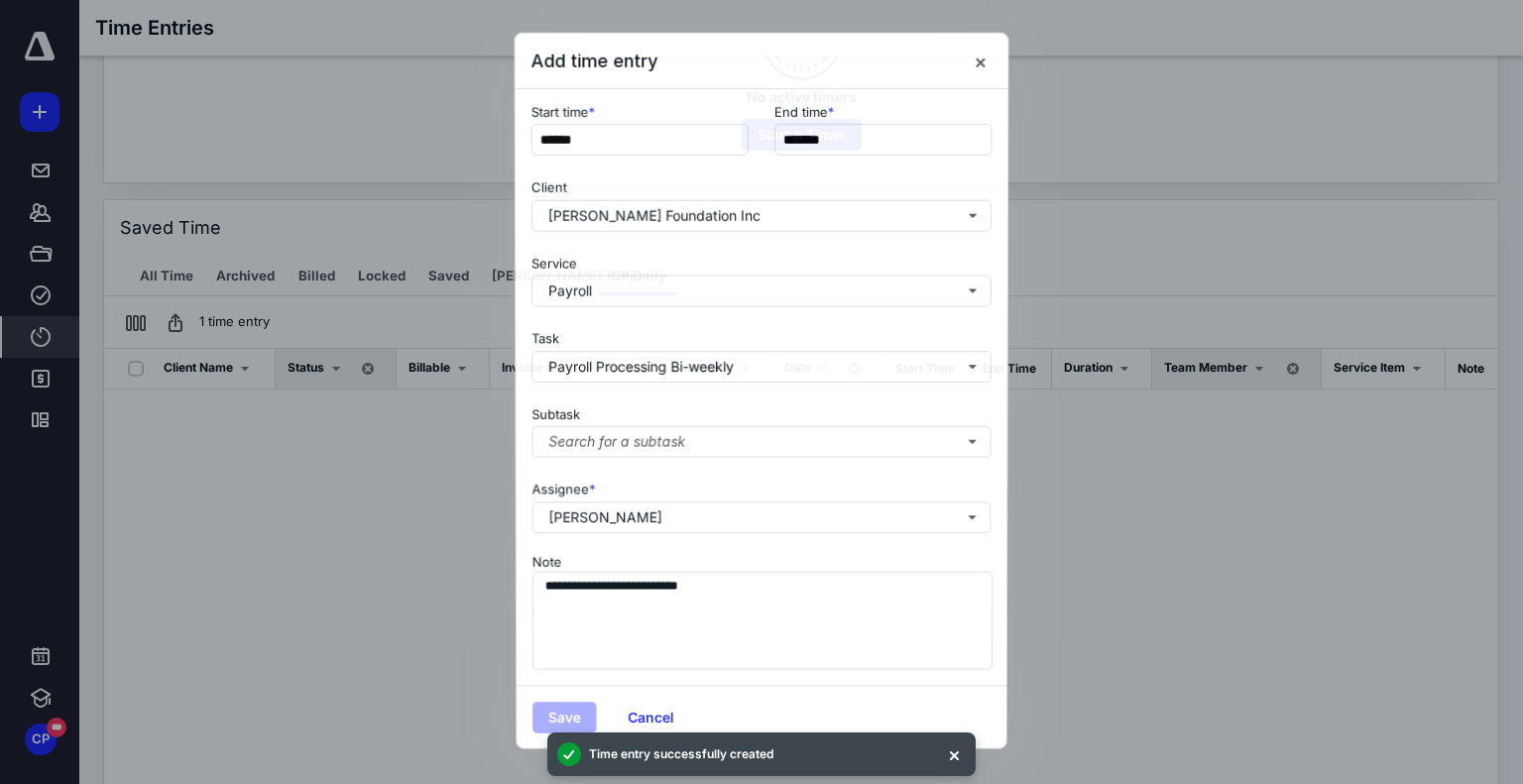 scroll, scrollTop: 0, scrollLeft: 0, axis: both 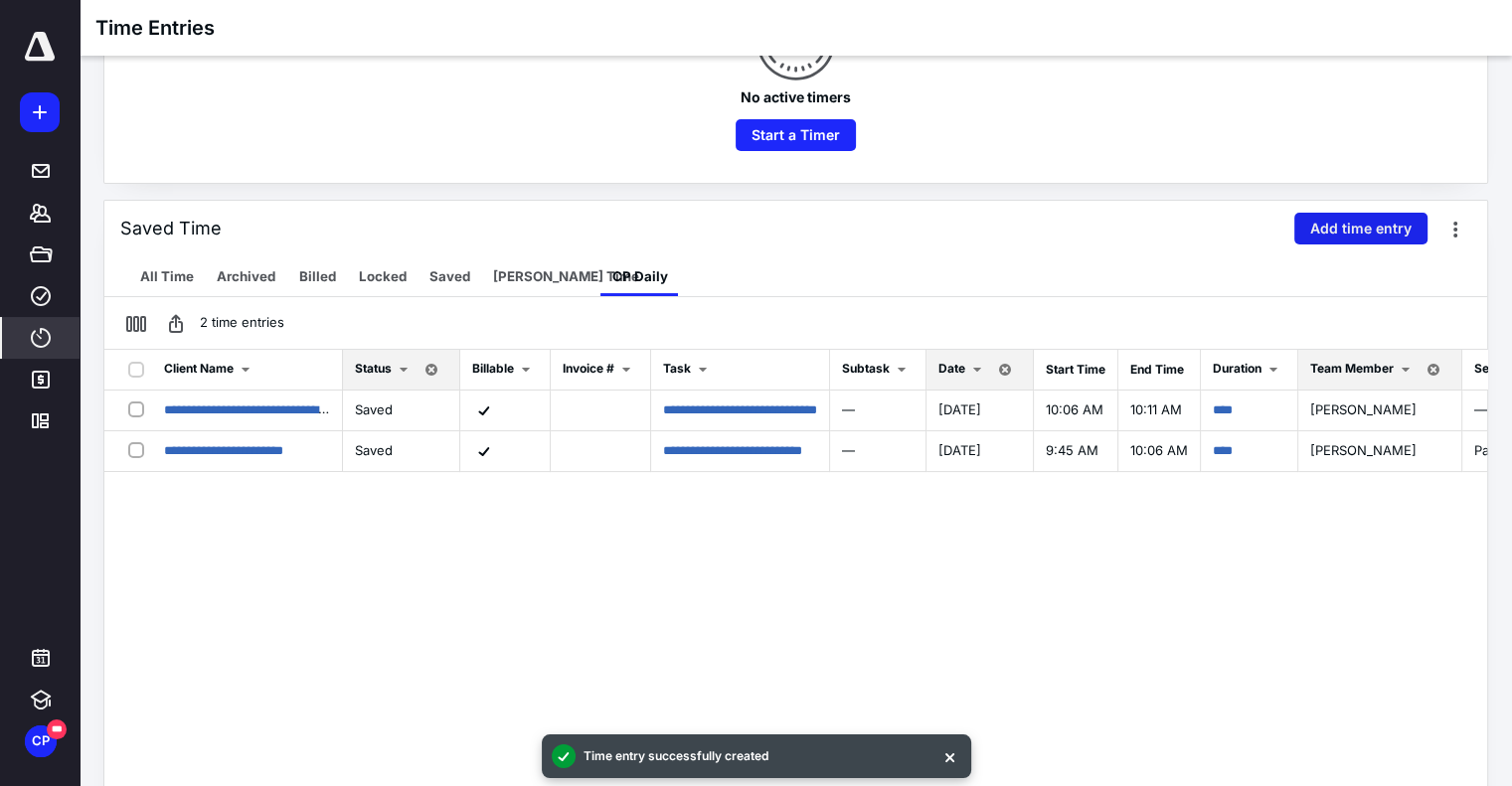 click on "Add time entry" at bounding box center (1361, 229) 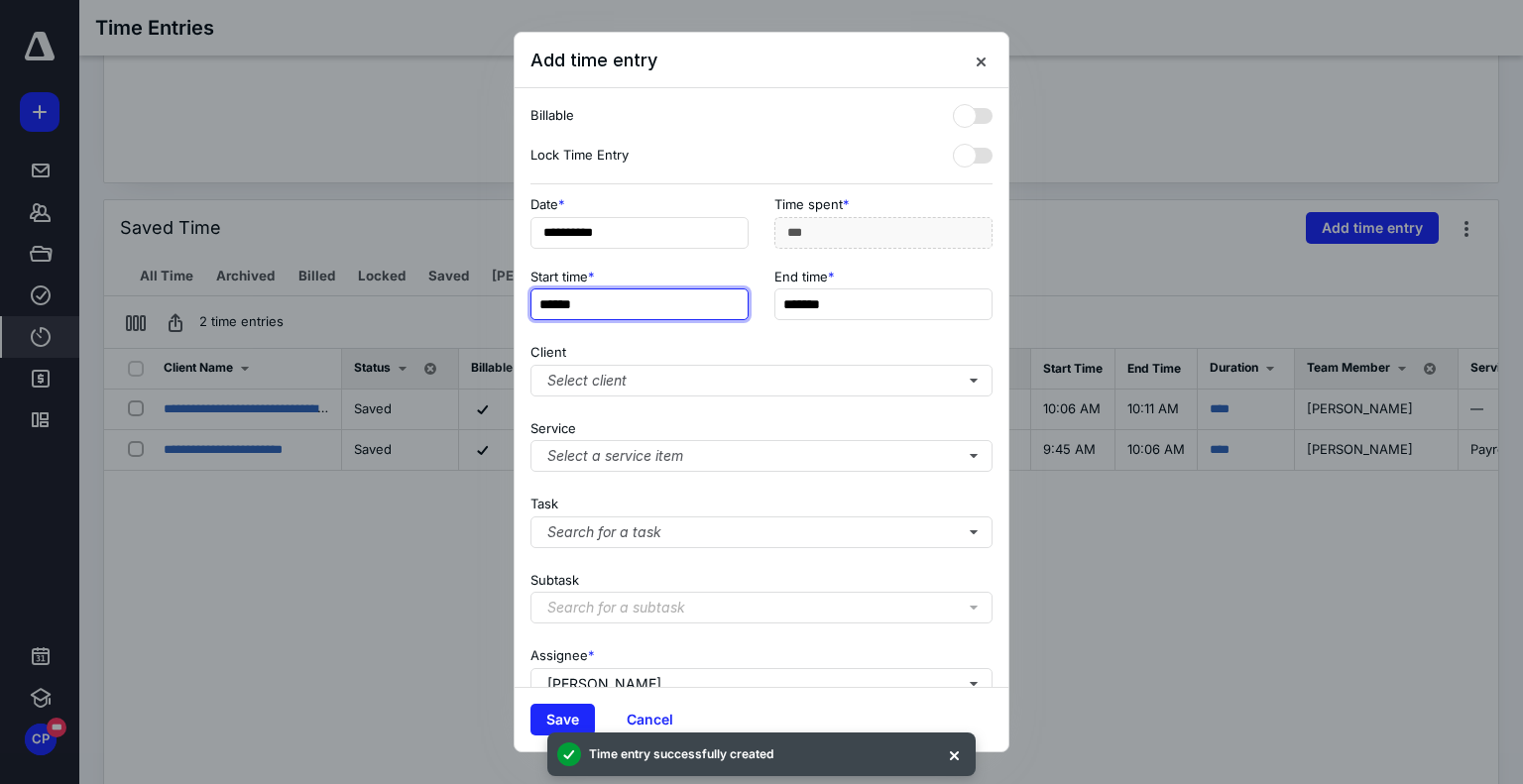 click on "******" at bounding box center (640, 304) 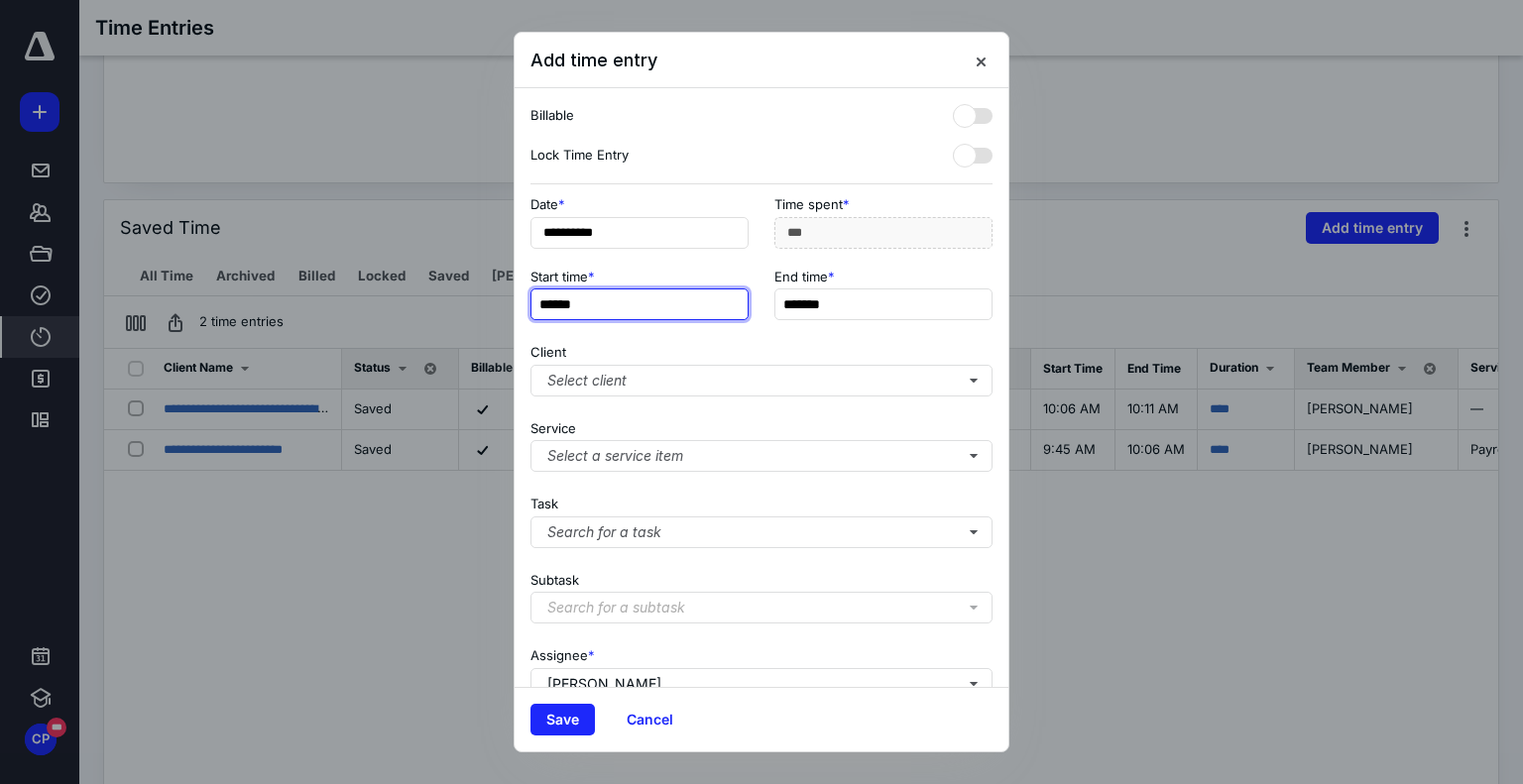 type on "******" 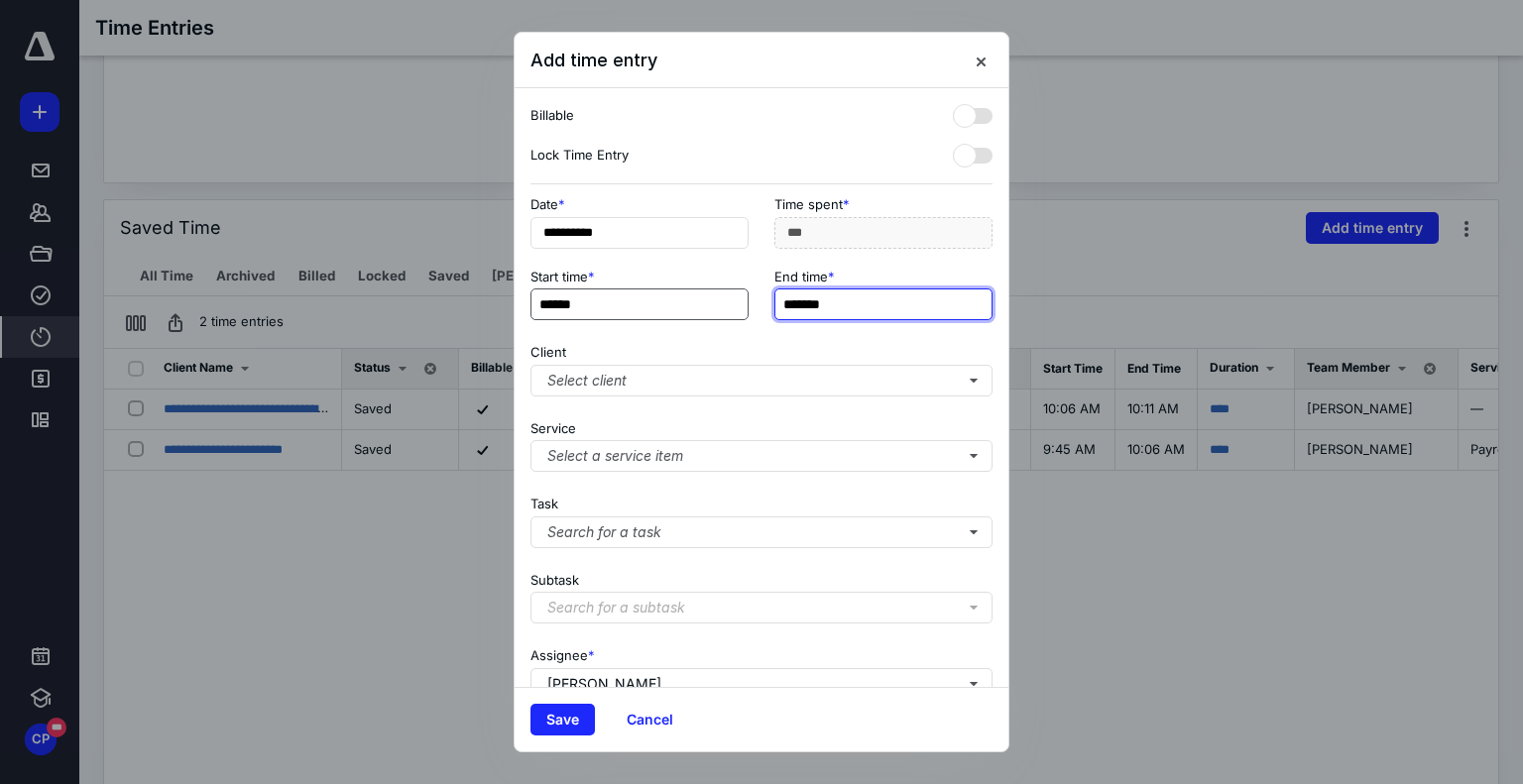 type on "***" 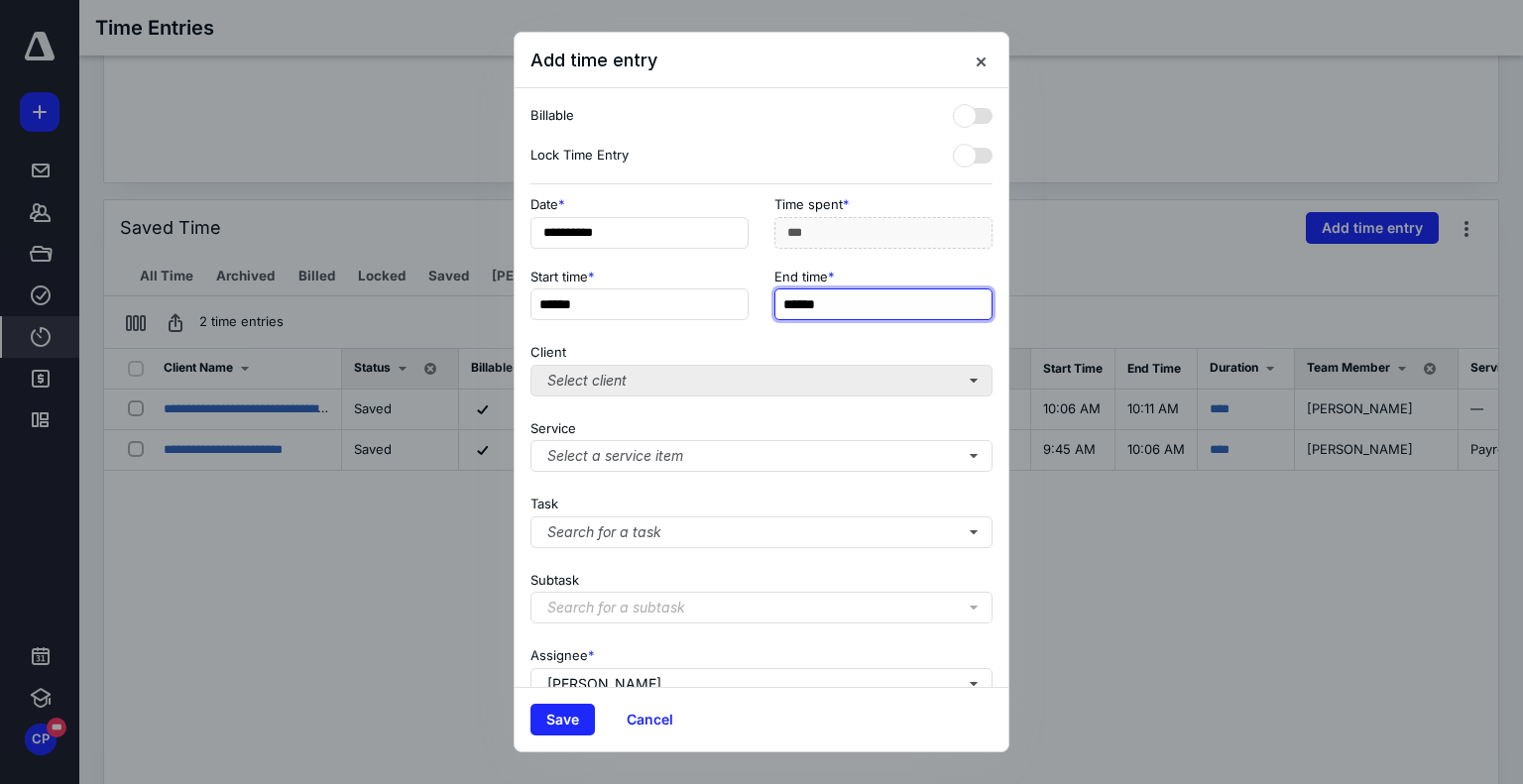 type on "******" 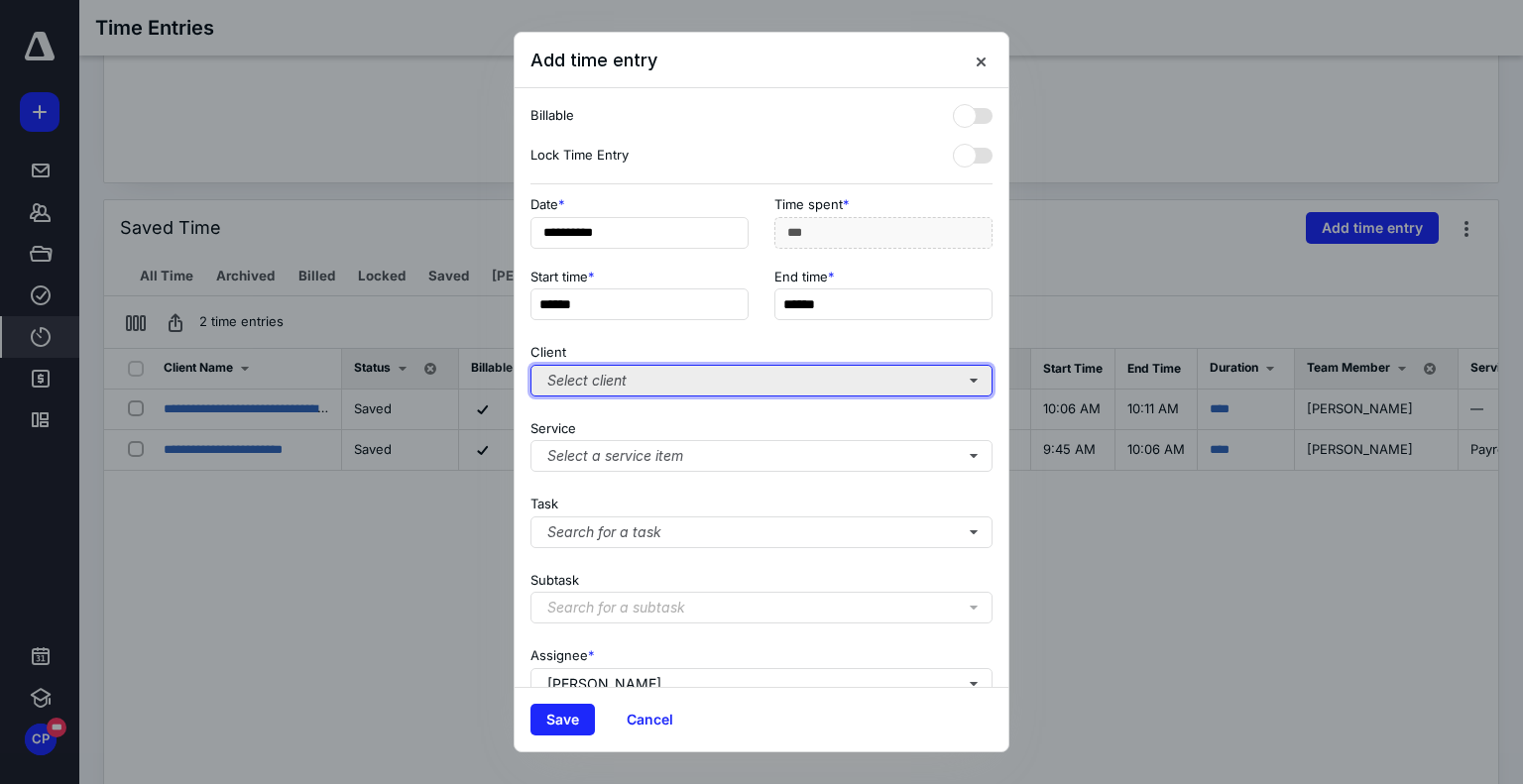 click on "Select client" at bounding box center (762, 381) 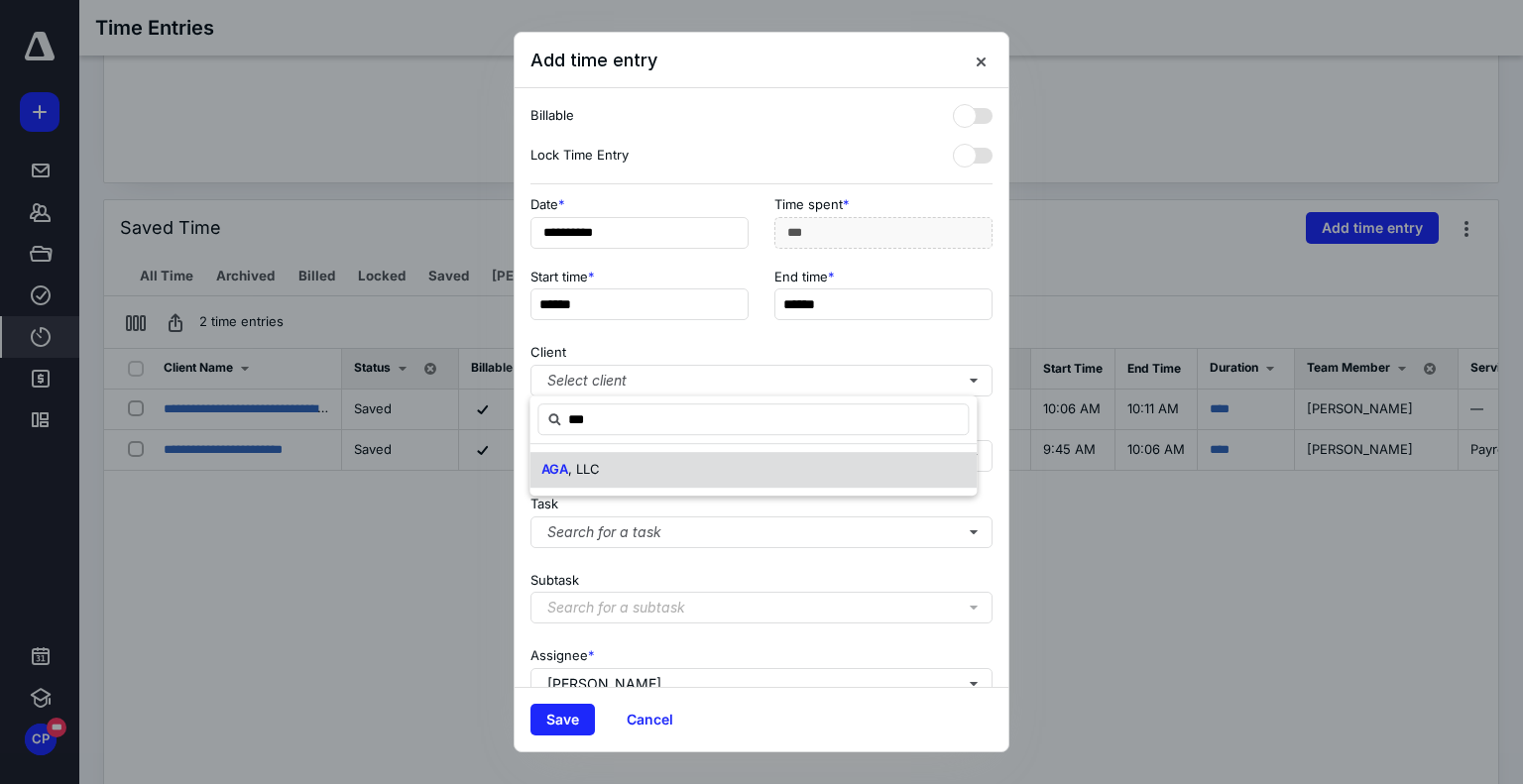 click on "AGA , LLC" at bounding box center [753, 470] 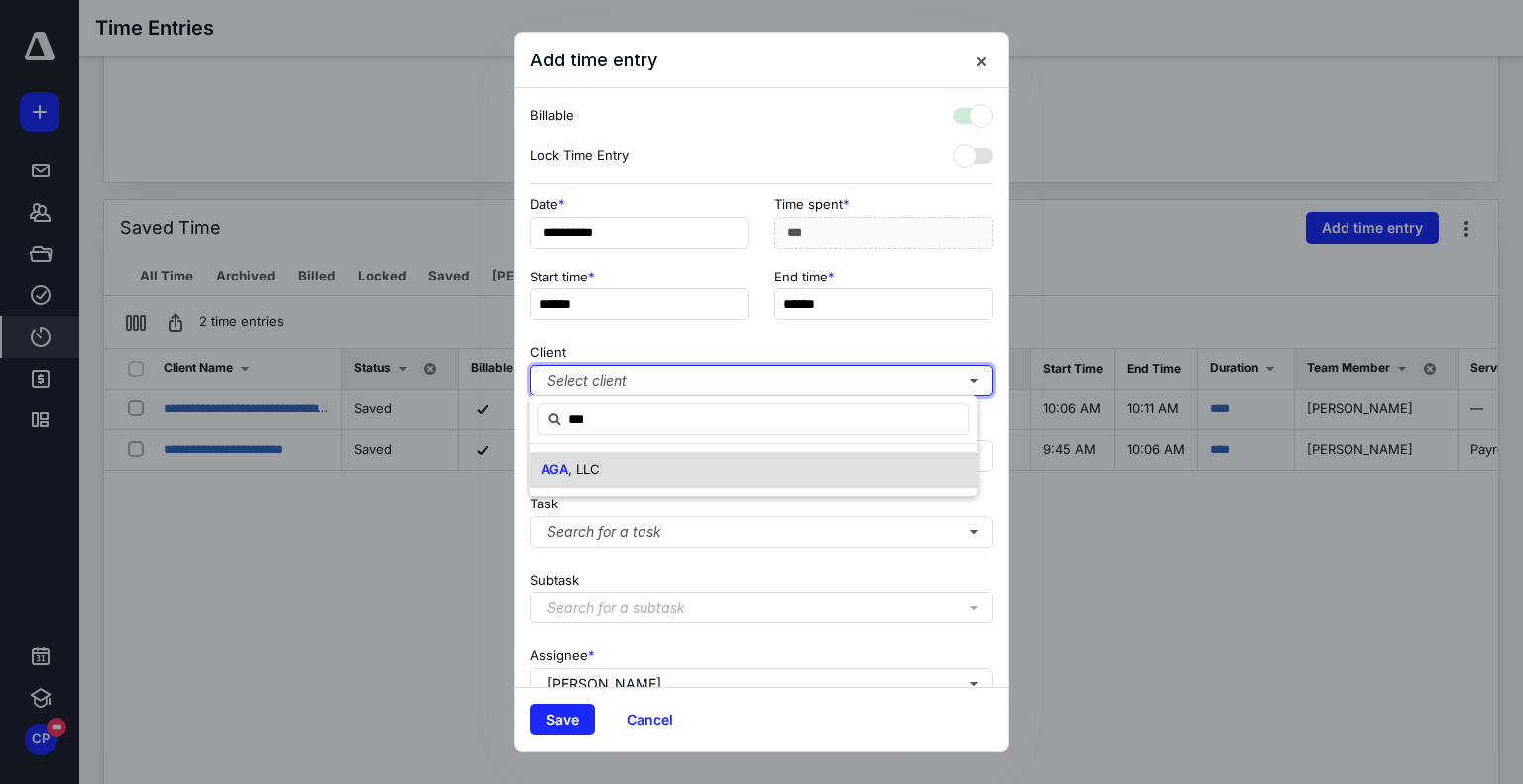 checkbox on "true" 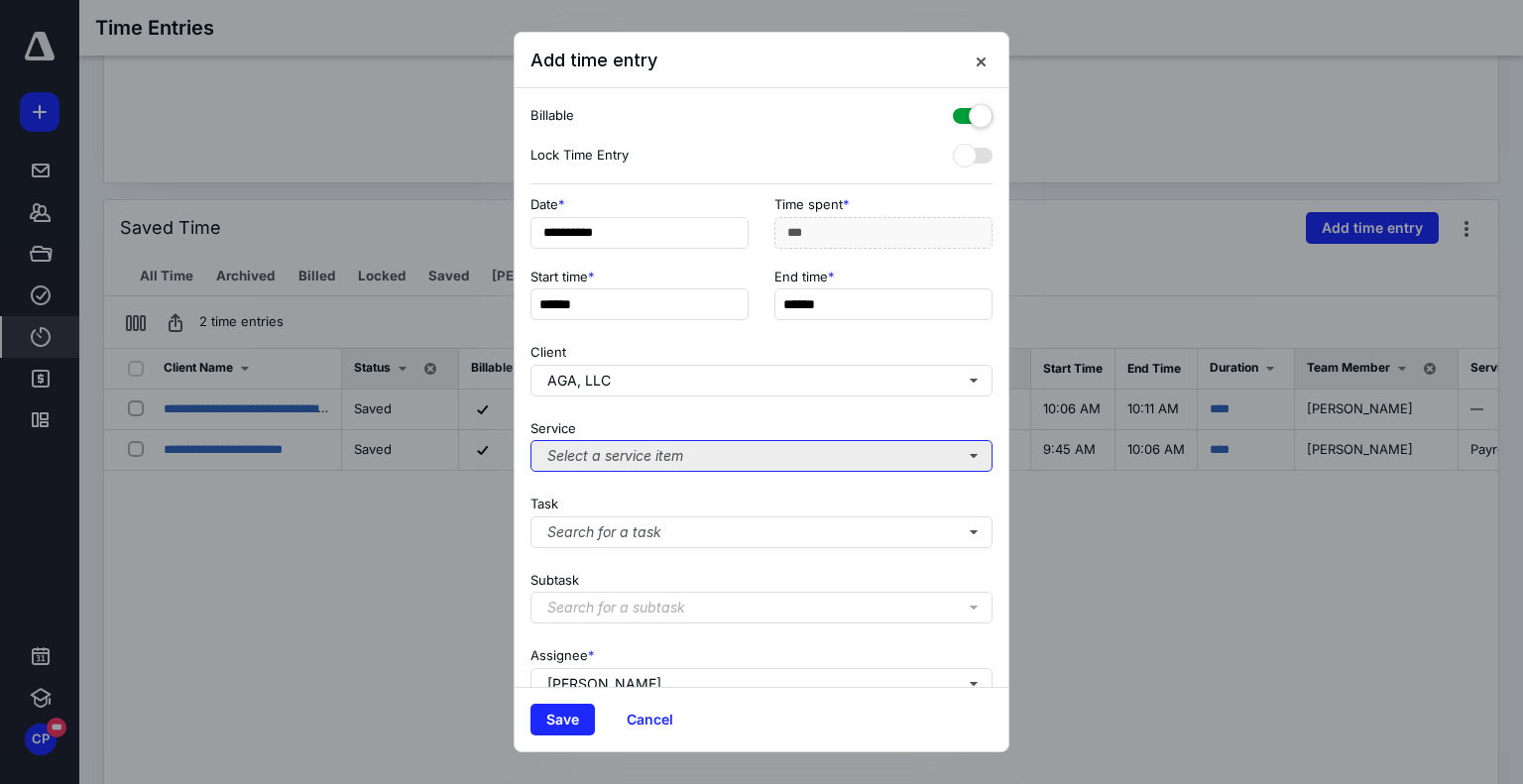 click on "Select a service item" at bounding box center (762, 456) 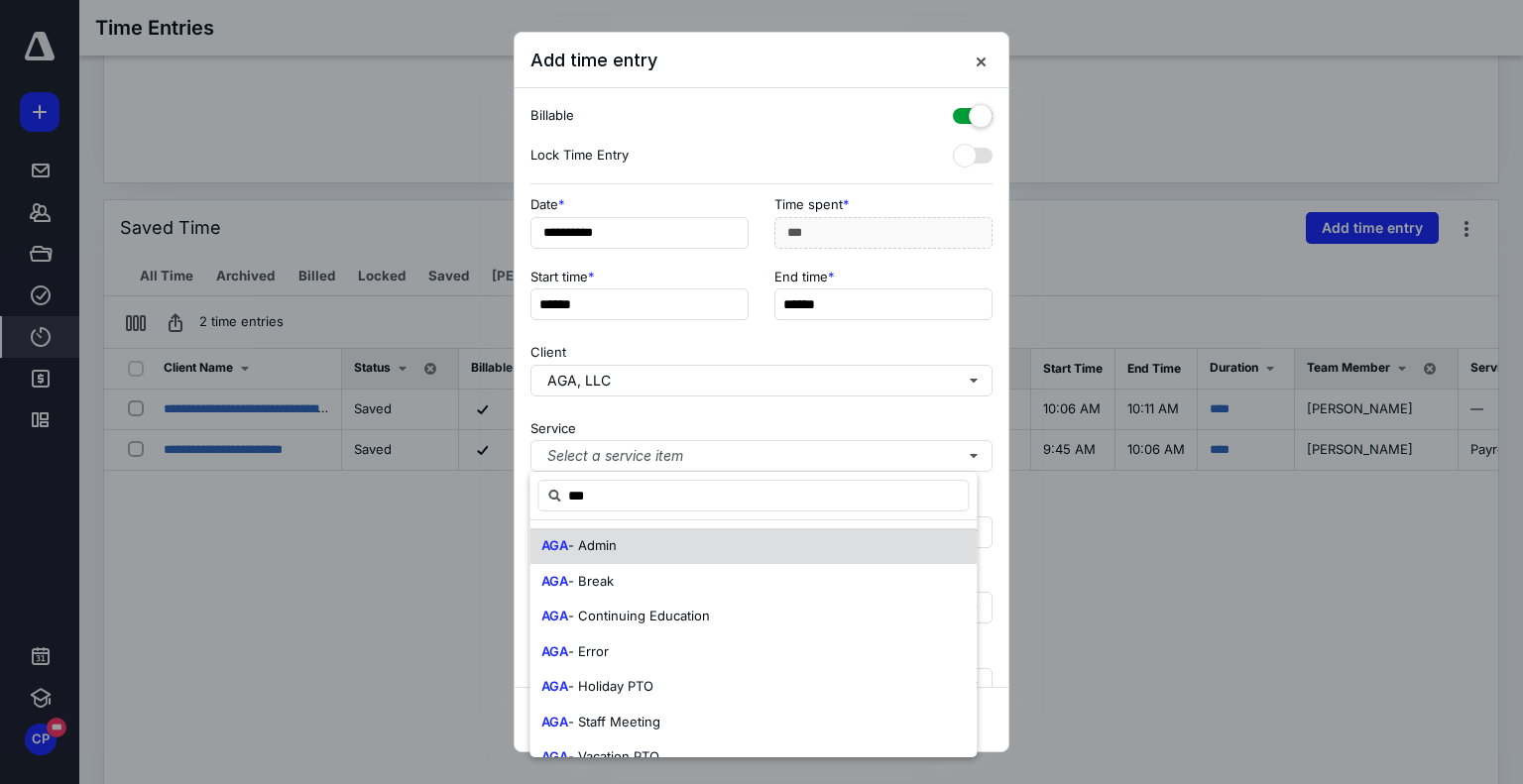 click on "AGA  - Admin" at bounding box center [753, 546] 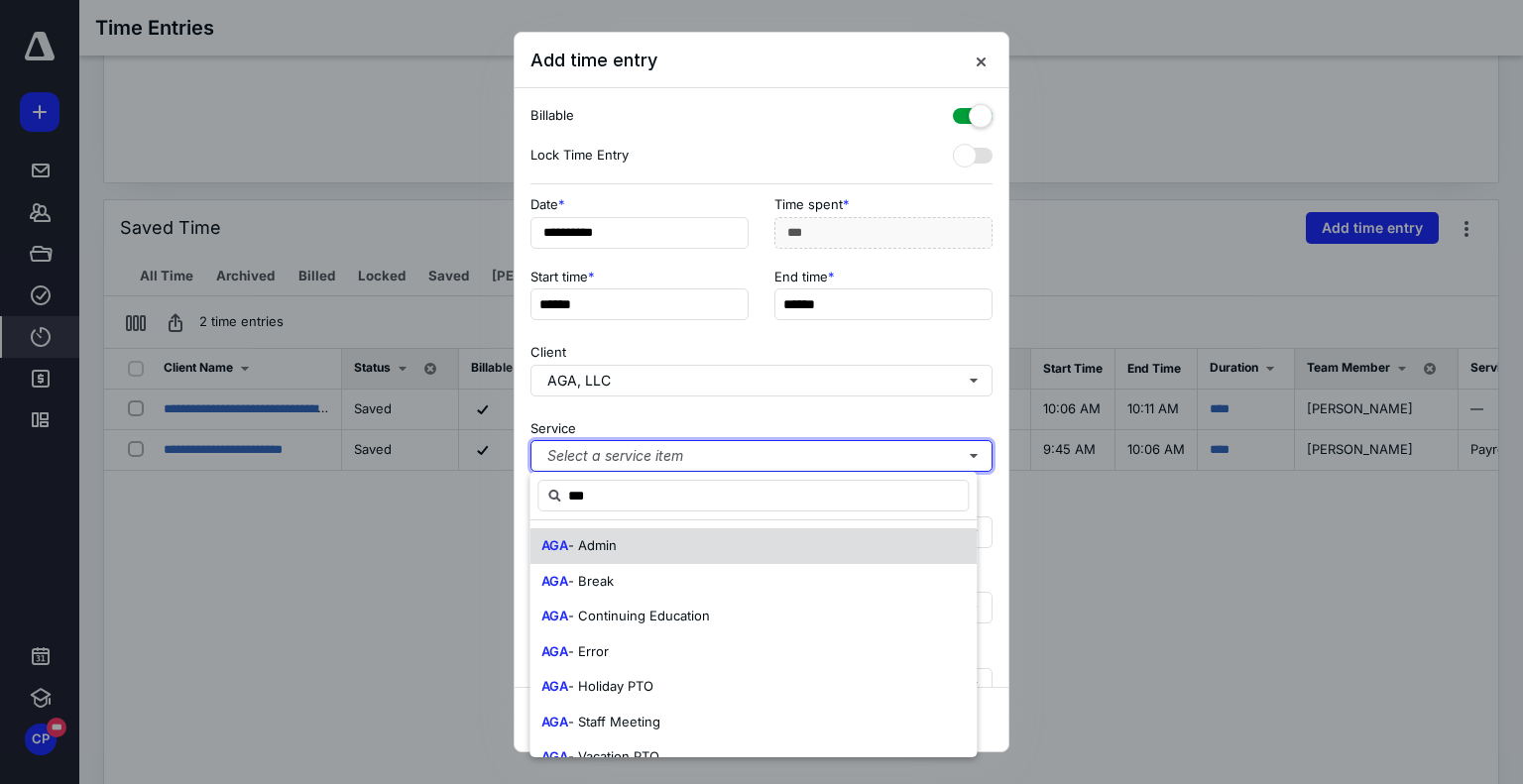 type 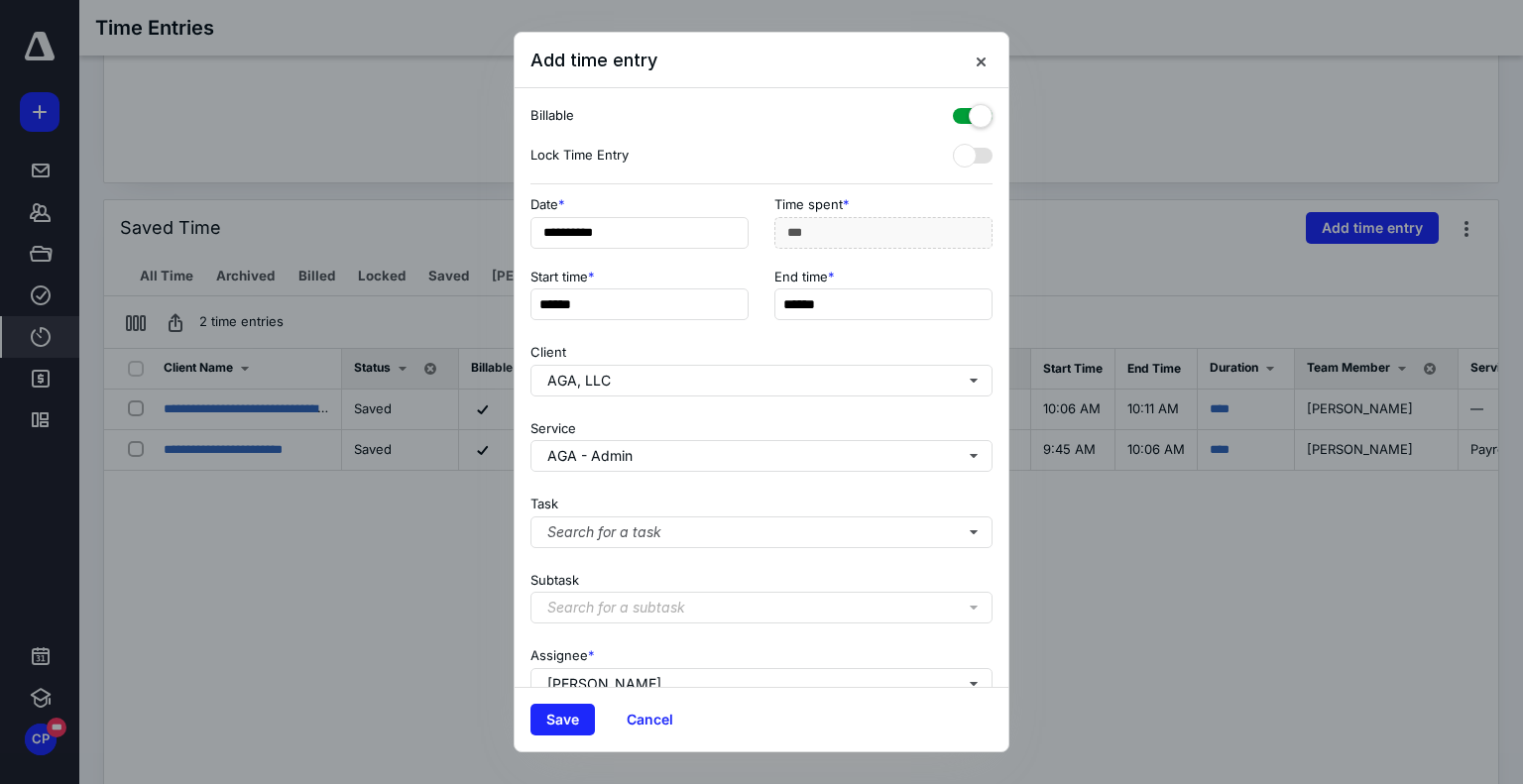 click at bounding box center (973, 112) 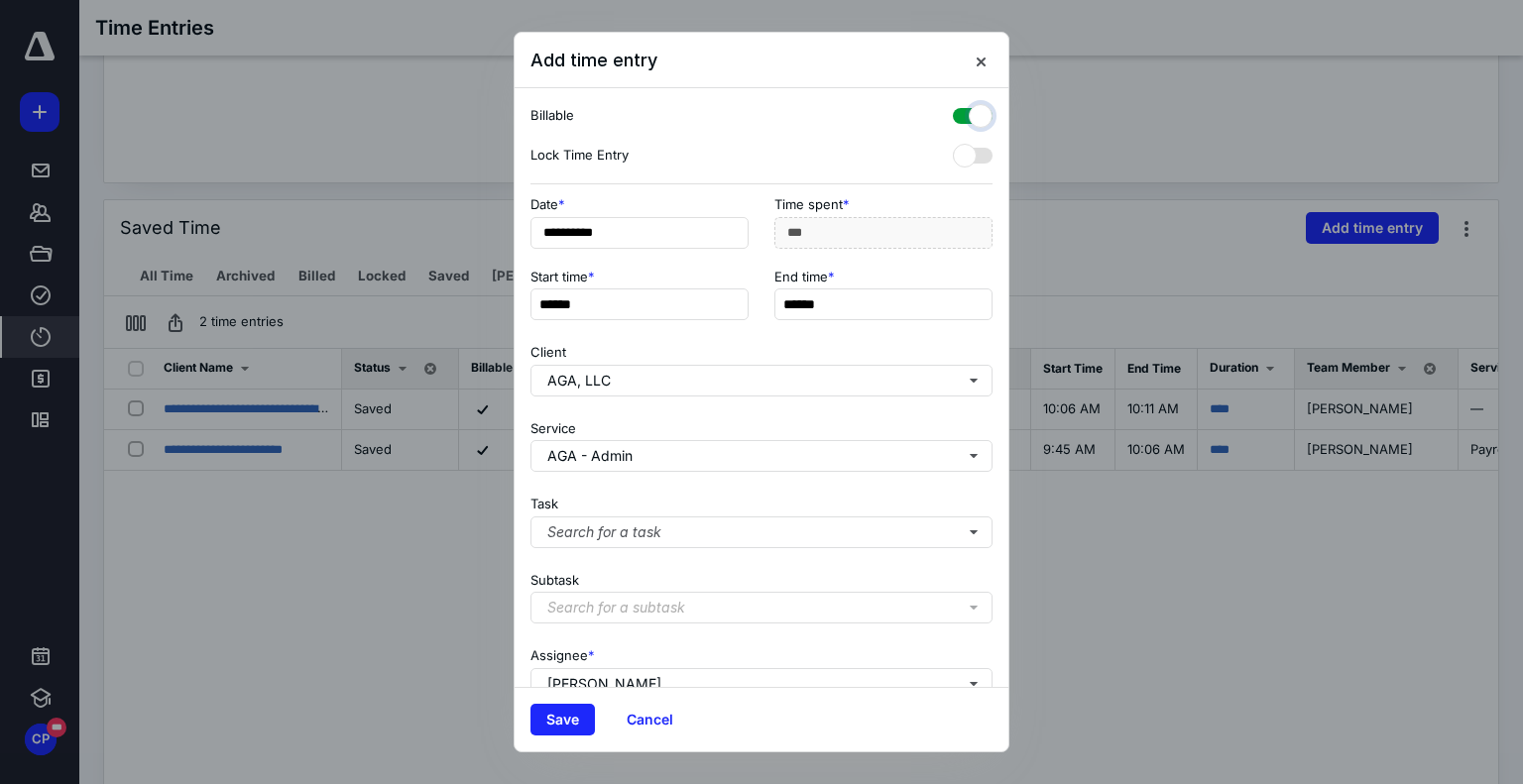 click at bounding box center (963, 113) 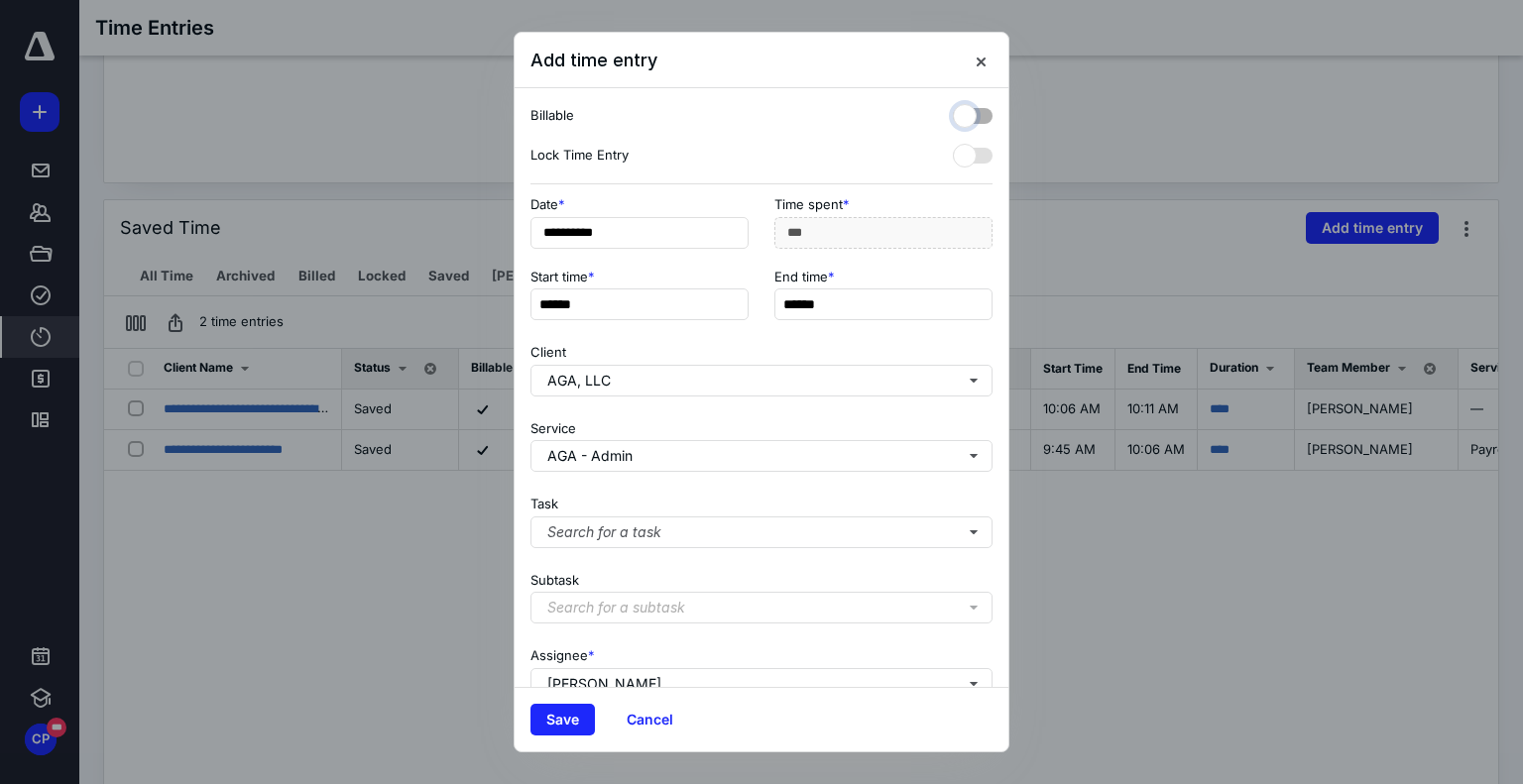 checkbox on "false" 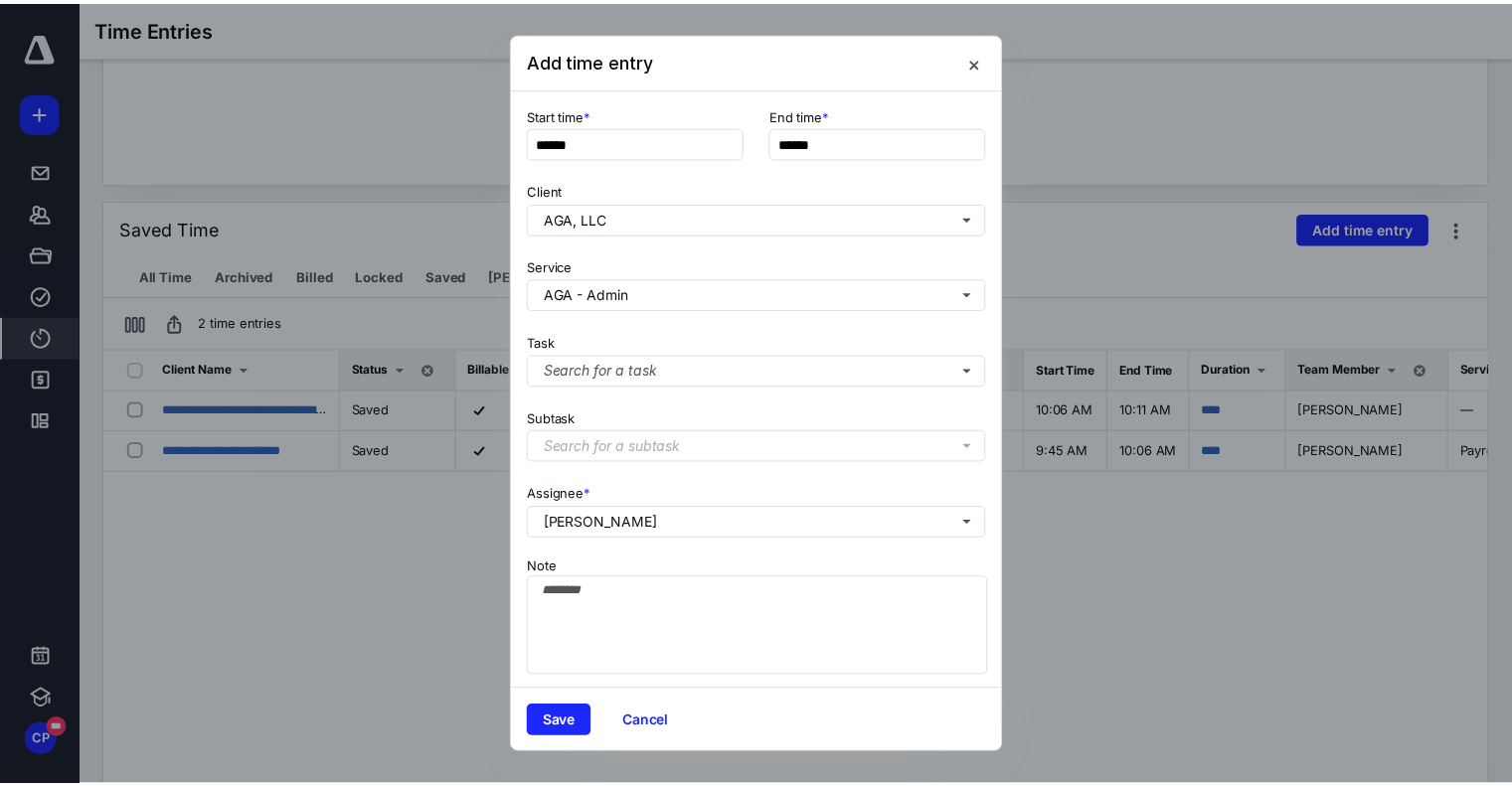 scroll, scrollTop: 181, scrollLeft: 0, axis: vertical 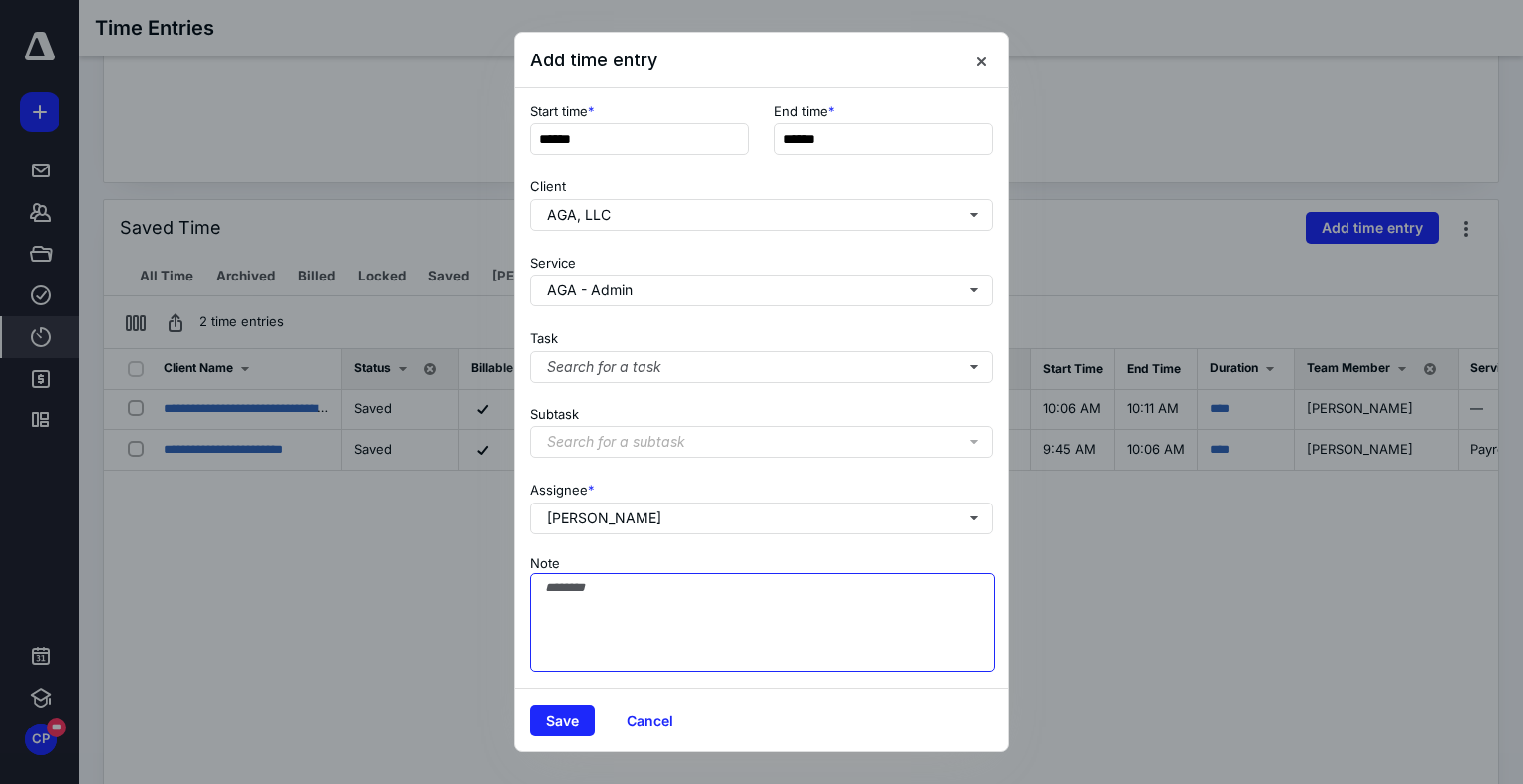 click on "Note" at bounding box center (762, 622) 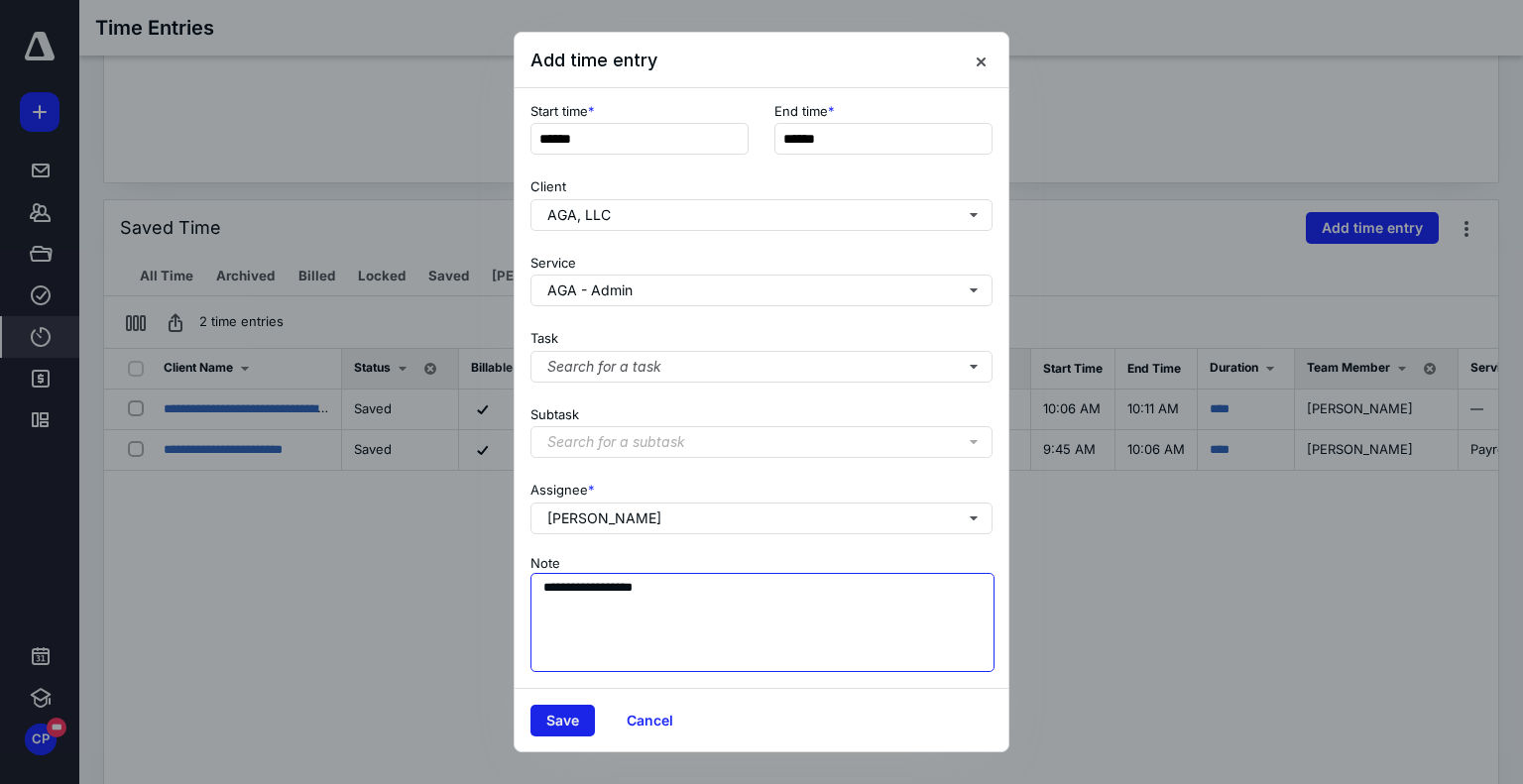 type on "**********" 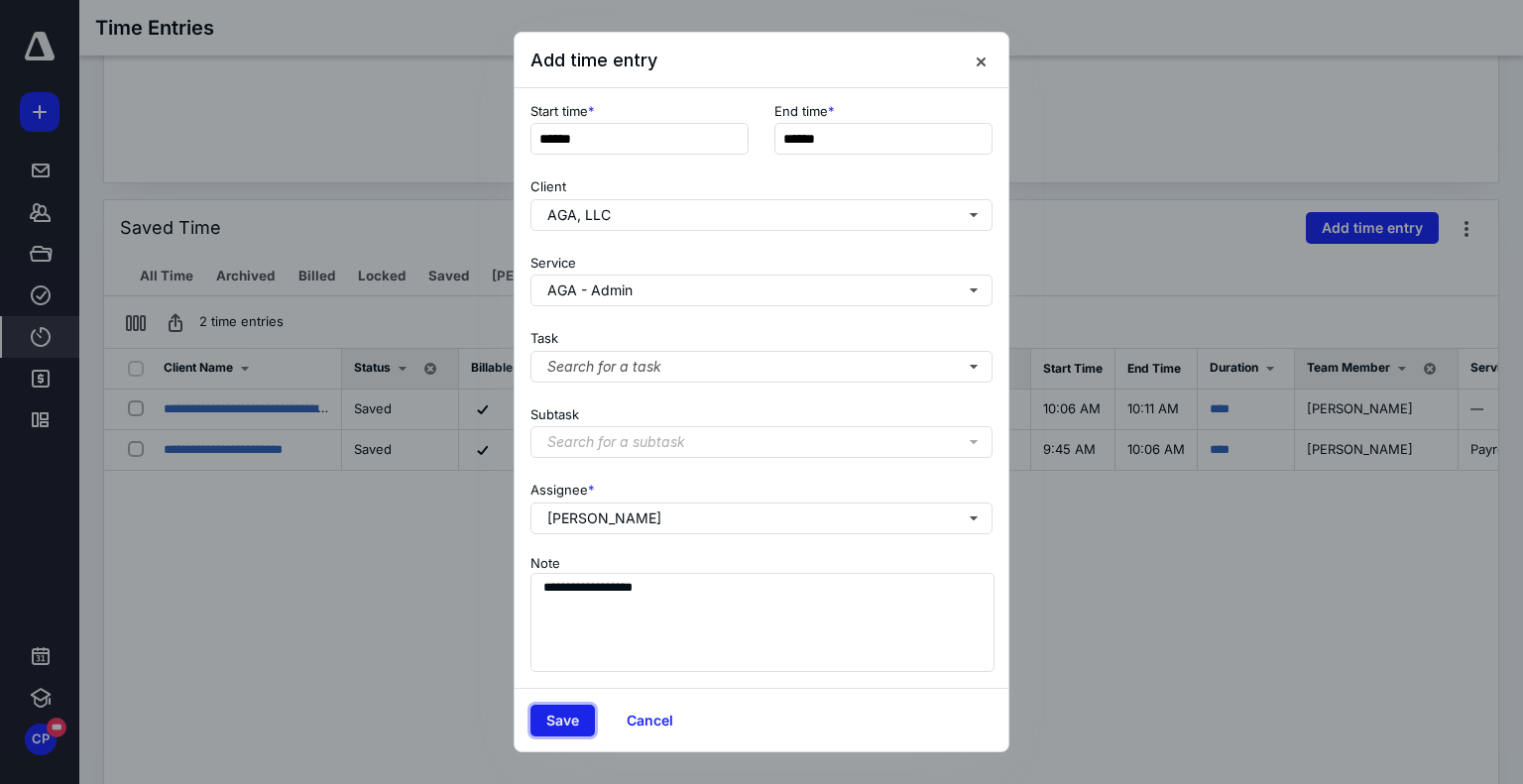 click on "Save" at bounding box center (562, 721) 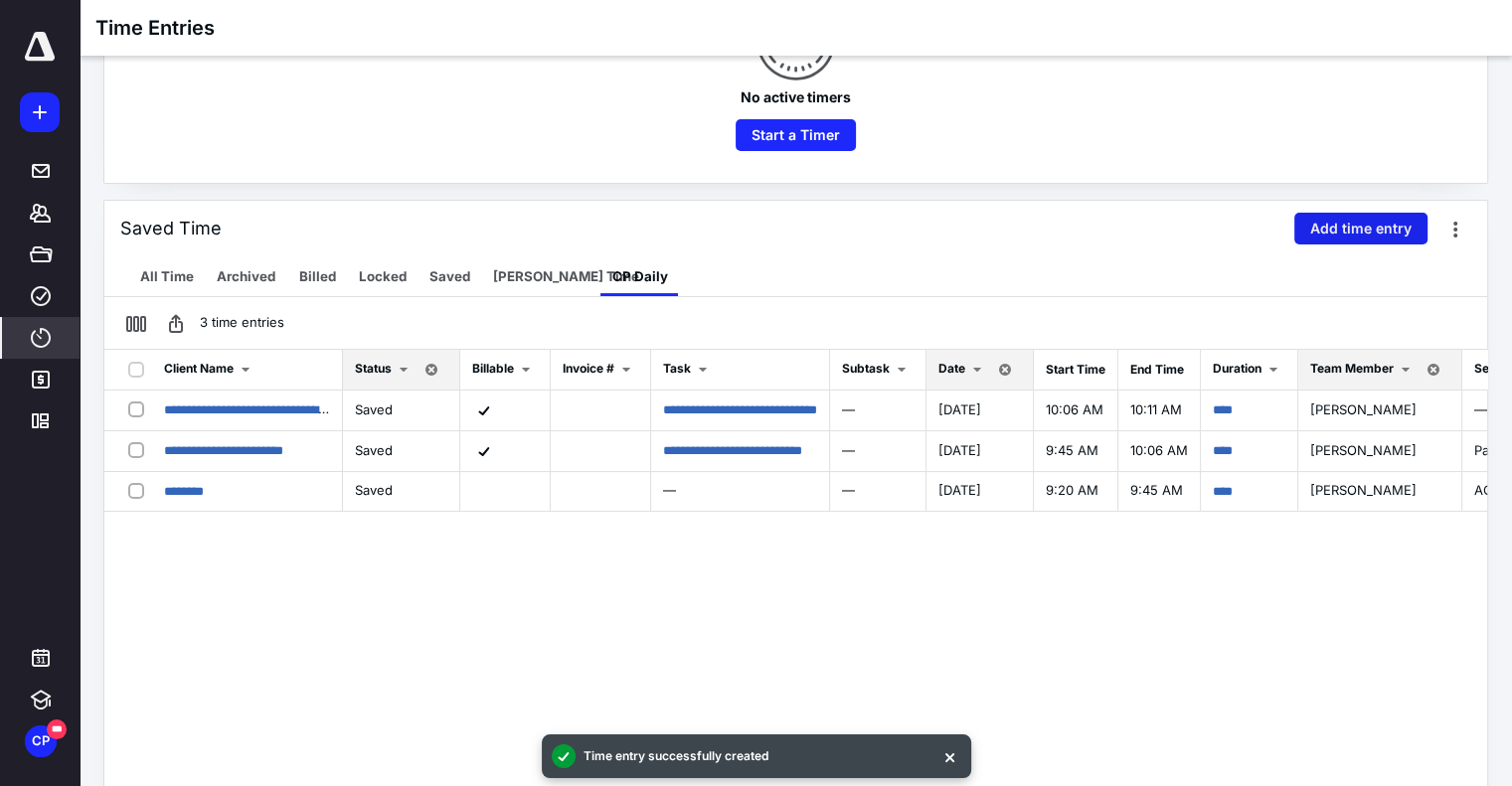 click on "Add time entry" at bounding box center (1361, 229) 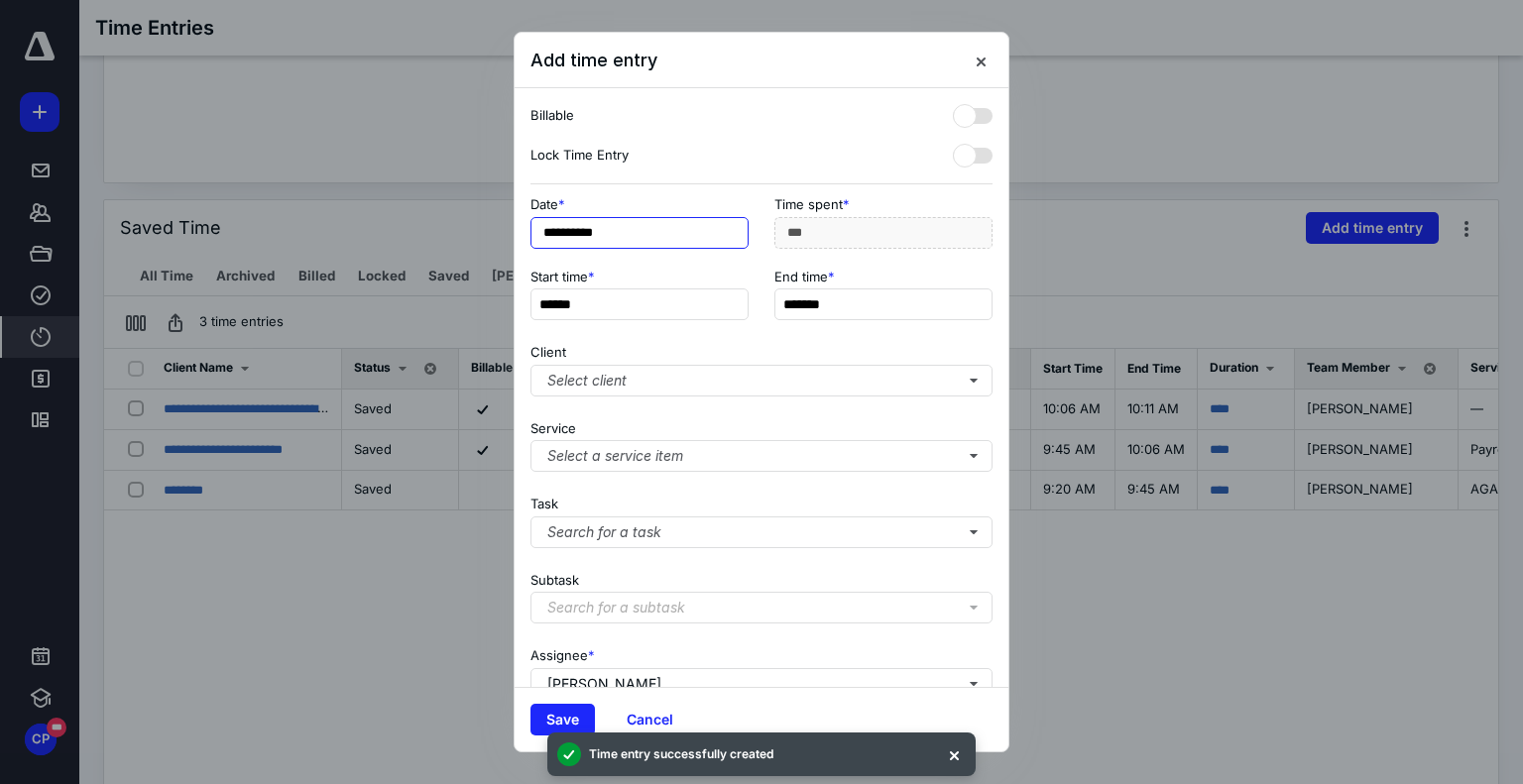 click on "**********" at bounding box center (640, 233) 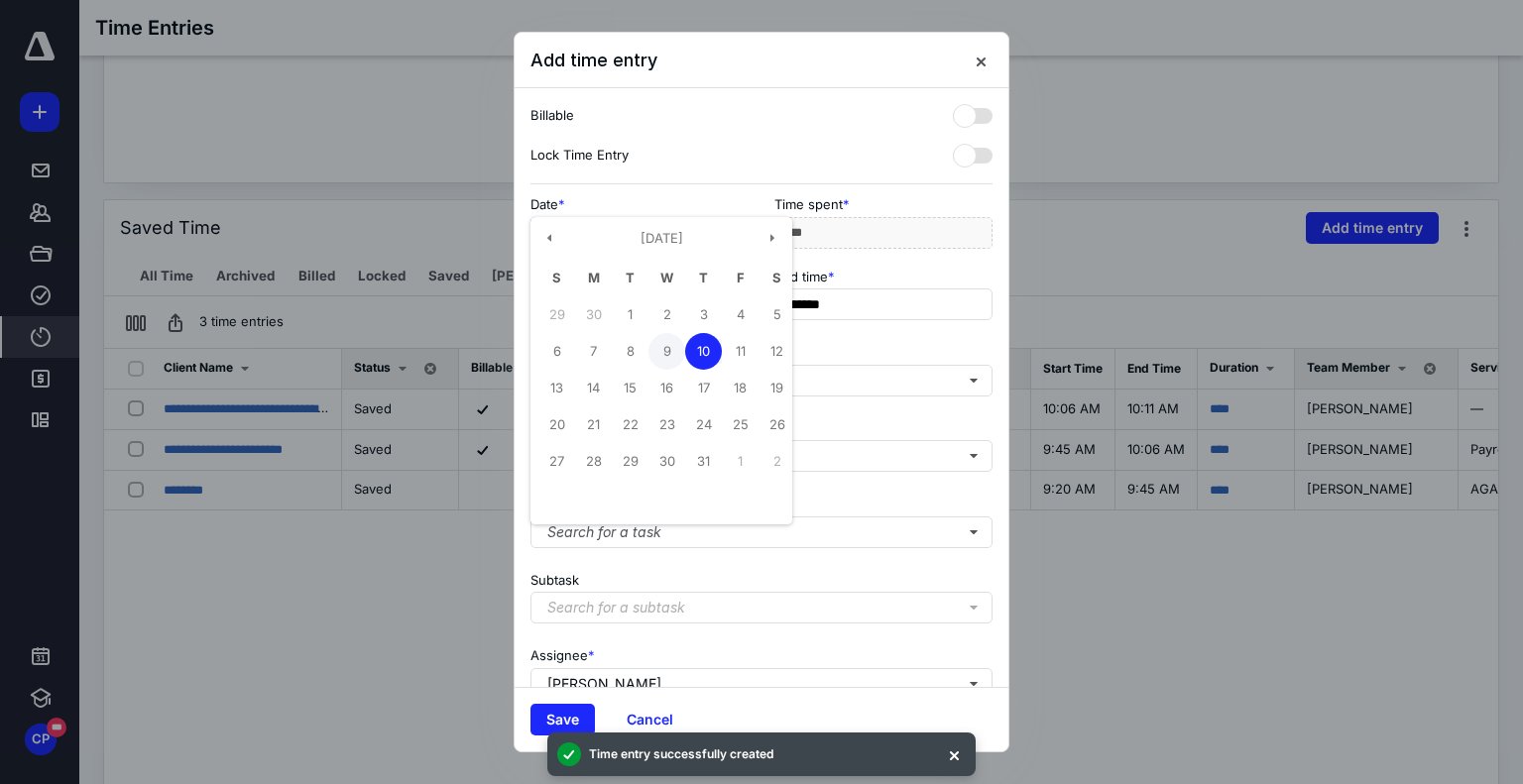 click on "9" at bounding box center (666, 351) 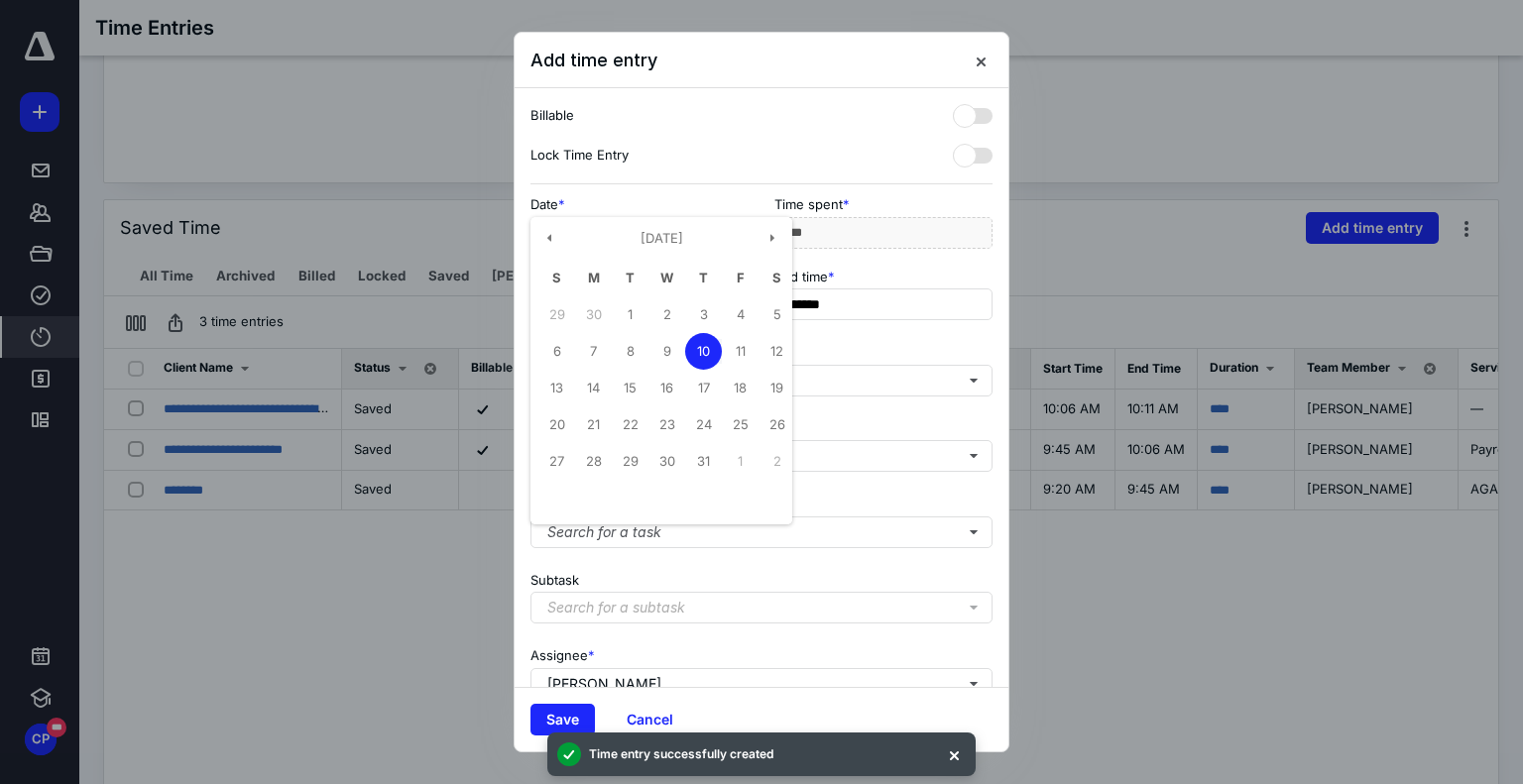 type on "**********" 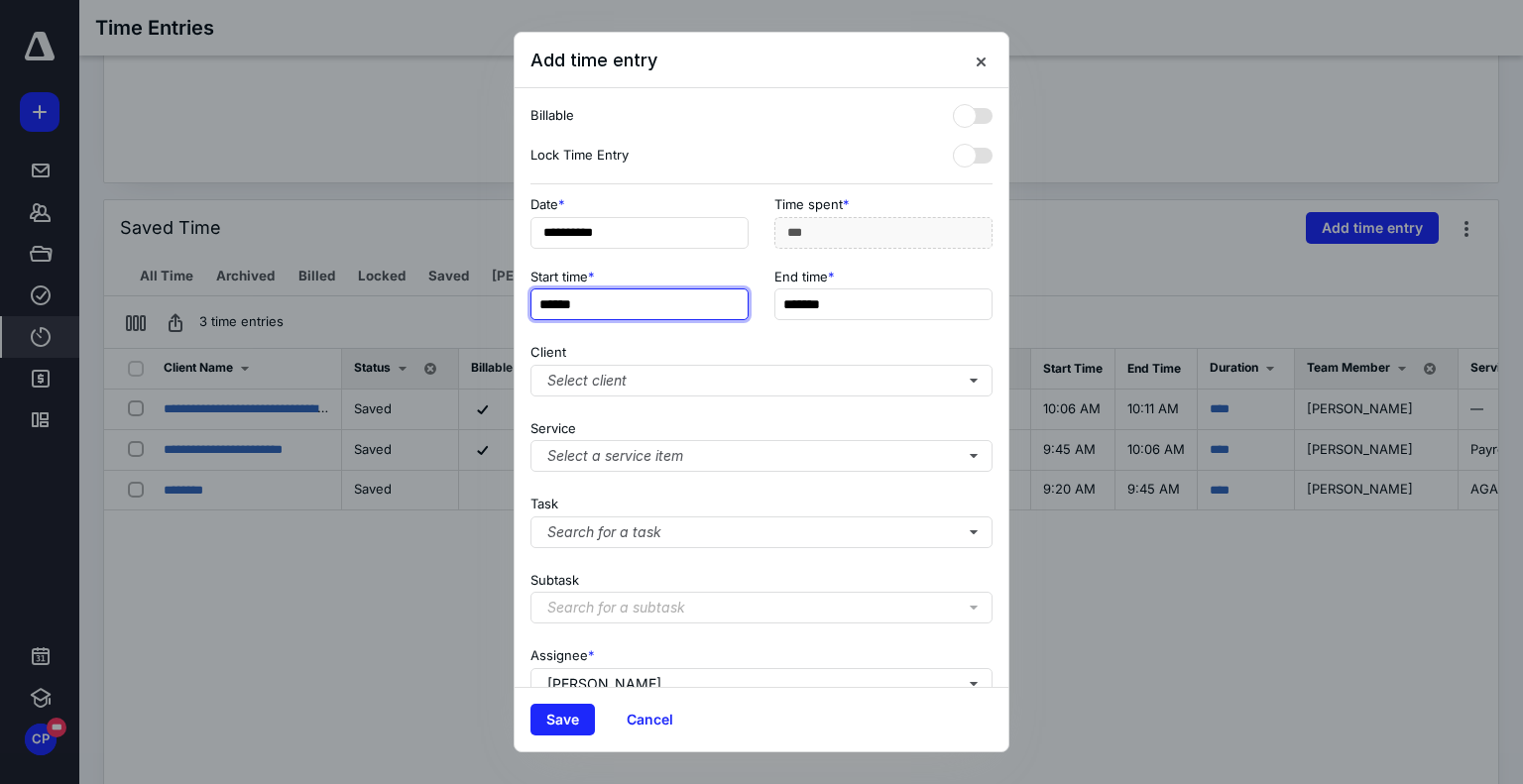 click on "******" at bounding box center [640, 304] 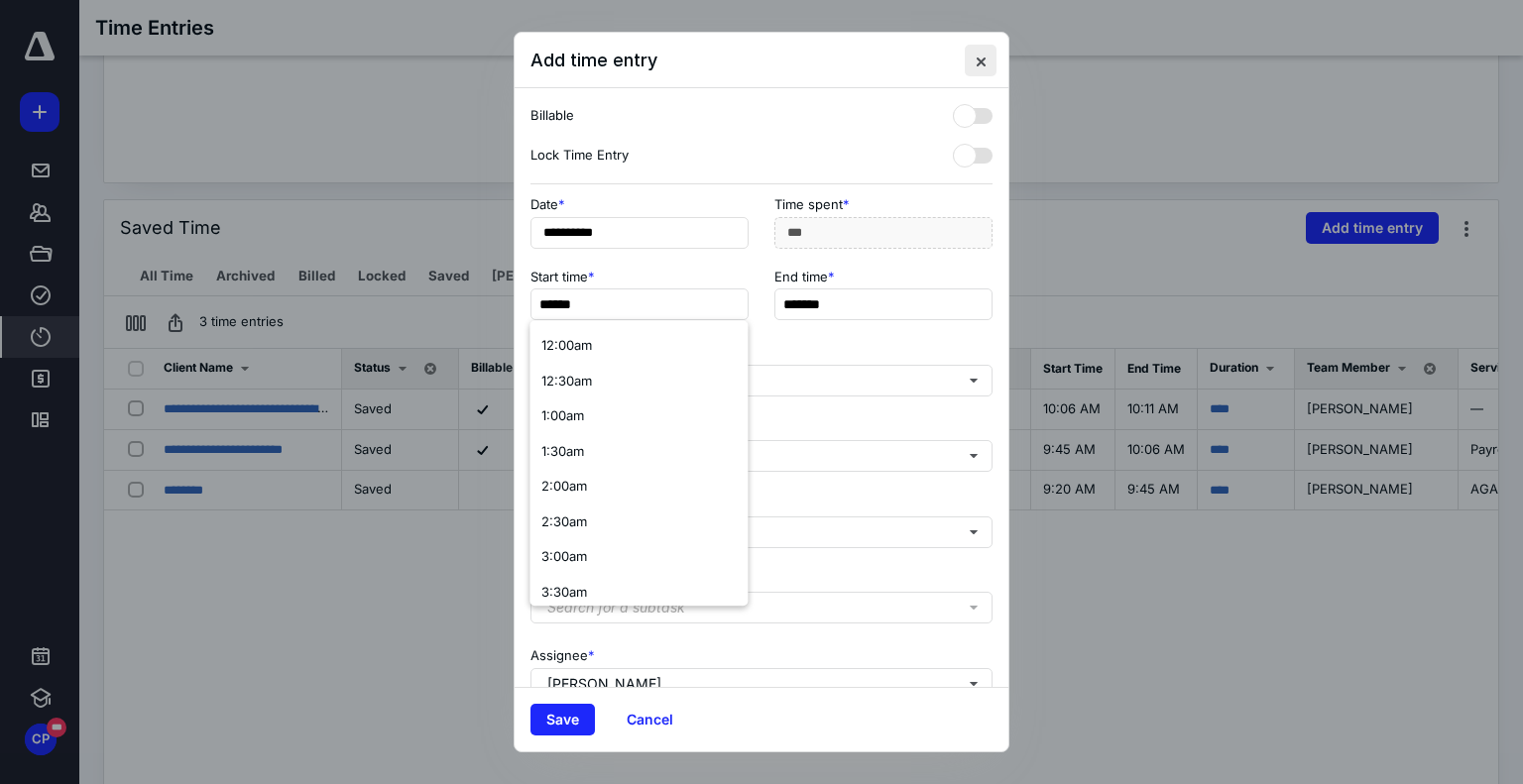 click at bounding box center (981, 60) 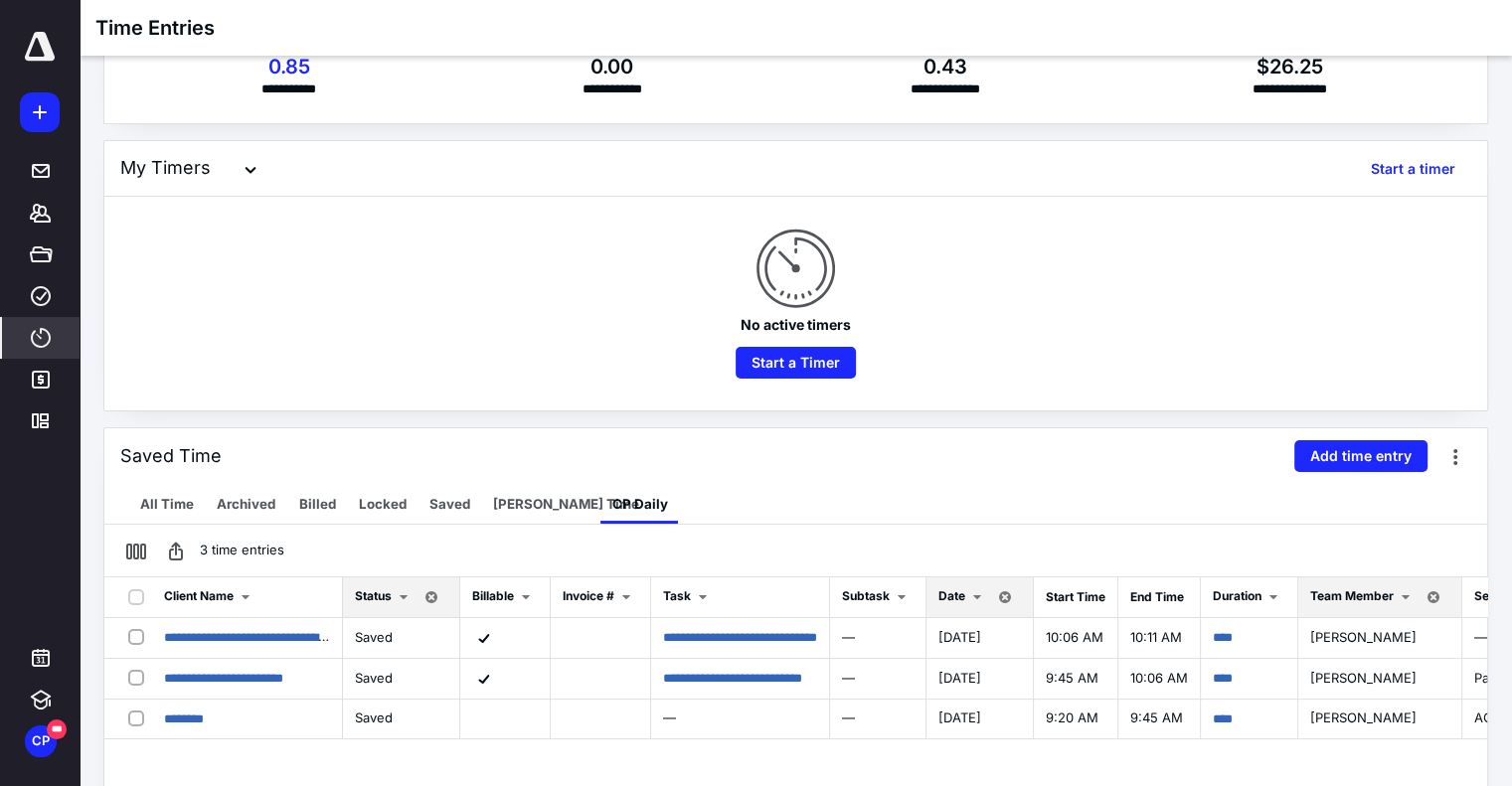 scroll, scrollTop: 0, scrollLeft: 0, axis: both 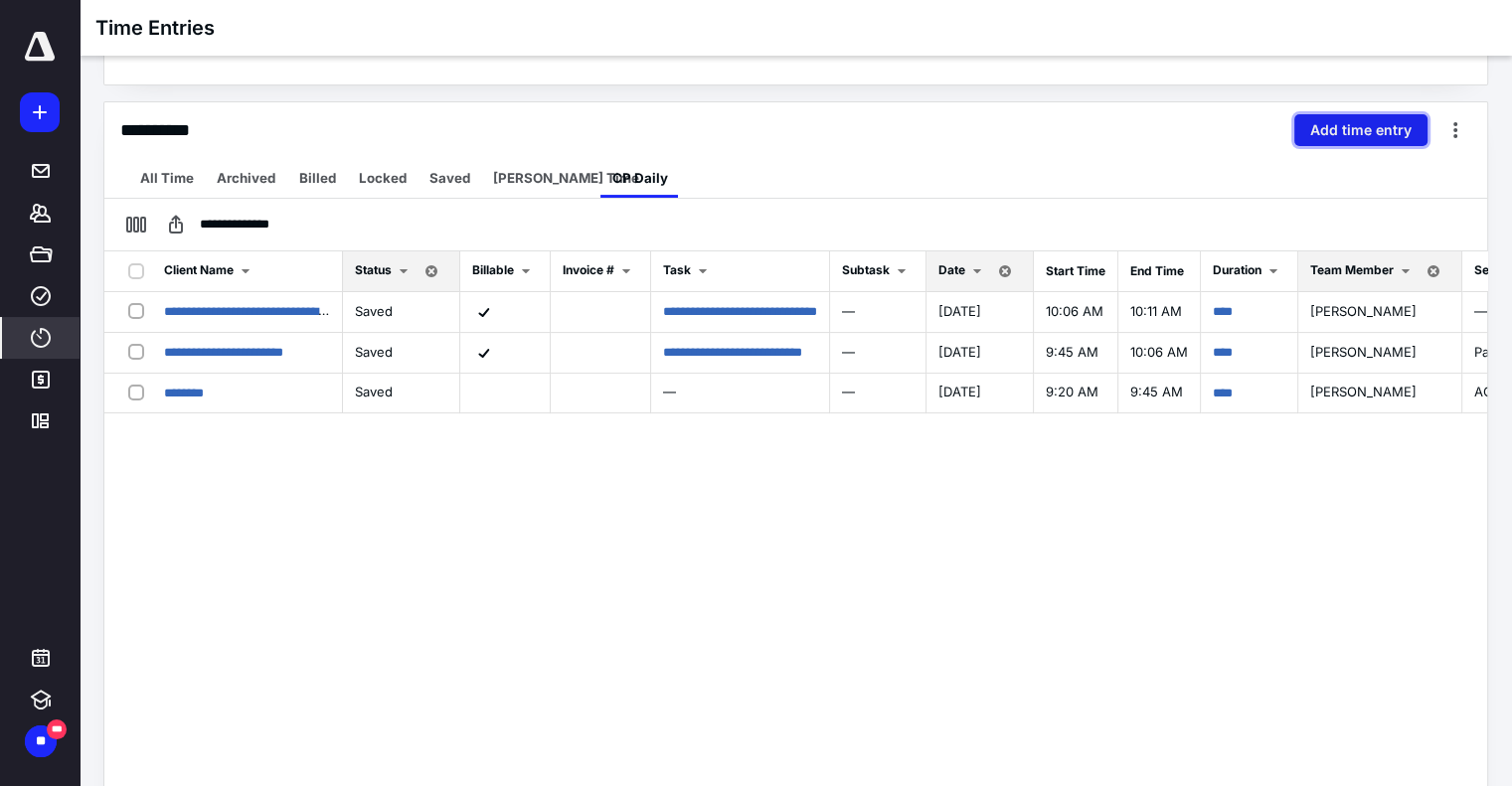 click on "Add time entry" at bounding box center (1361, 130) 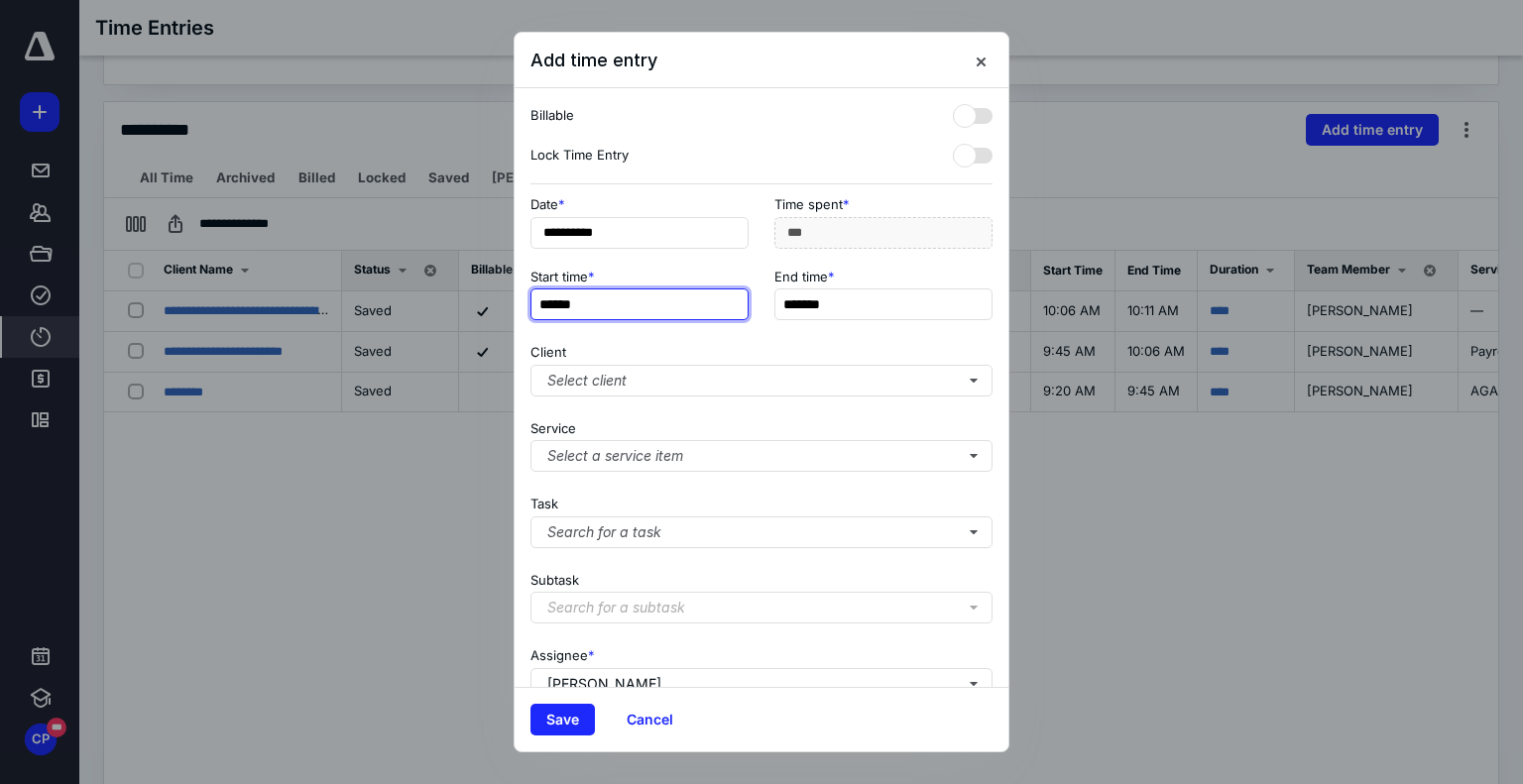 click on "******" at bounding box center (640, 304) 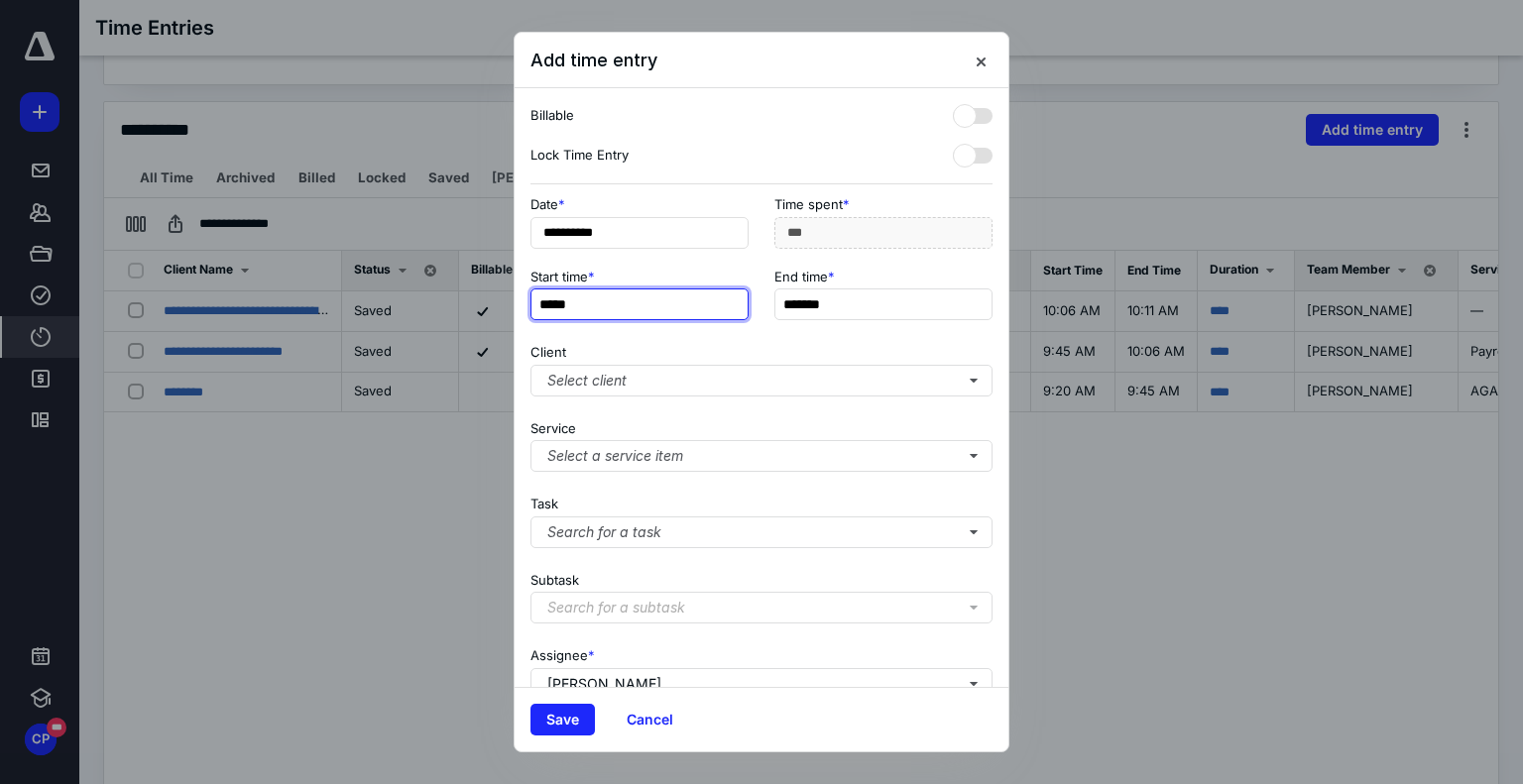 type on "*****" 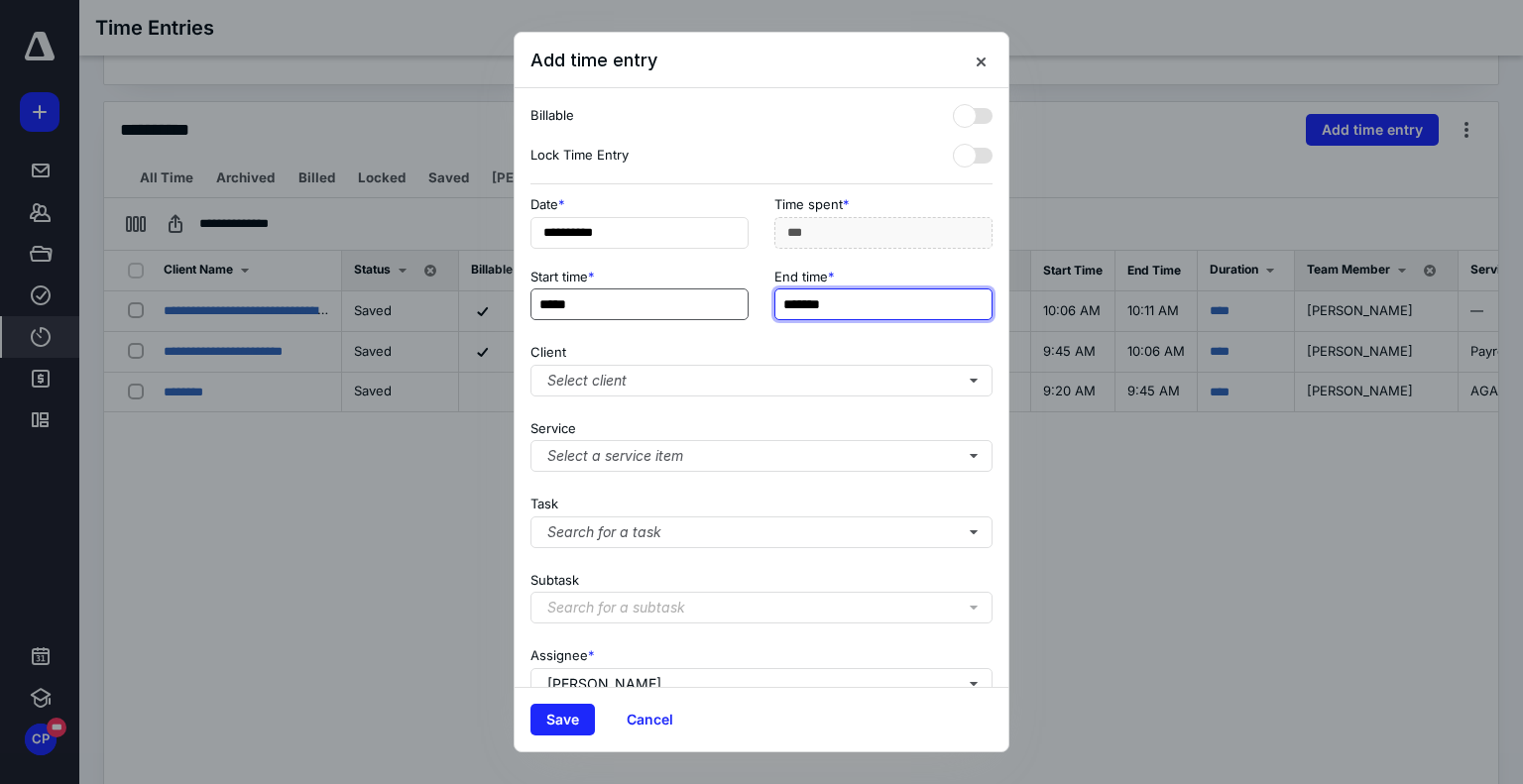 type on "***" 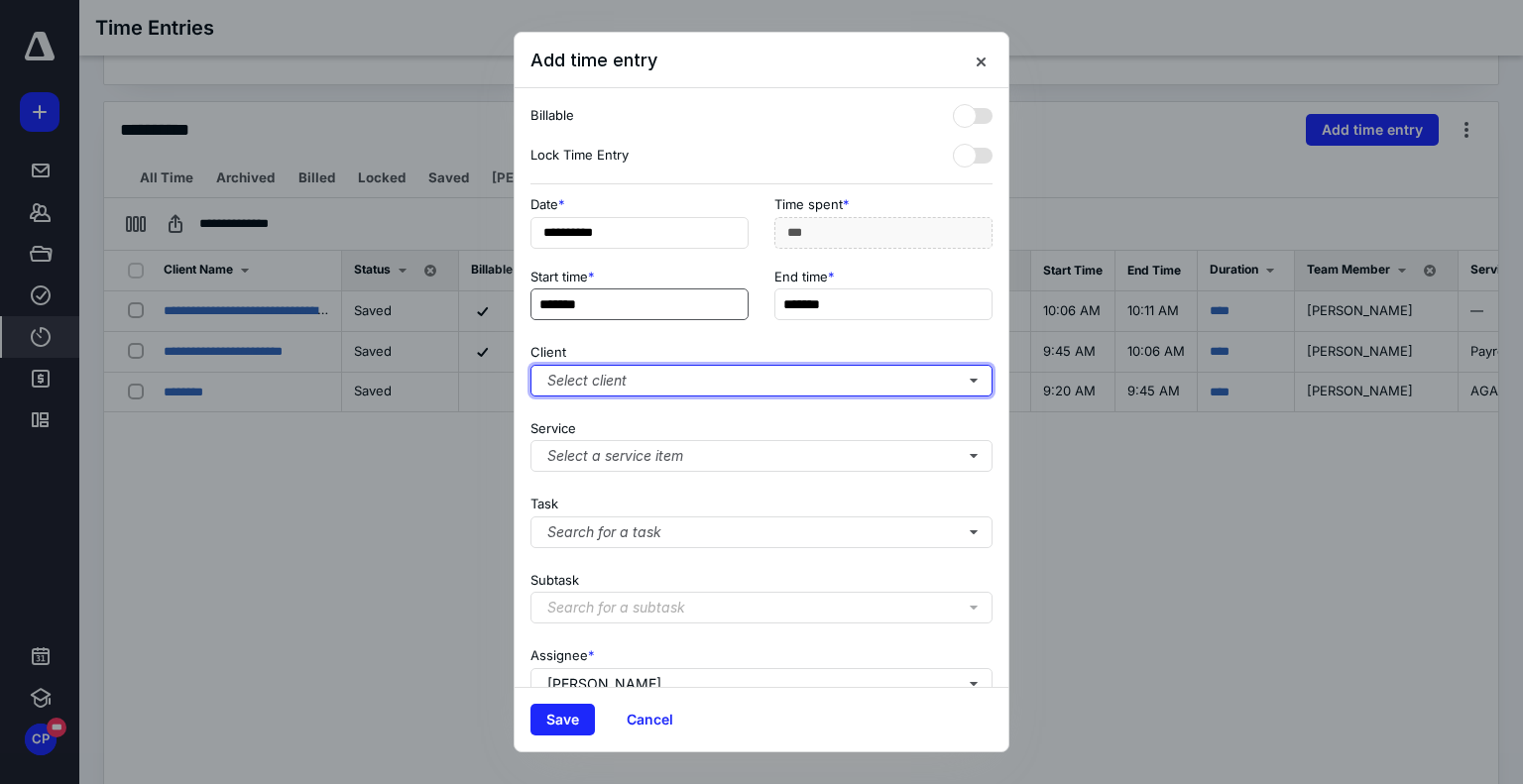 type 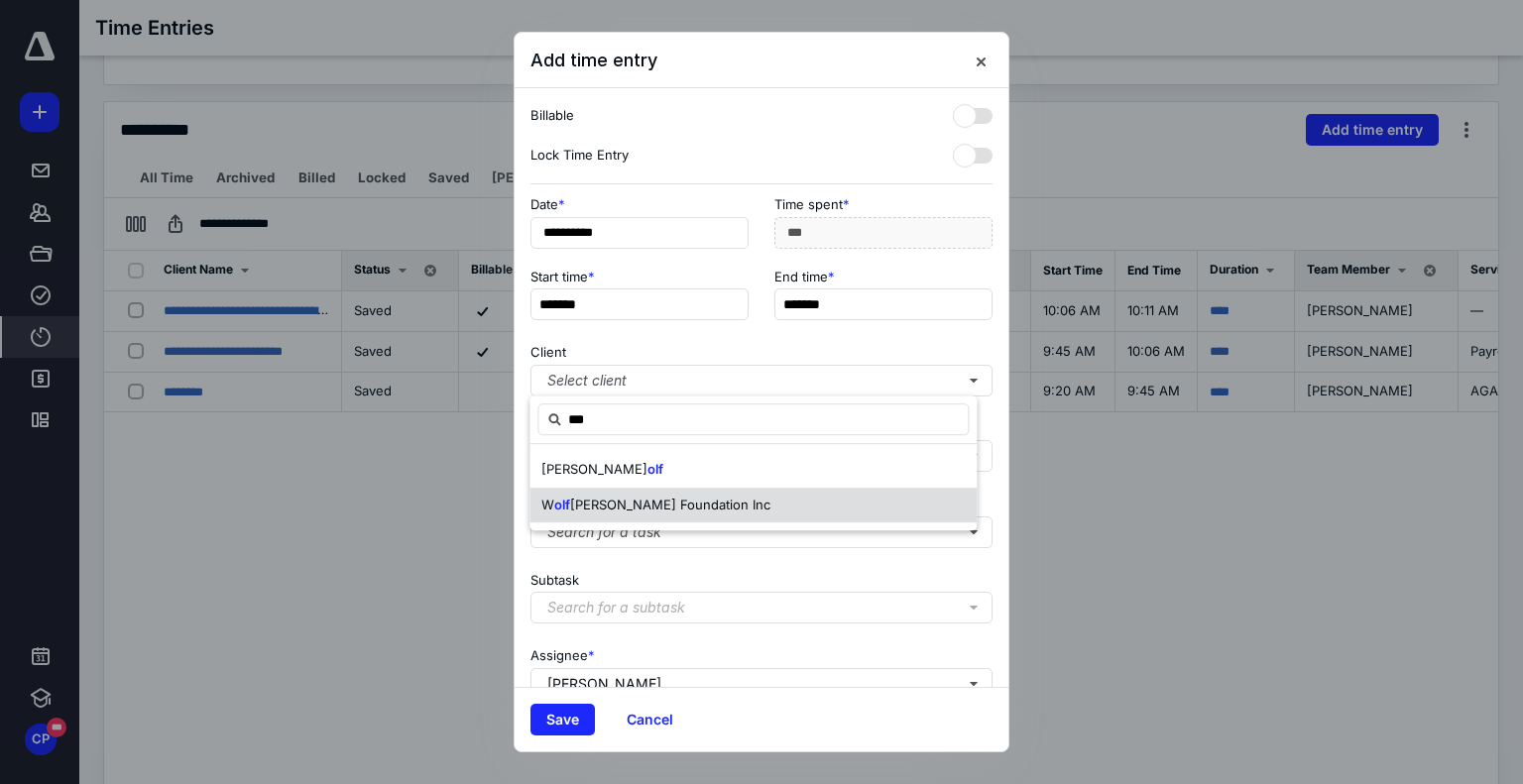 click on "Kahn Foundation Inc" at bounding box center [670, 504] 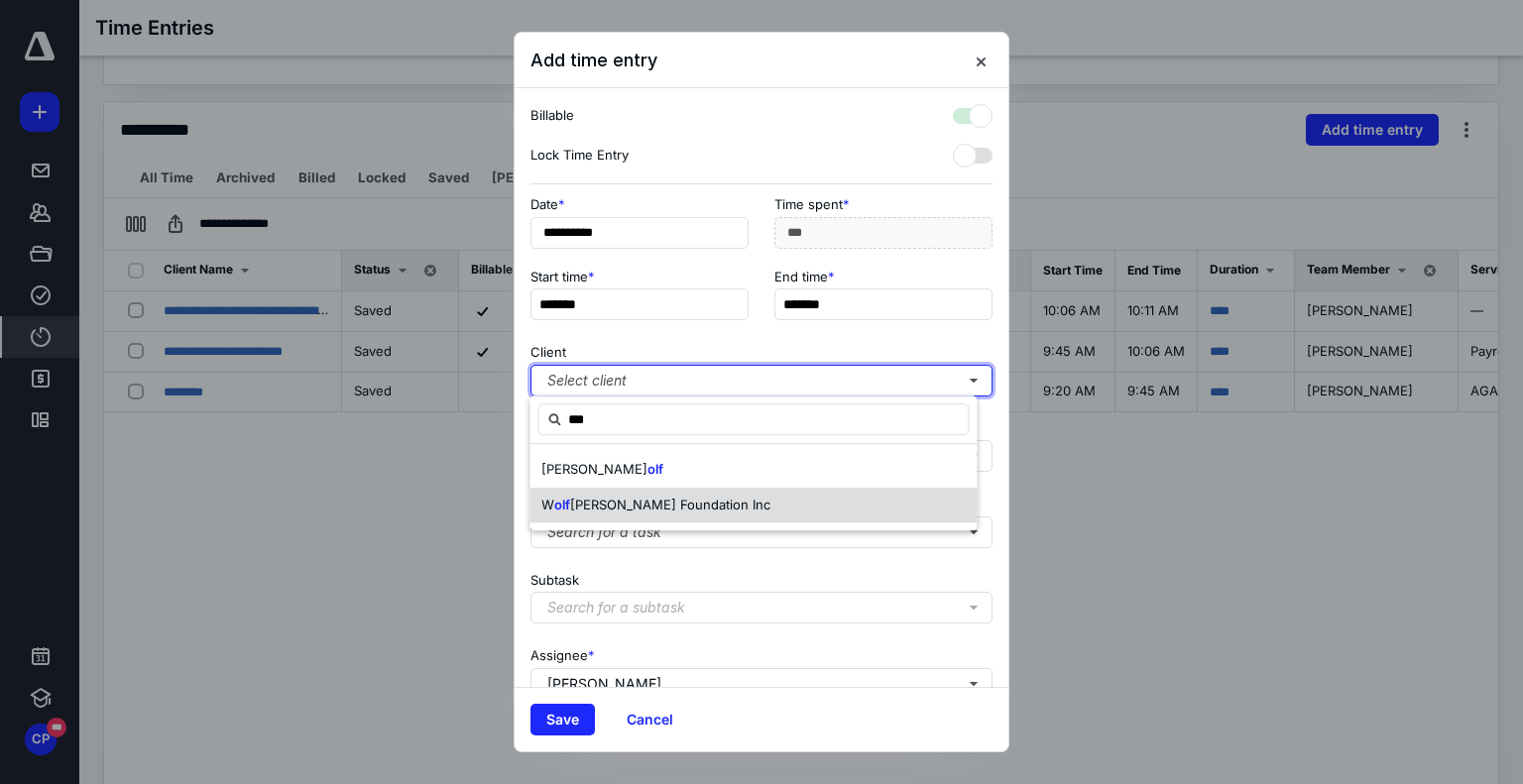 checkbox on "true" 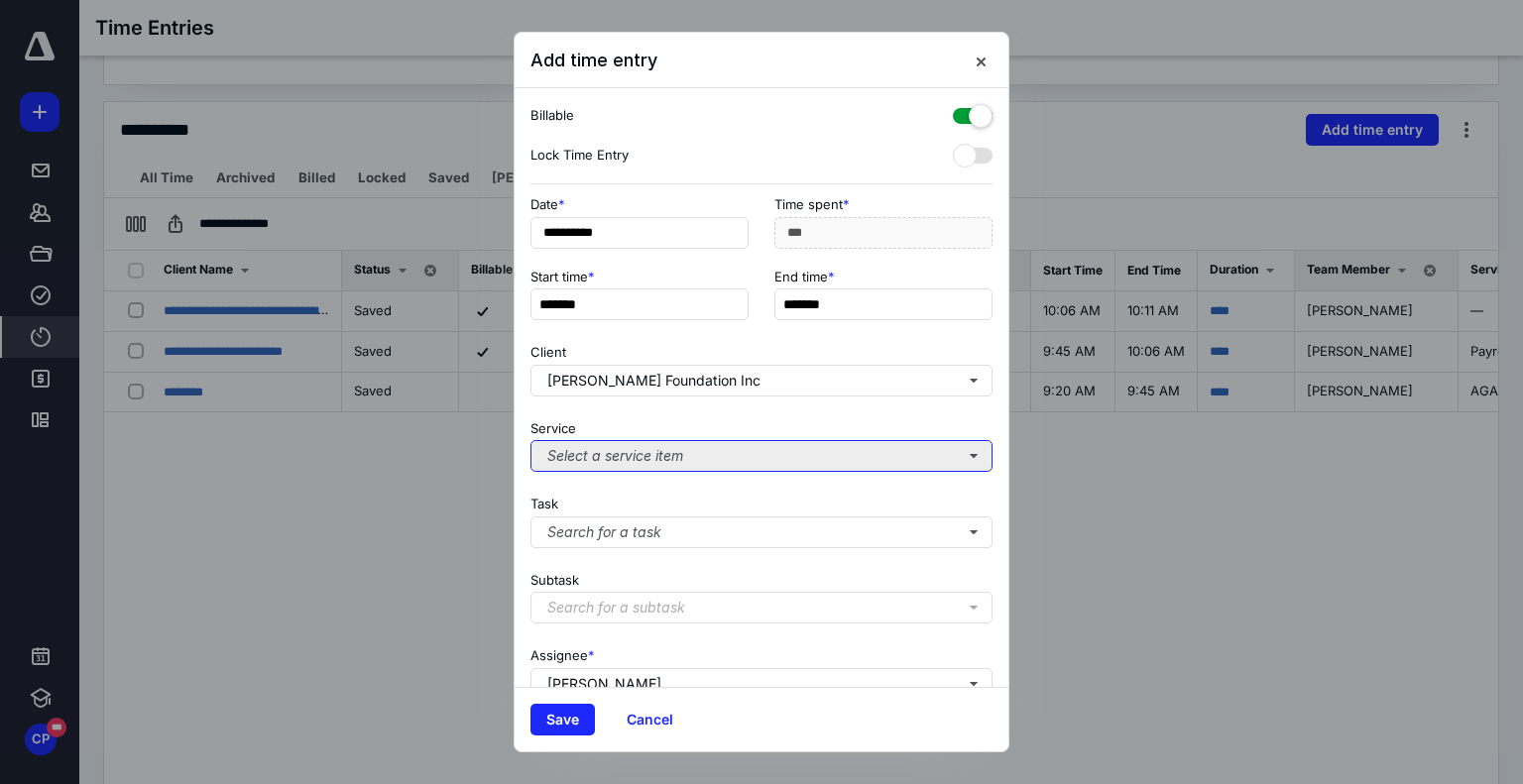 click on "Select a service item" at bounding box center [762, 456] 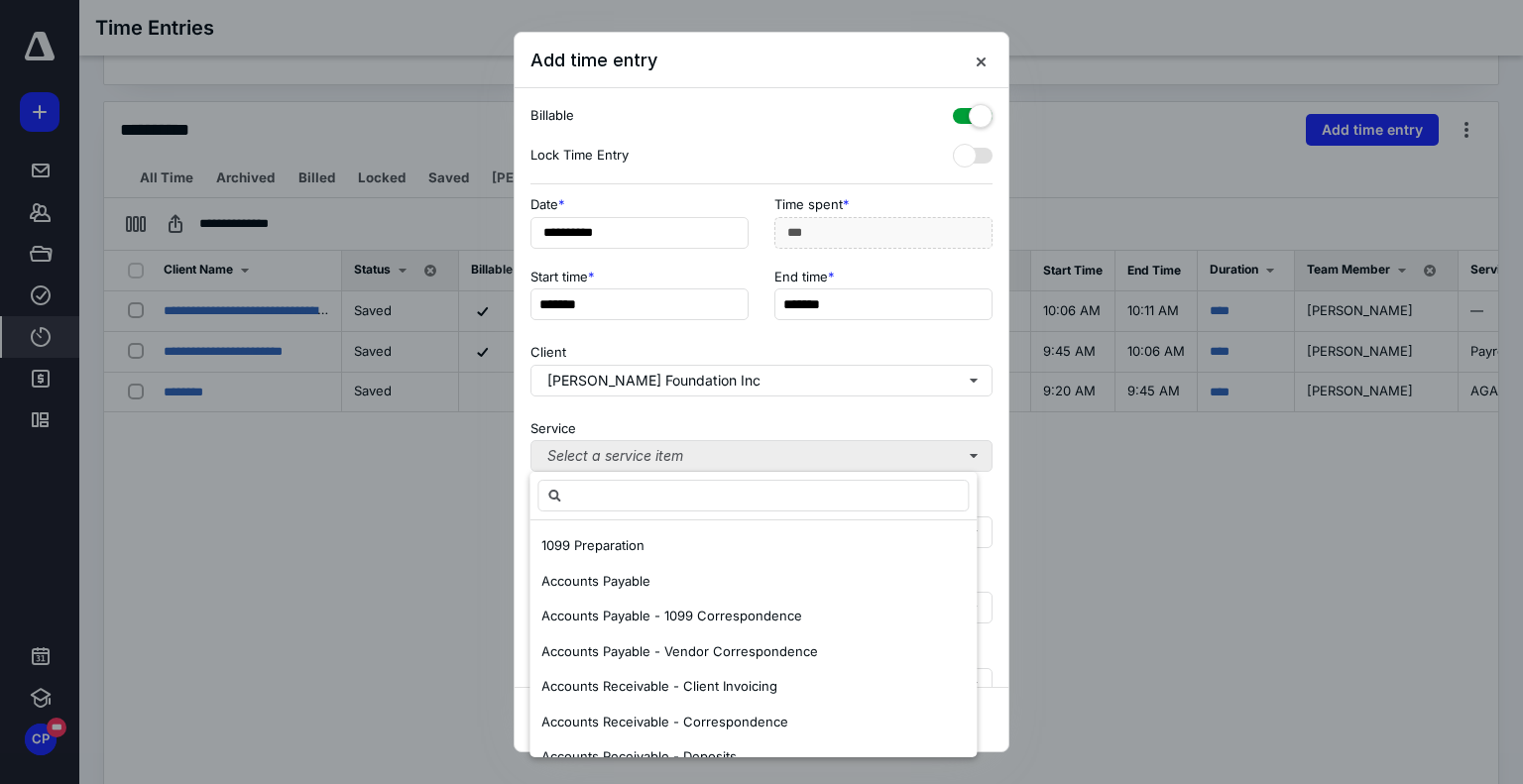 type on "*" 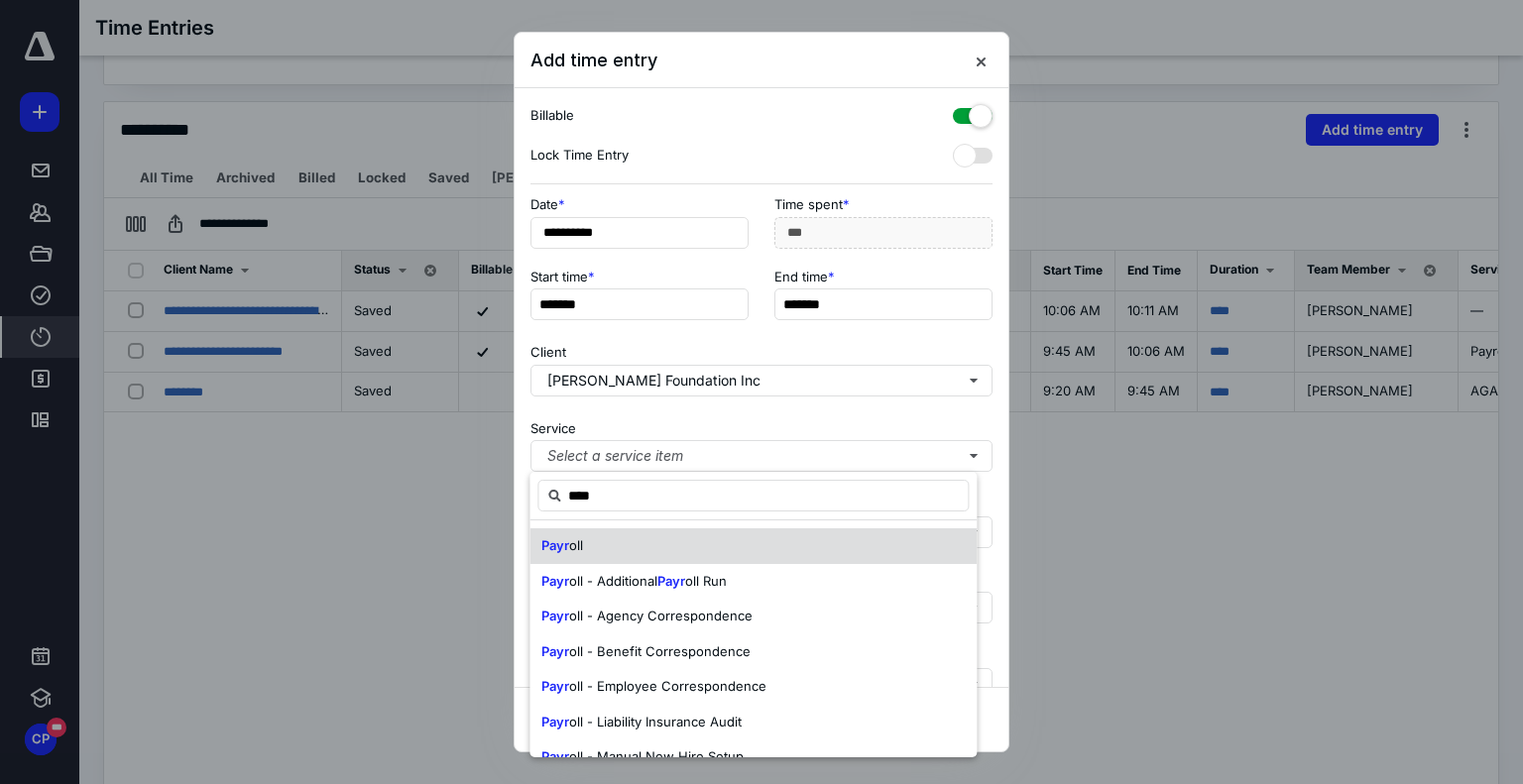 click on "Payr oll" at bounding box center (753, 546) 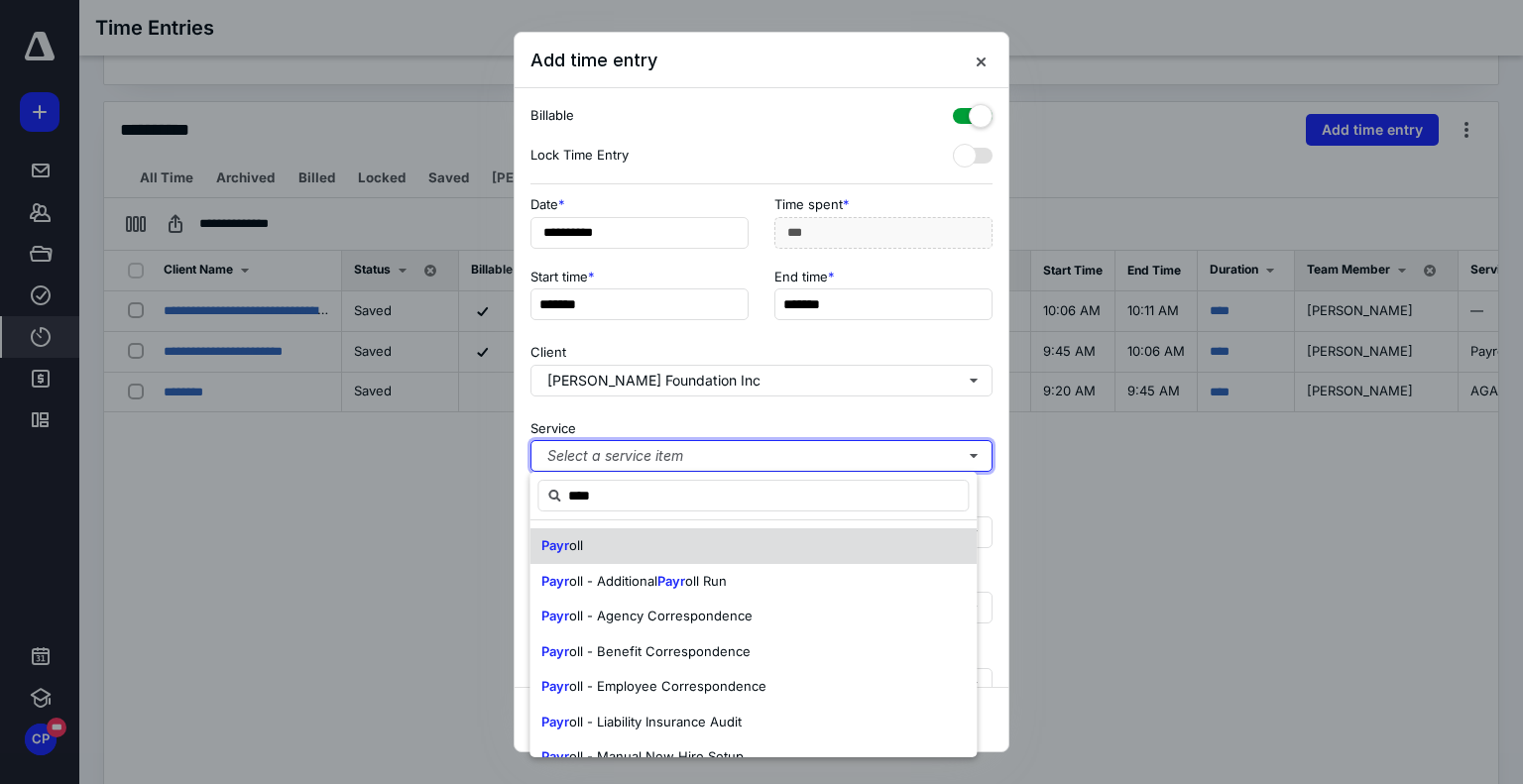 type 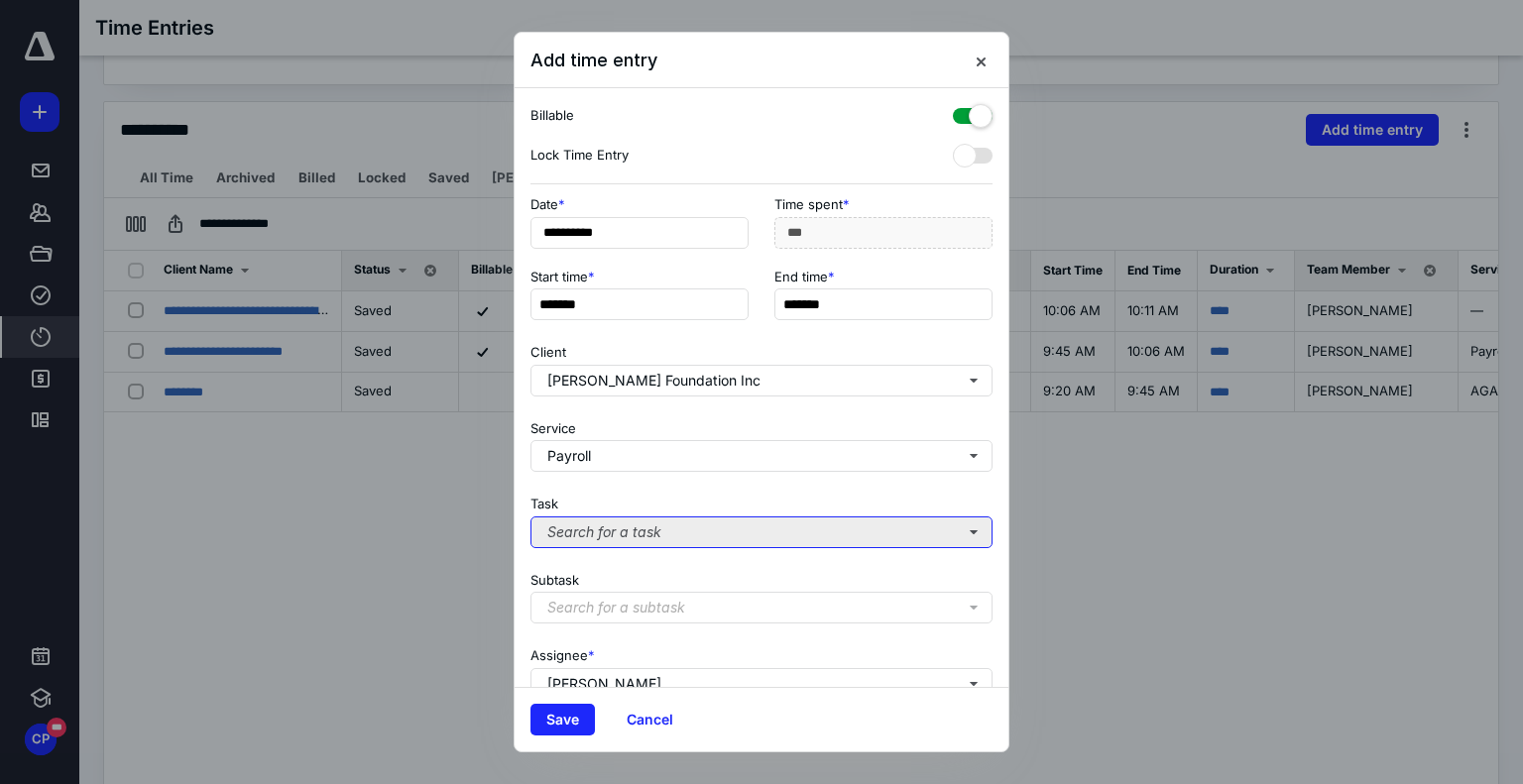 click on "Search for a task" at bounding box center (762, 532) 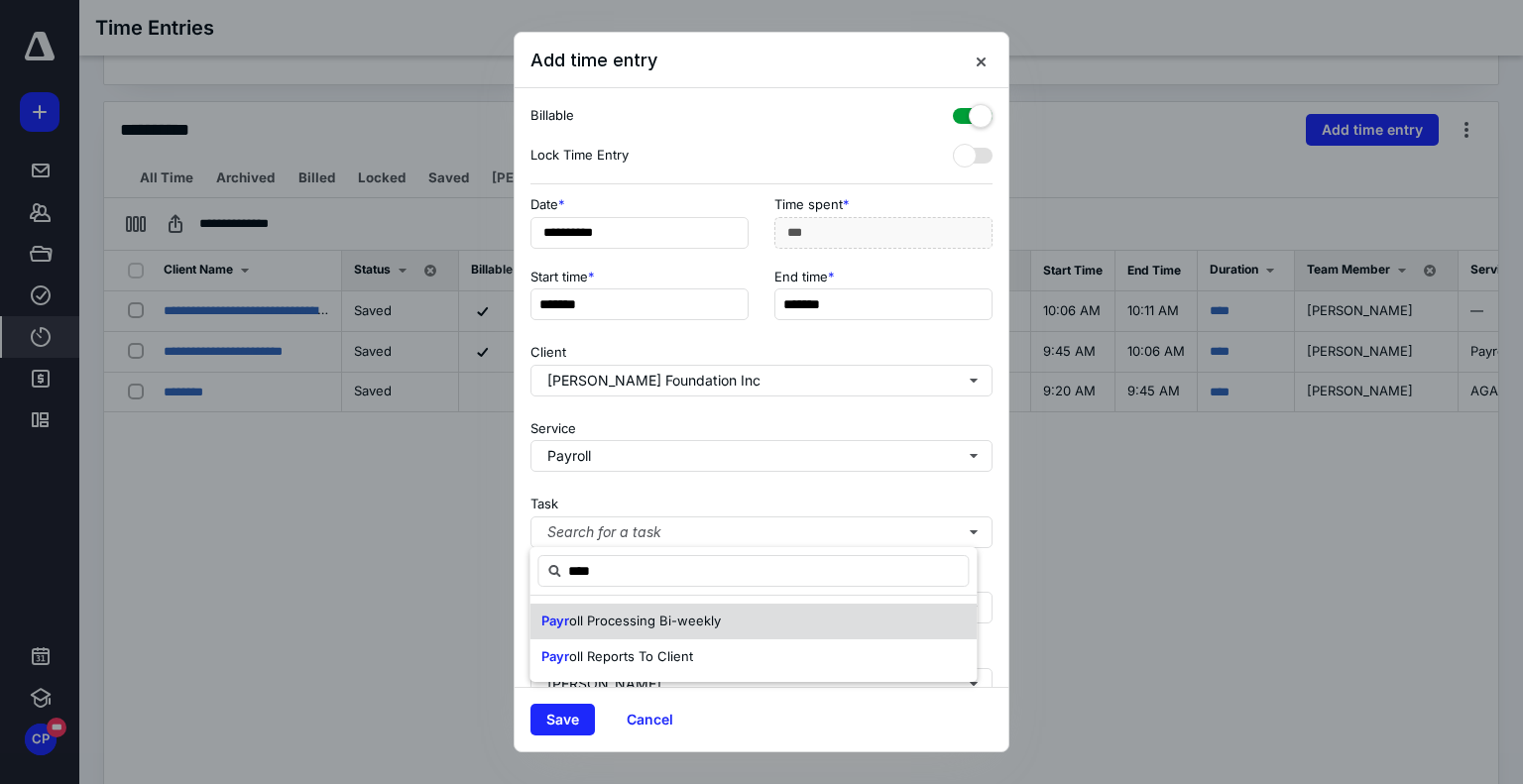 click on "oll Processing Bi-weekly" at bounding box center (644, 620) 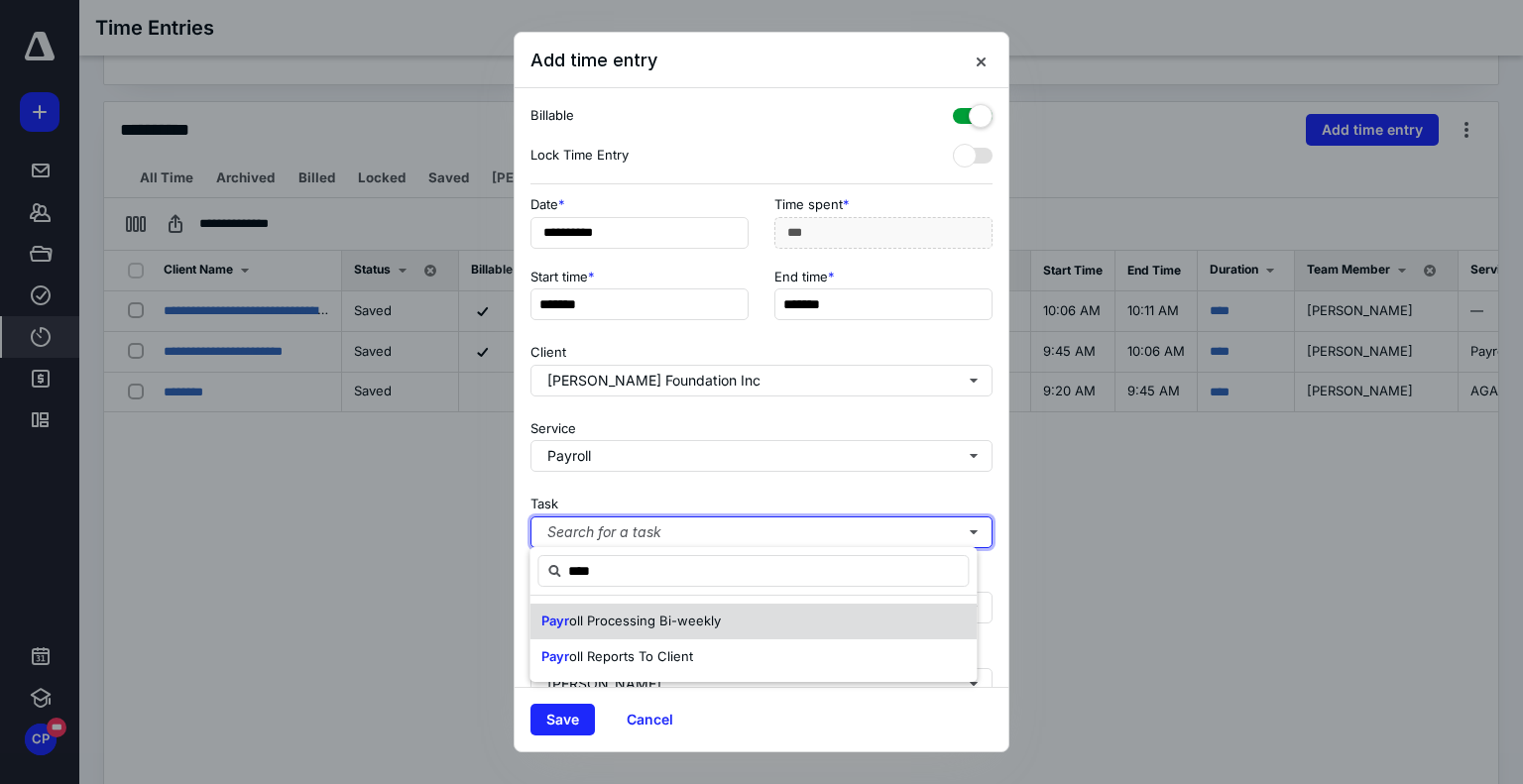 type 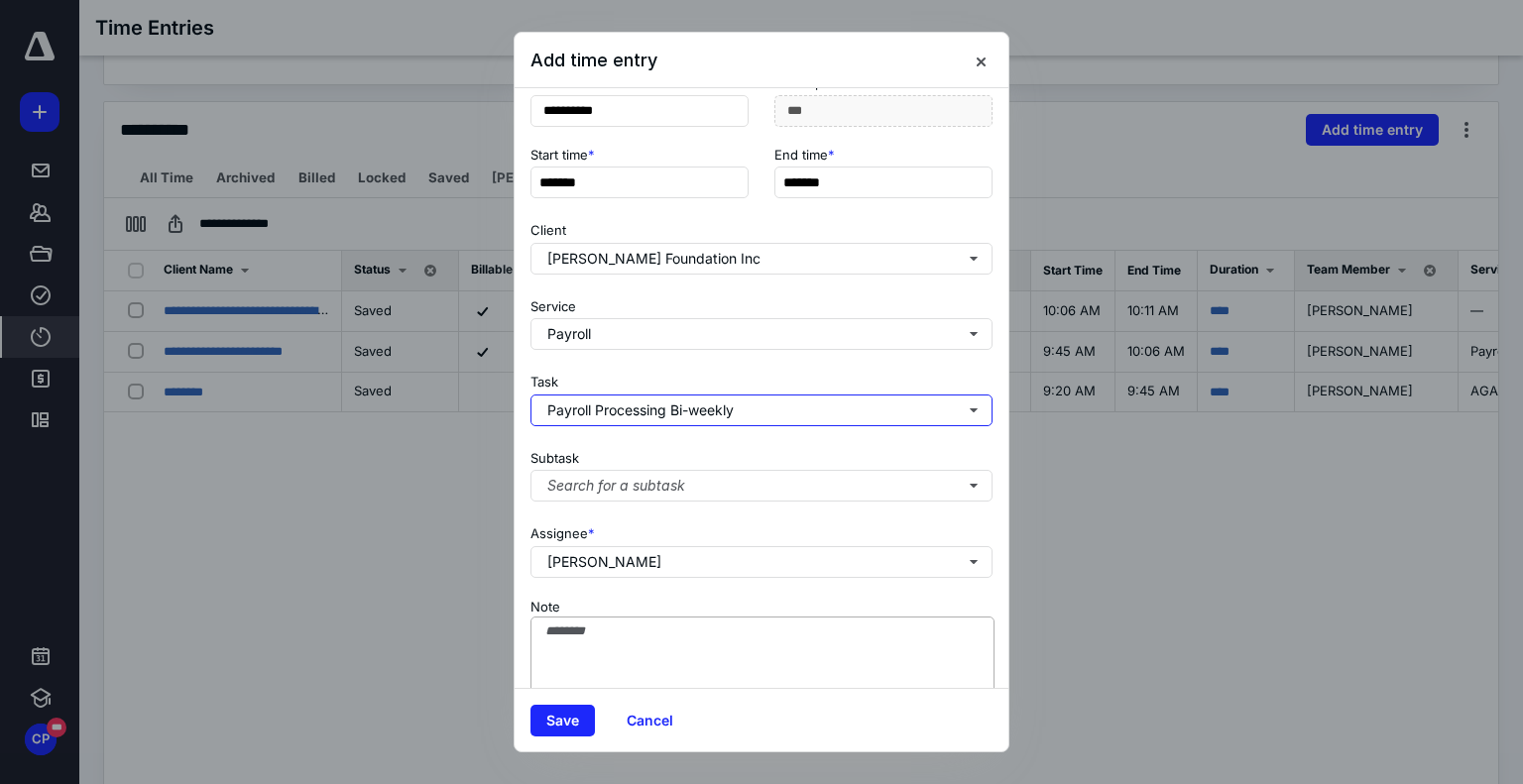 scroll, scrollTop: 180, scrollLeft: 0, axis: vertical 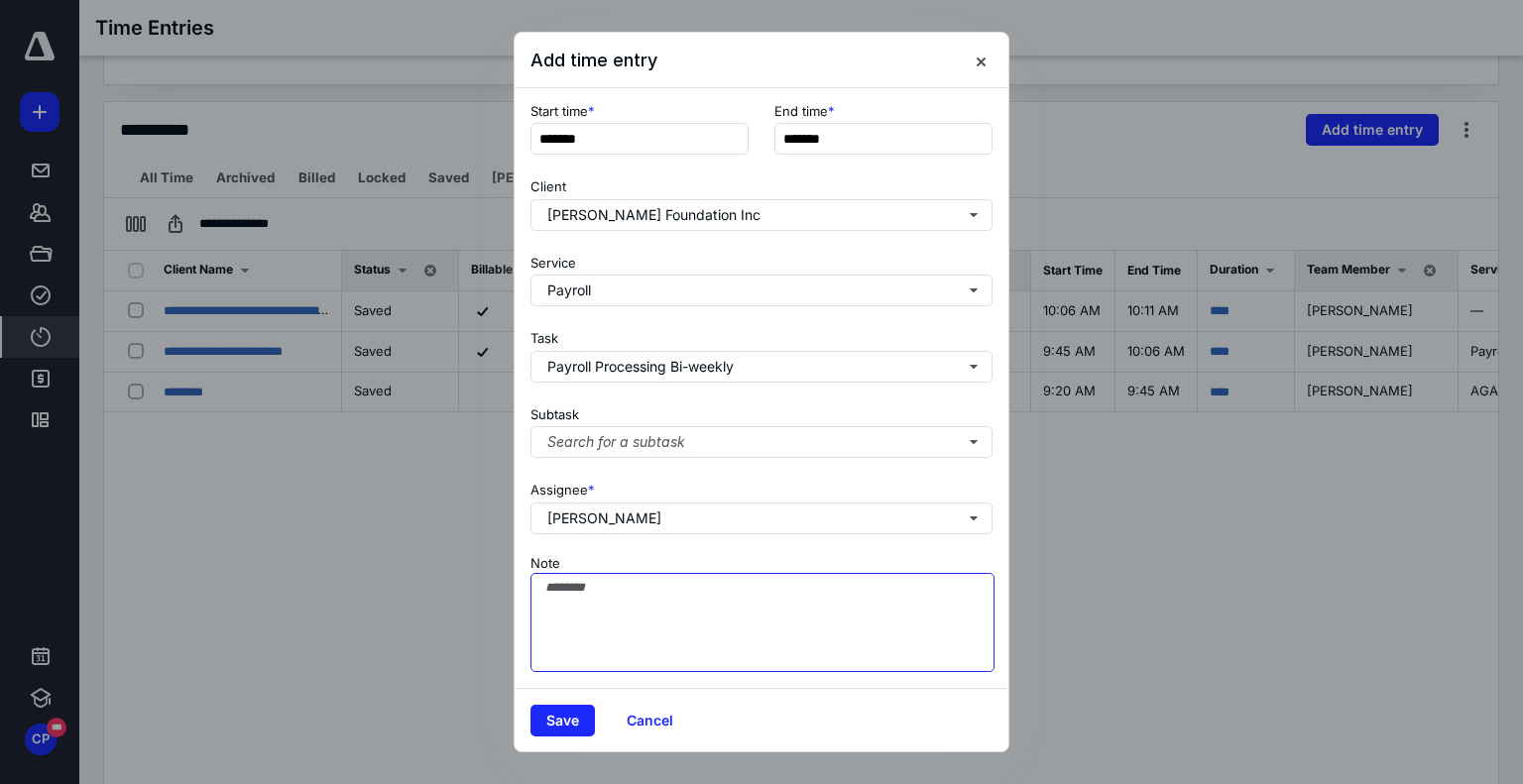click on "Note" at bounding box center (762, 622) 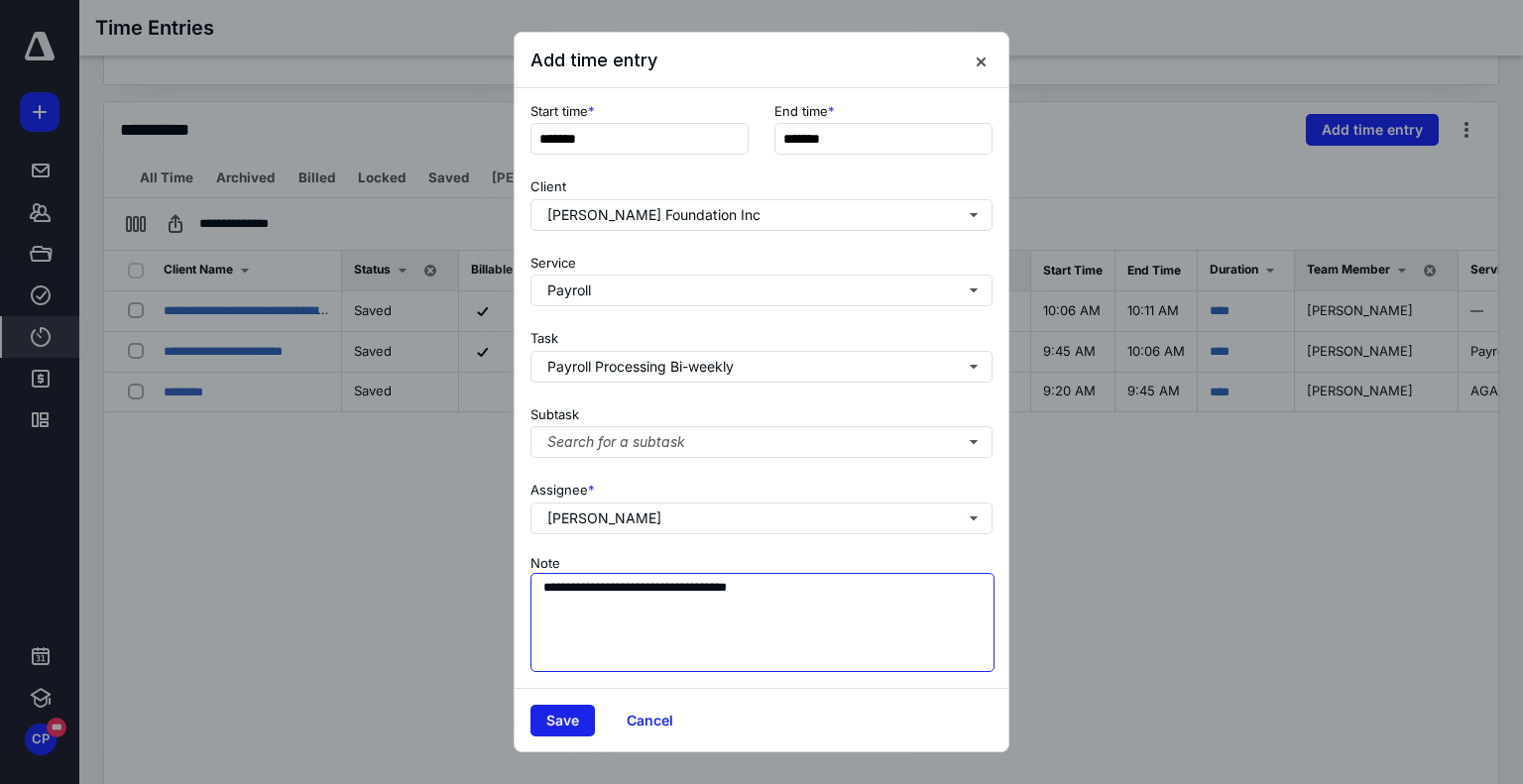type on "**********" 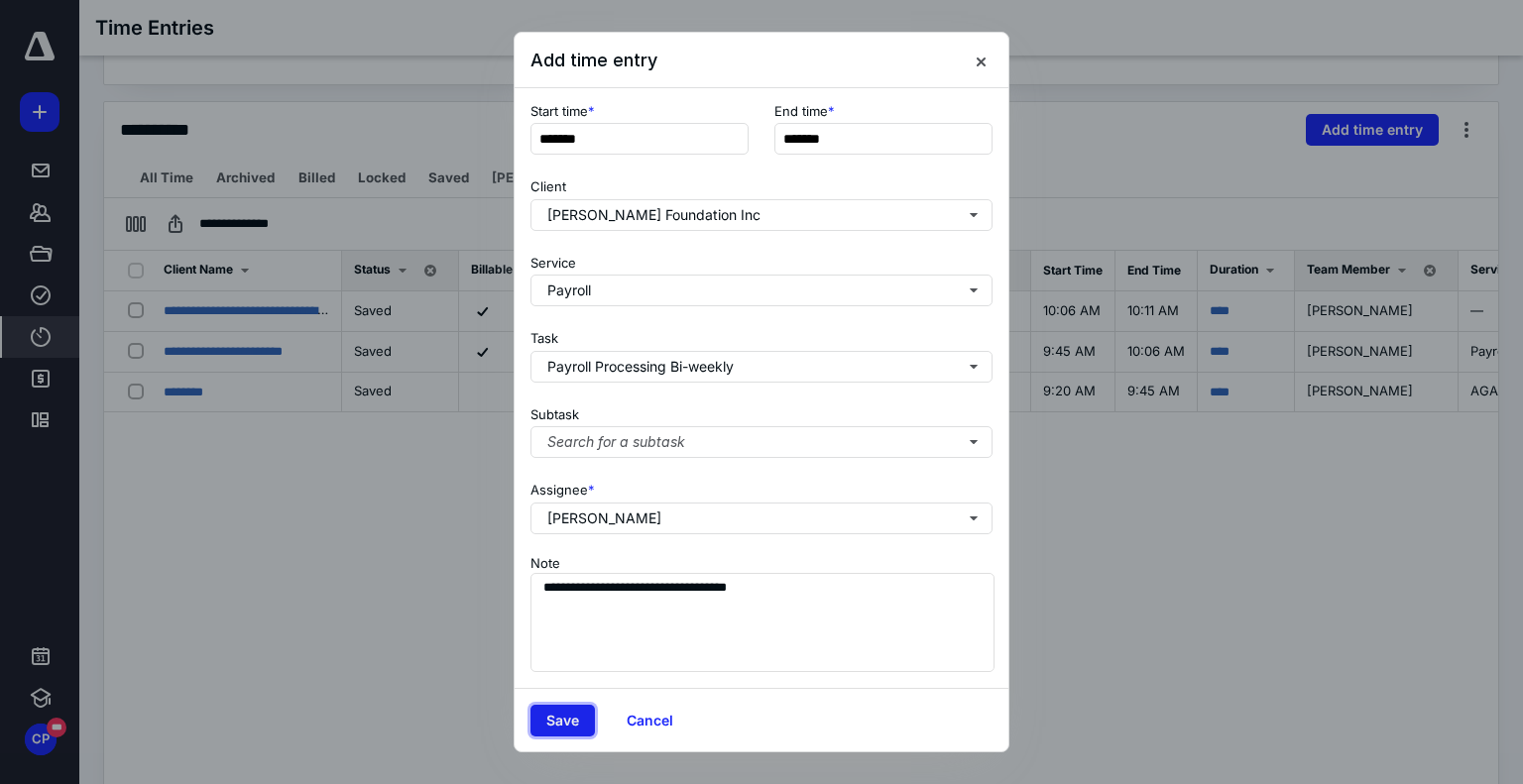 click on "Save" at bounding box center (562, 721) 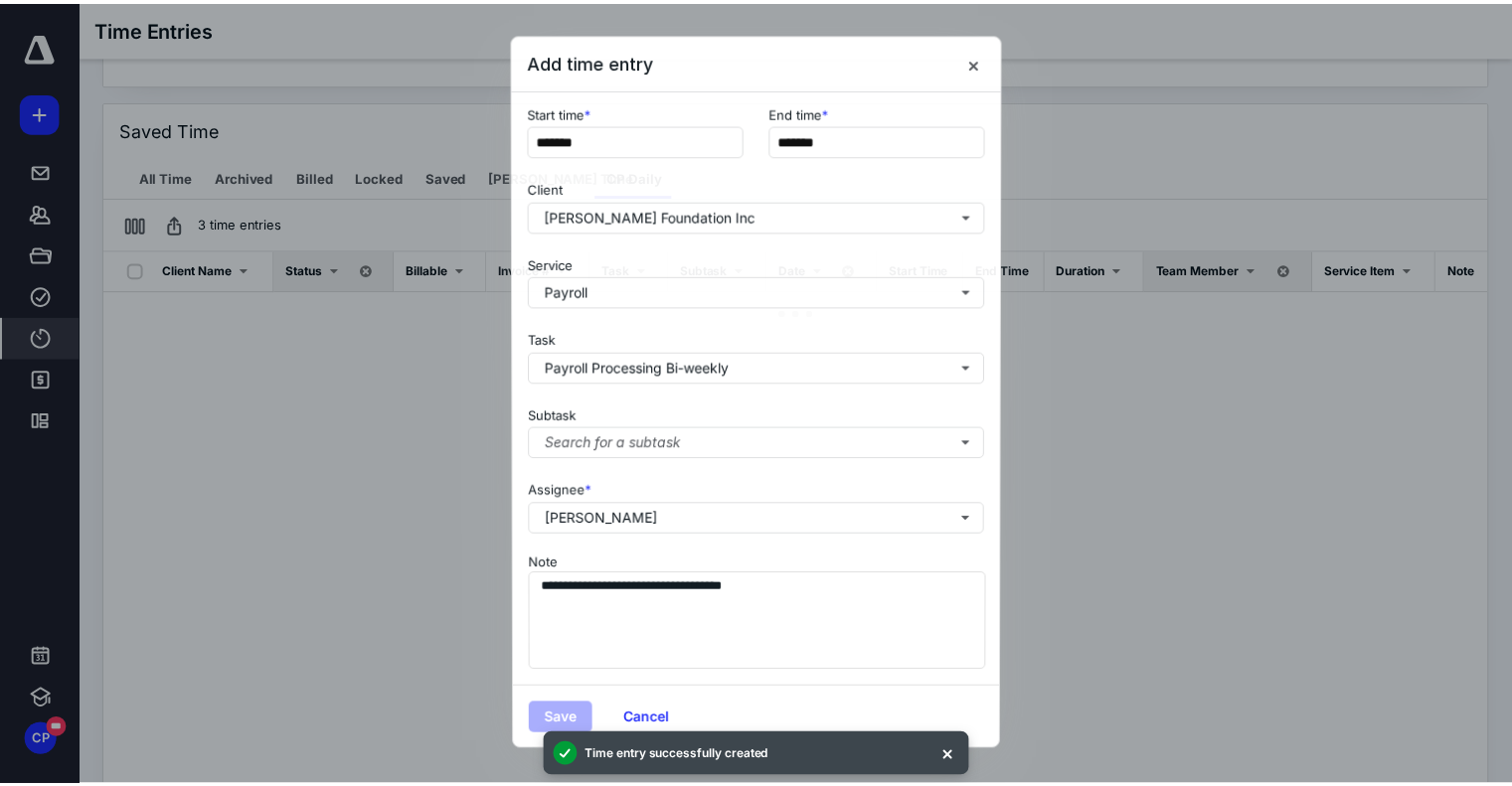 scroll, scrollTop: 0, scrollLeft: 0, axis: both 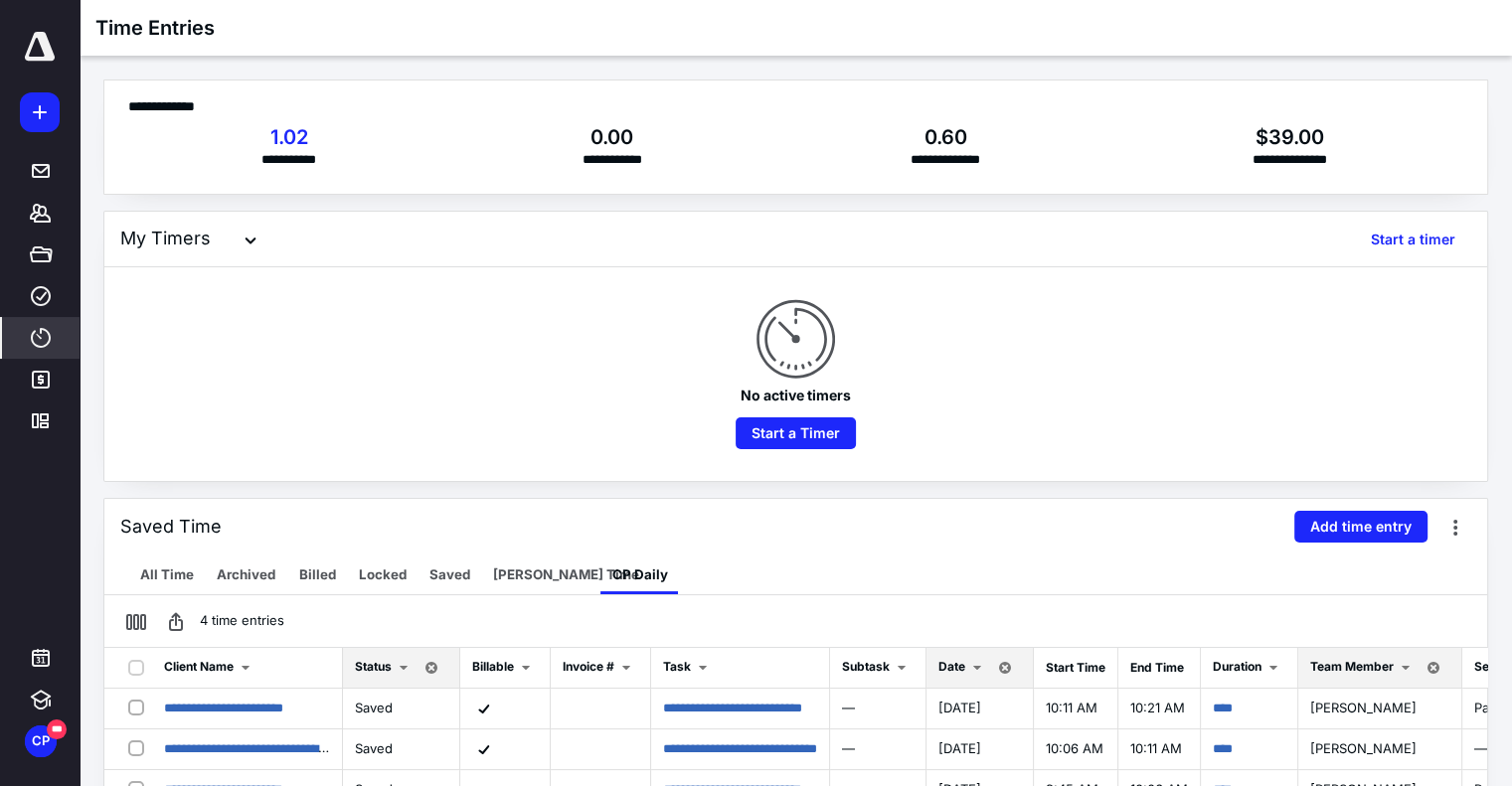 click on "No active timers Start a Timer" at bounding box center (795, 374) 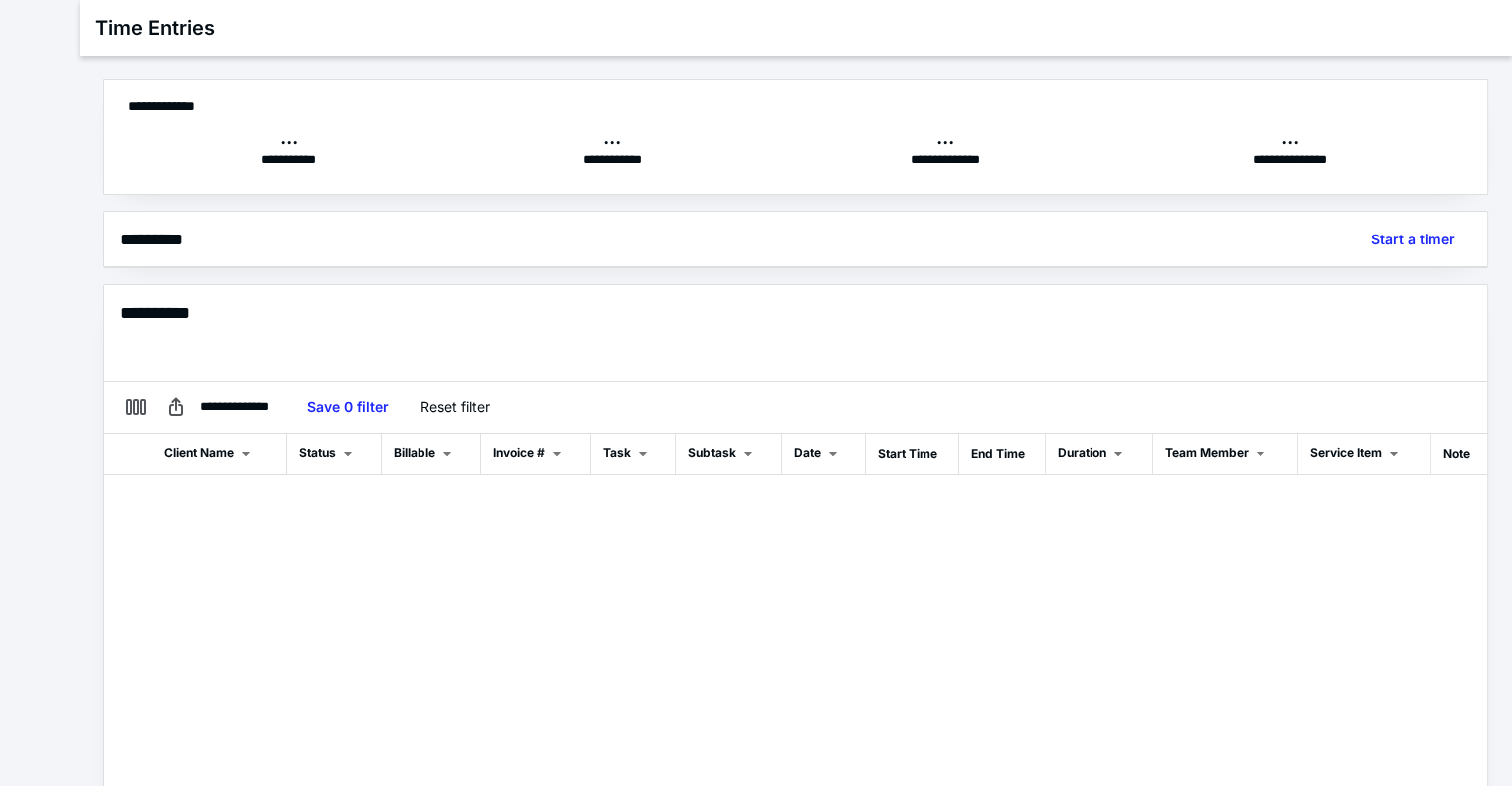 scroll, scrollTop: 0, scrollLeft: 0, axis: both 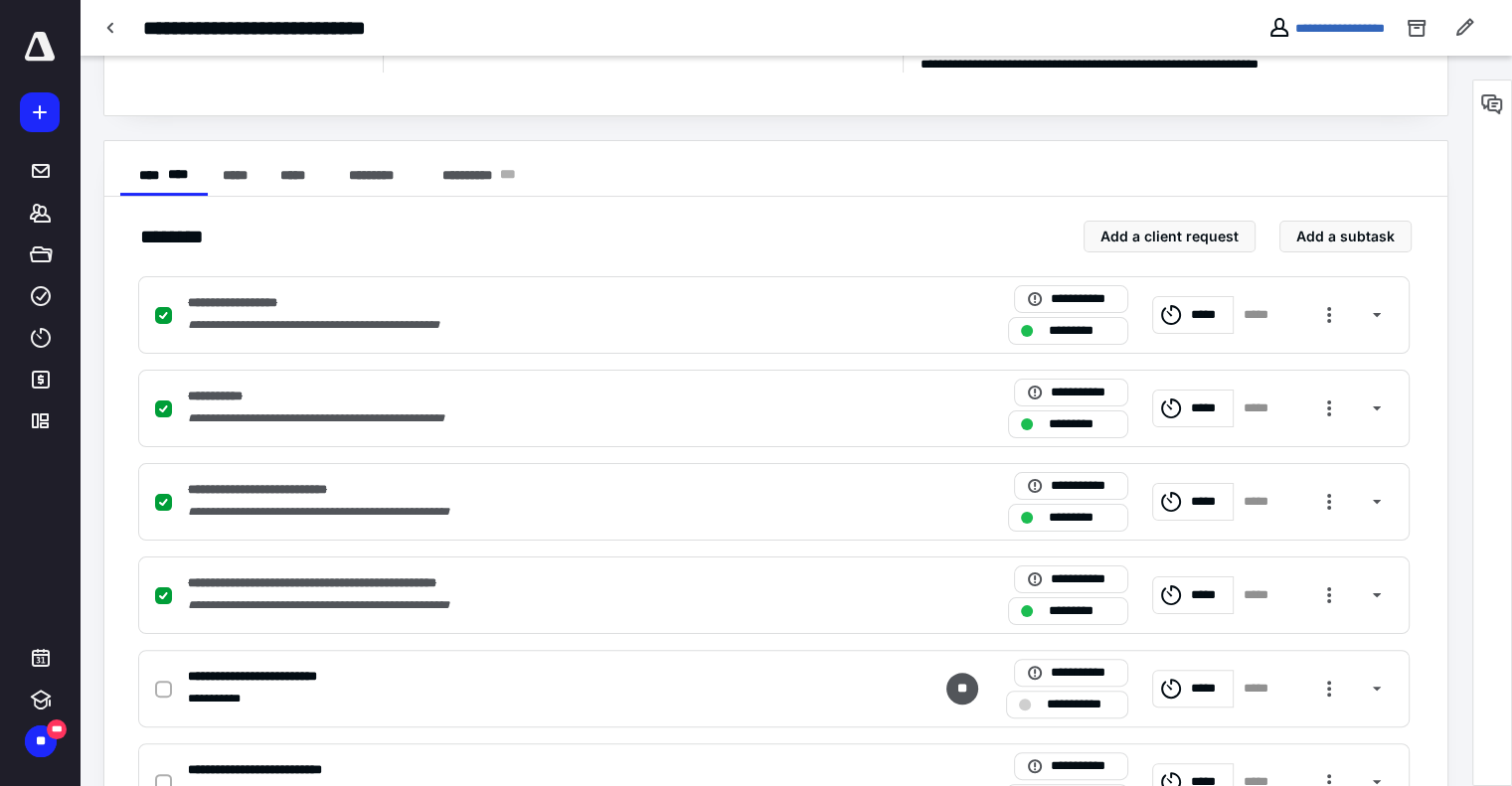 checkbox on "true" 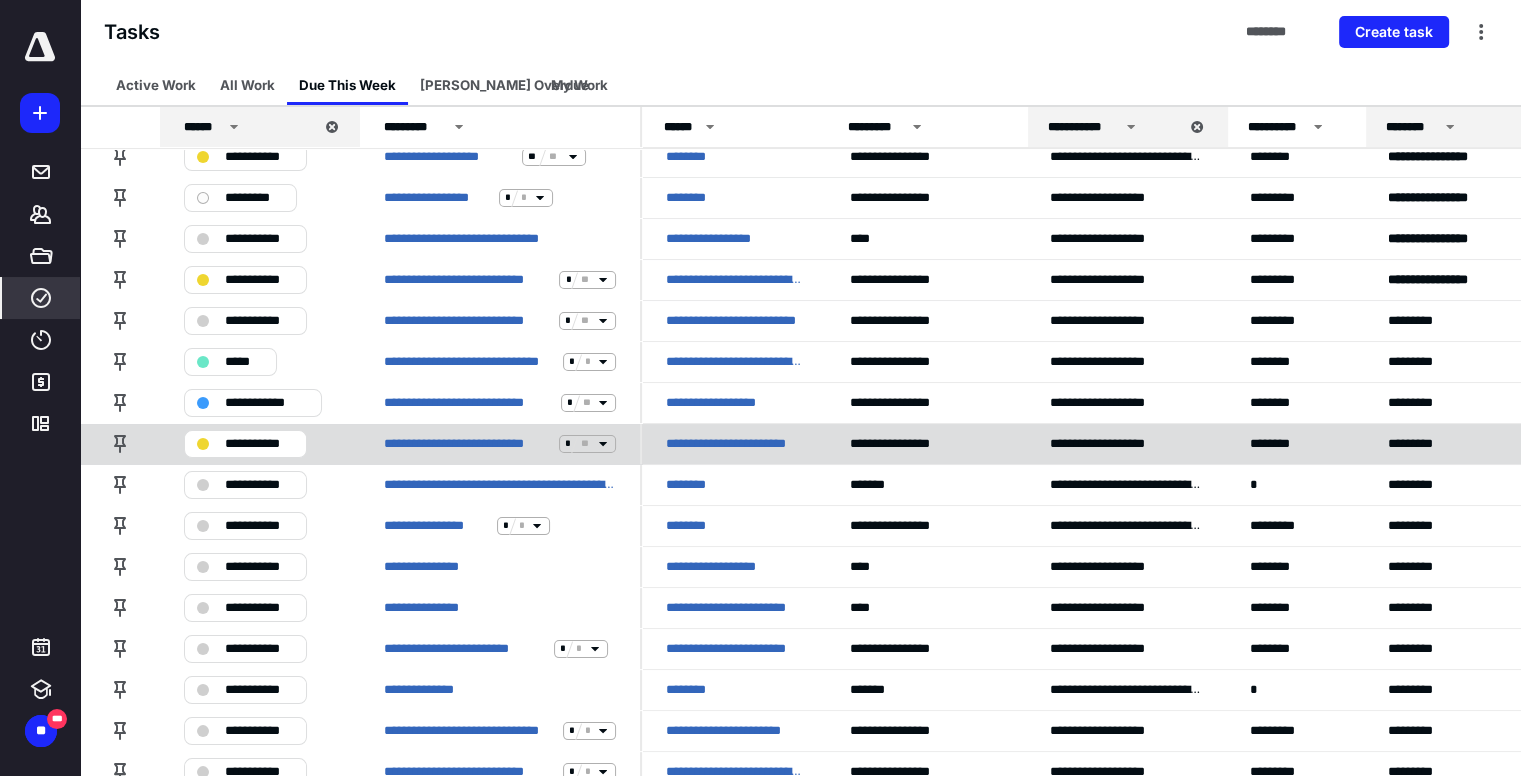 scroll, scrollTop: 176, scrollLeft: 0, axis: vertical 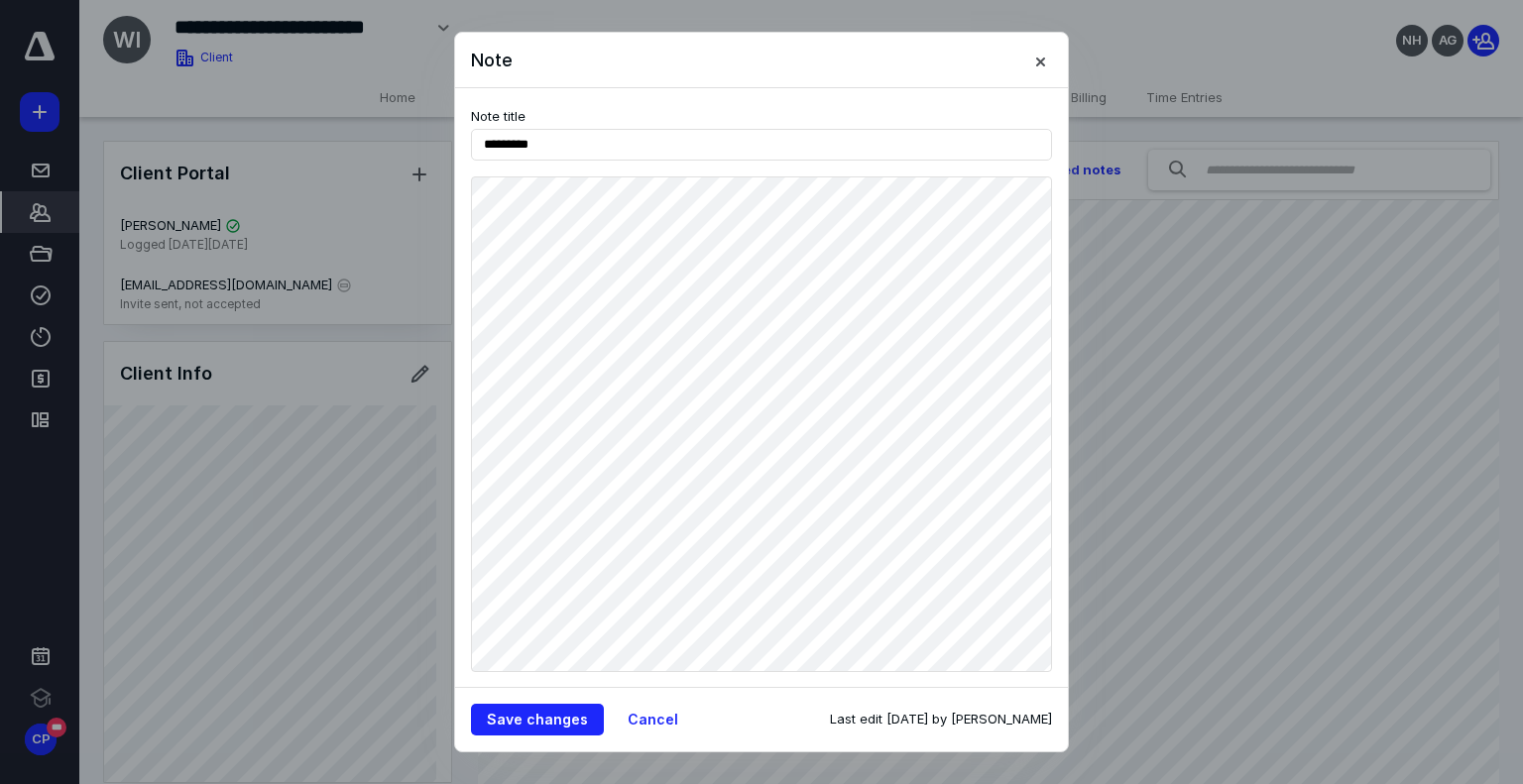 click at bounding box center (762, 392) 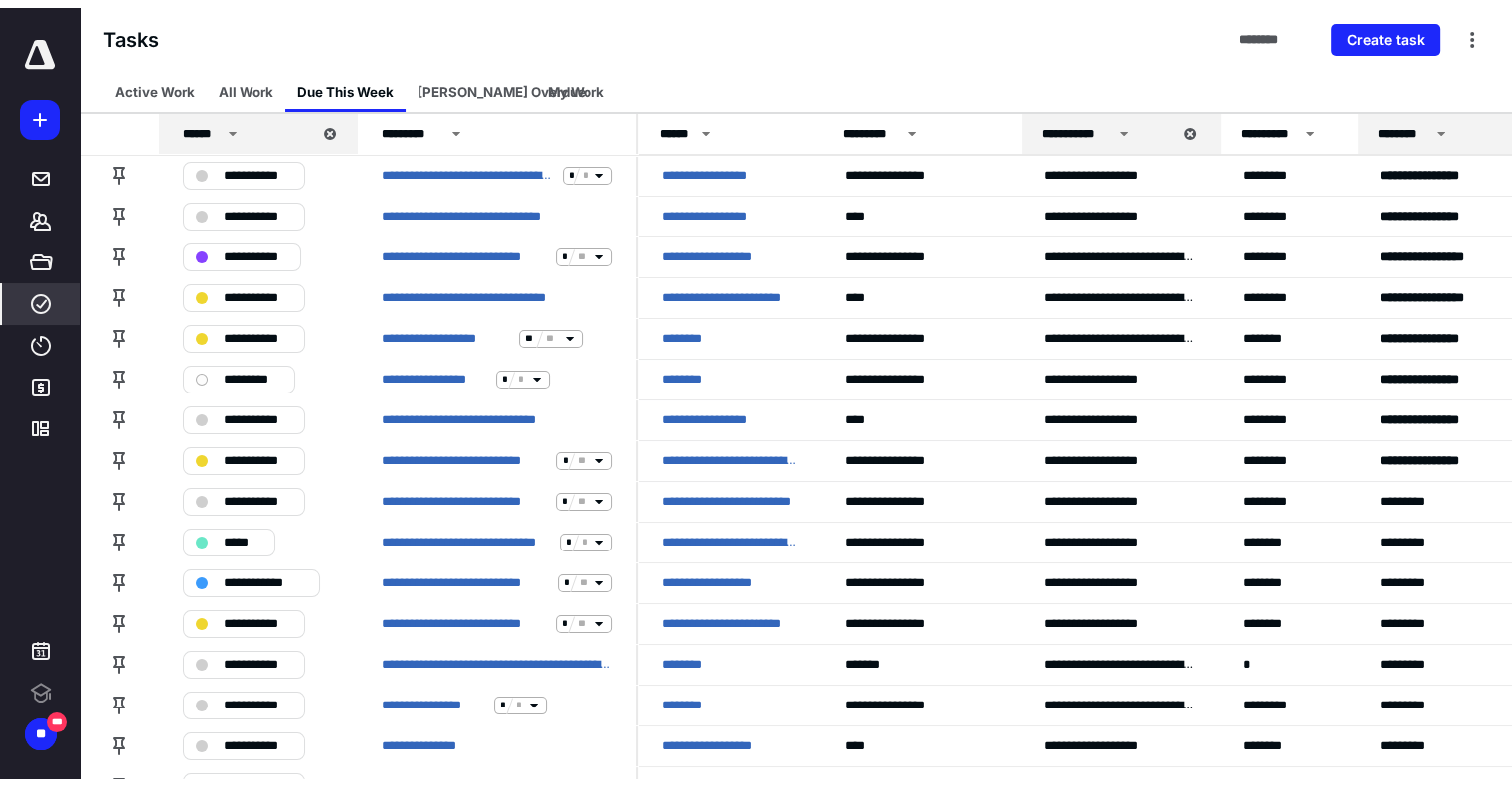 scroll, scrollTop: 0, scrollLeft: 0, axis: both 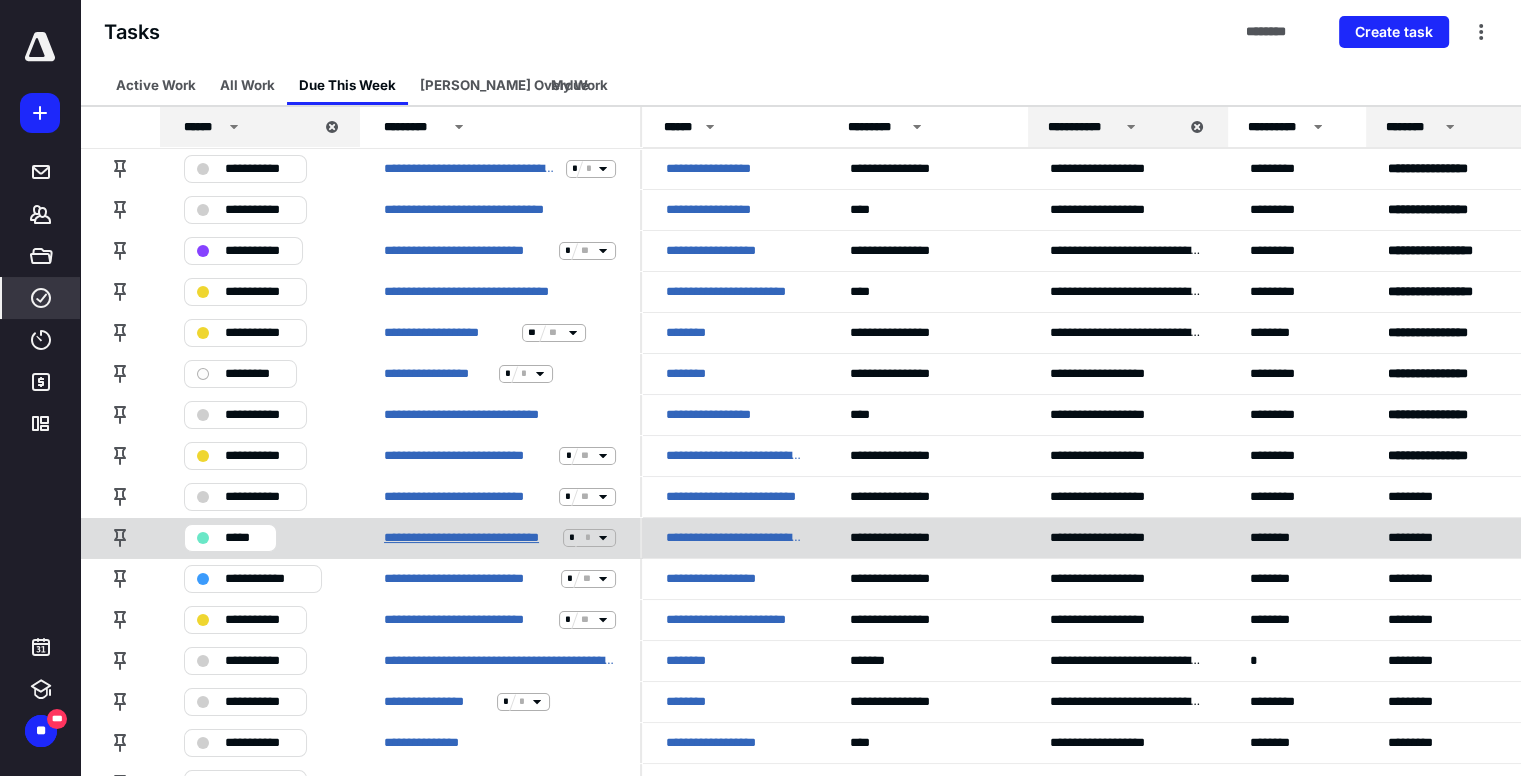 click on "**********" at bounding box center [469, 538] 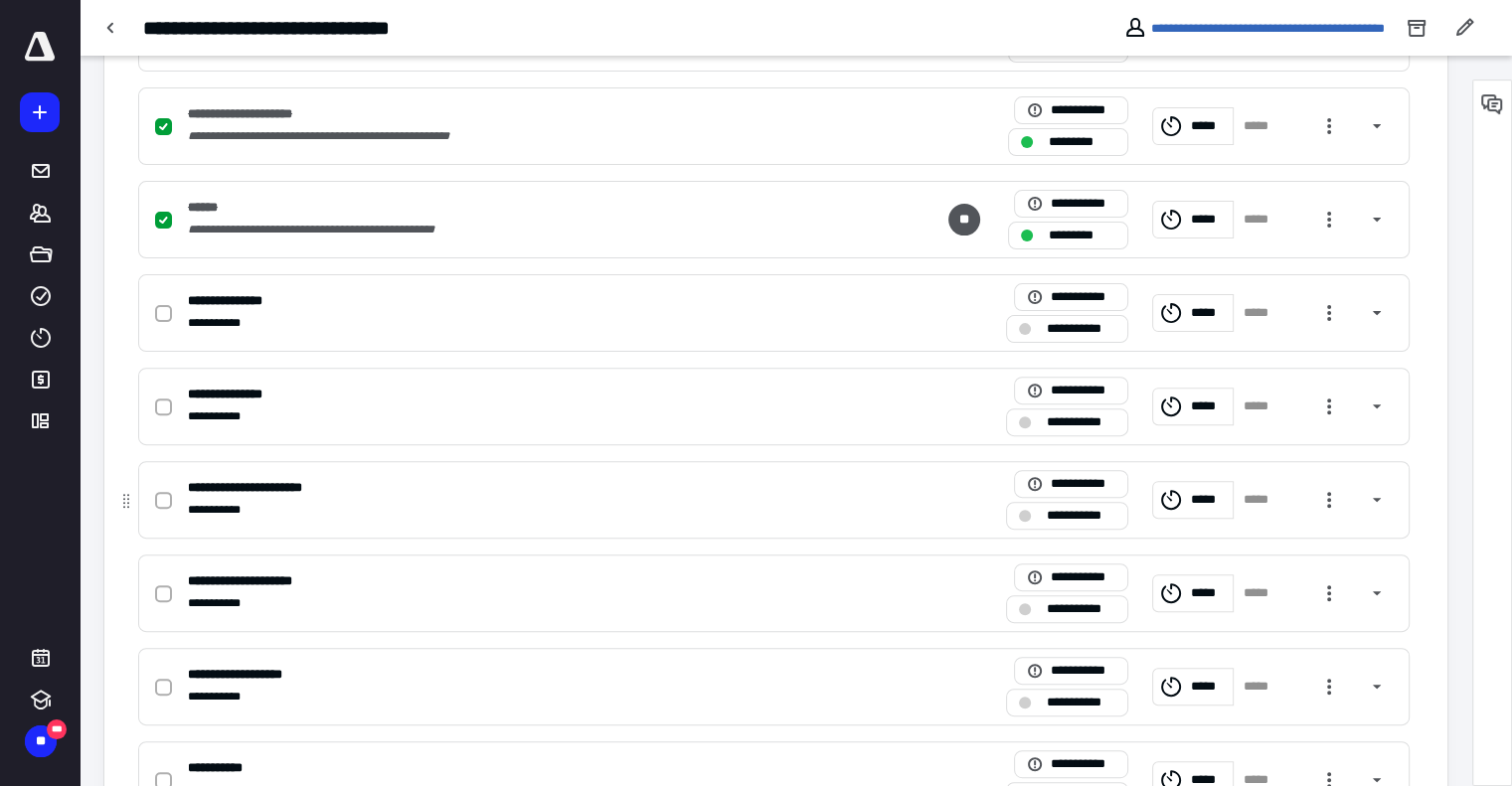 scroll, scrollTop: 661, scrollLeft: 0, axis: vertical 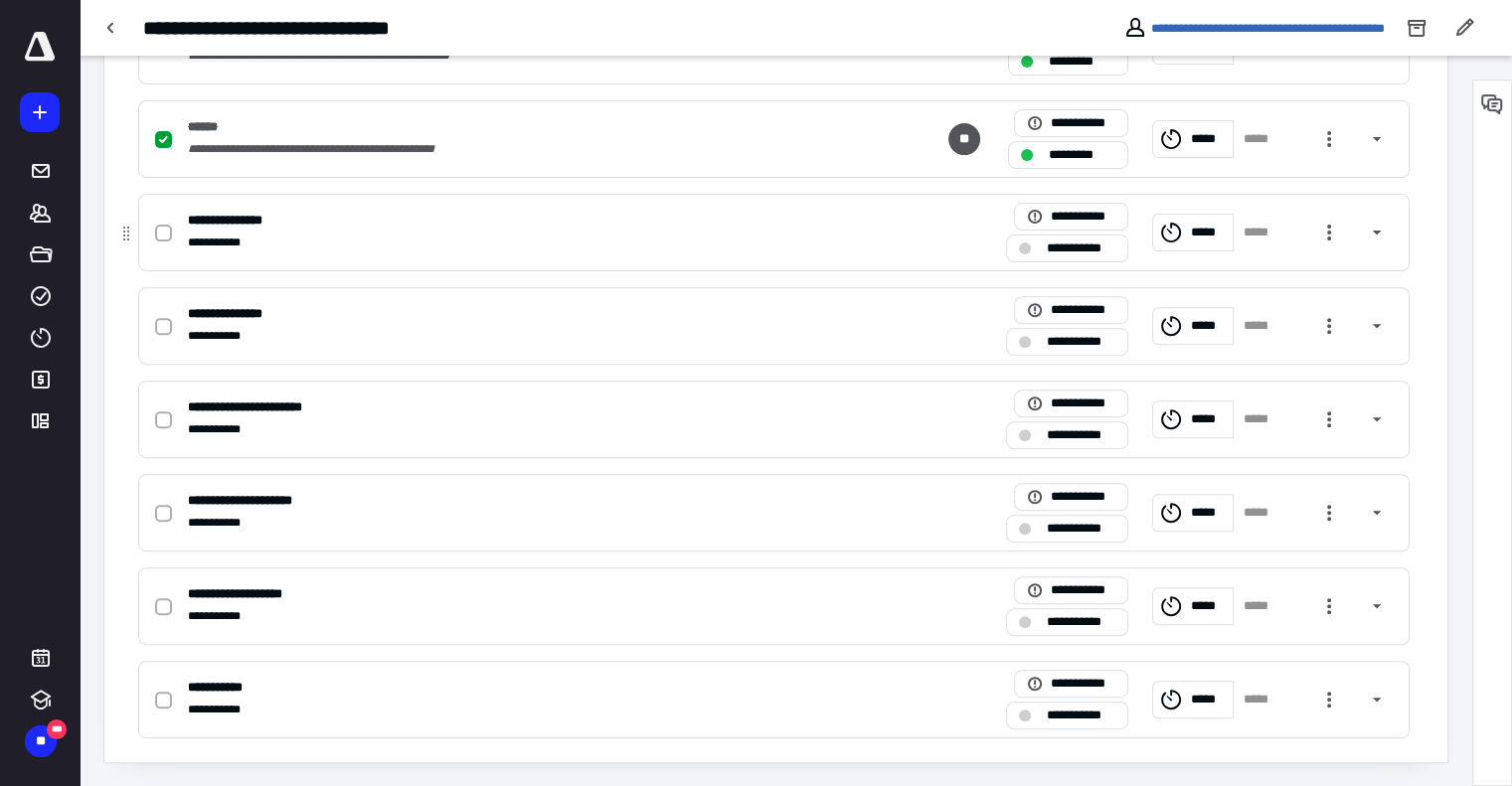 drag, startPoint x: 168, startPoint y: 230, endPoint x: 164, endPoint y: 251, distance: 21.37756 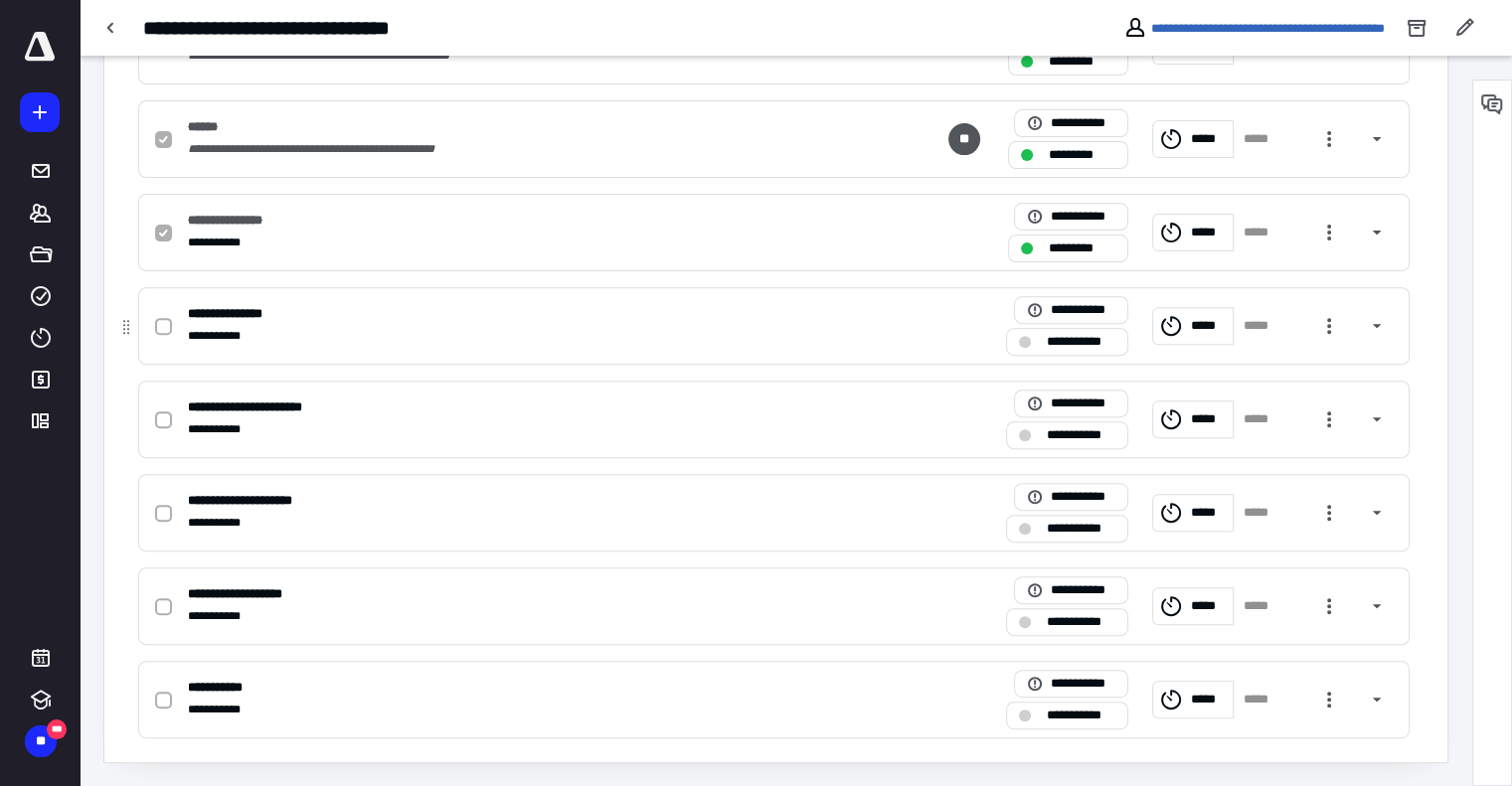 click 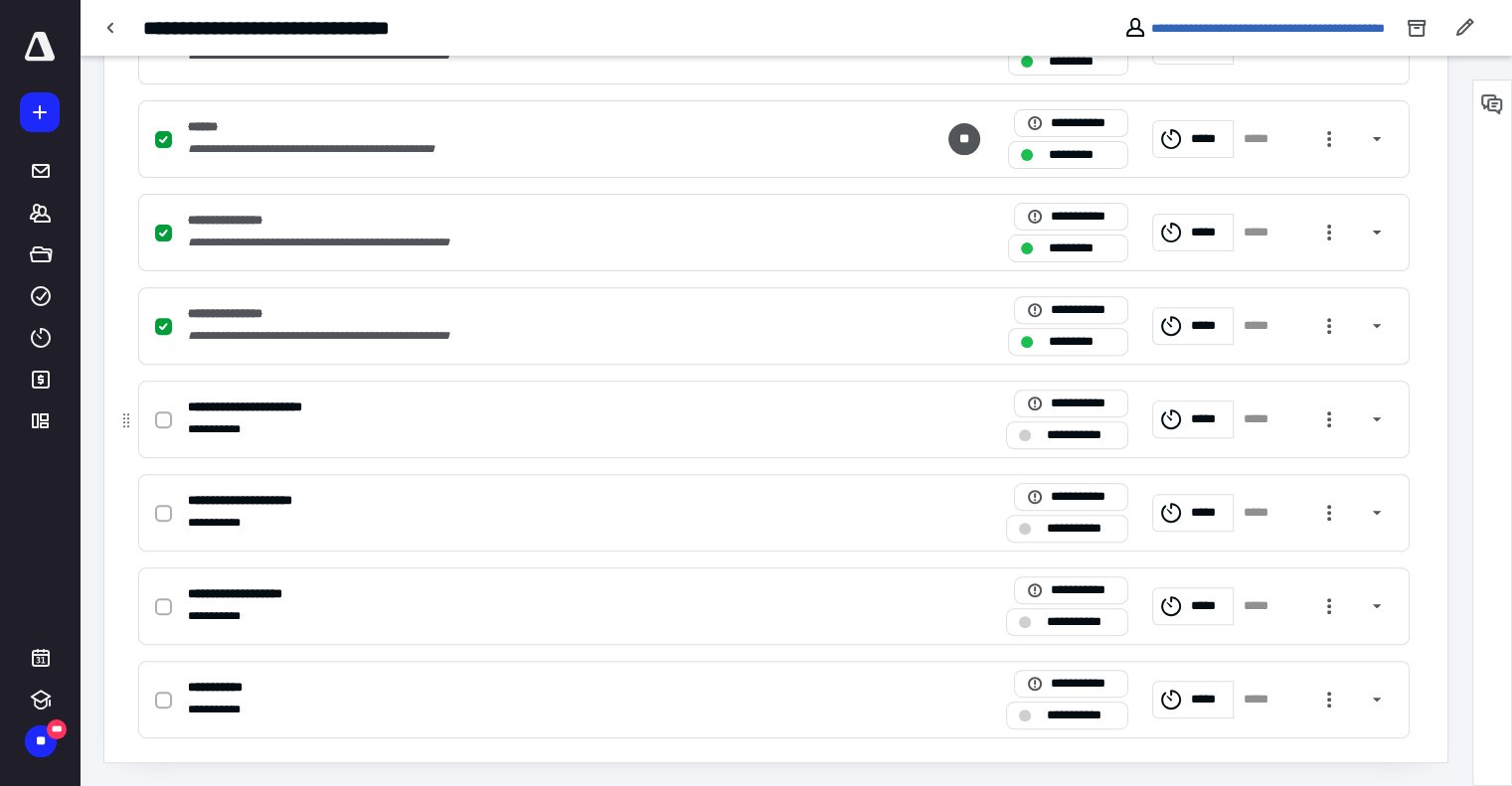 drag, startPoint x: 169, startPoint y: 423, endPoint x: 167, endPoint y: 458, distance: 35.057096 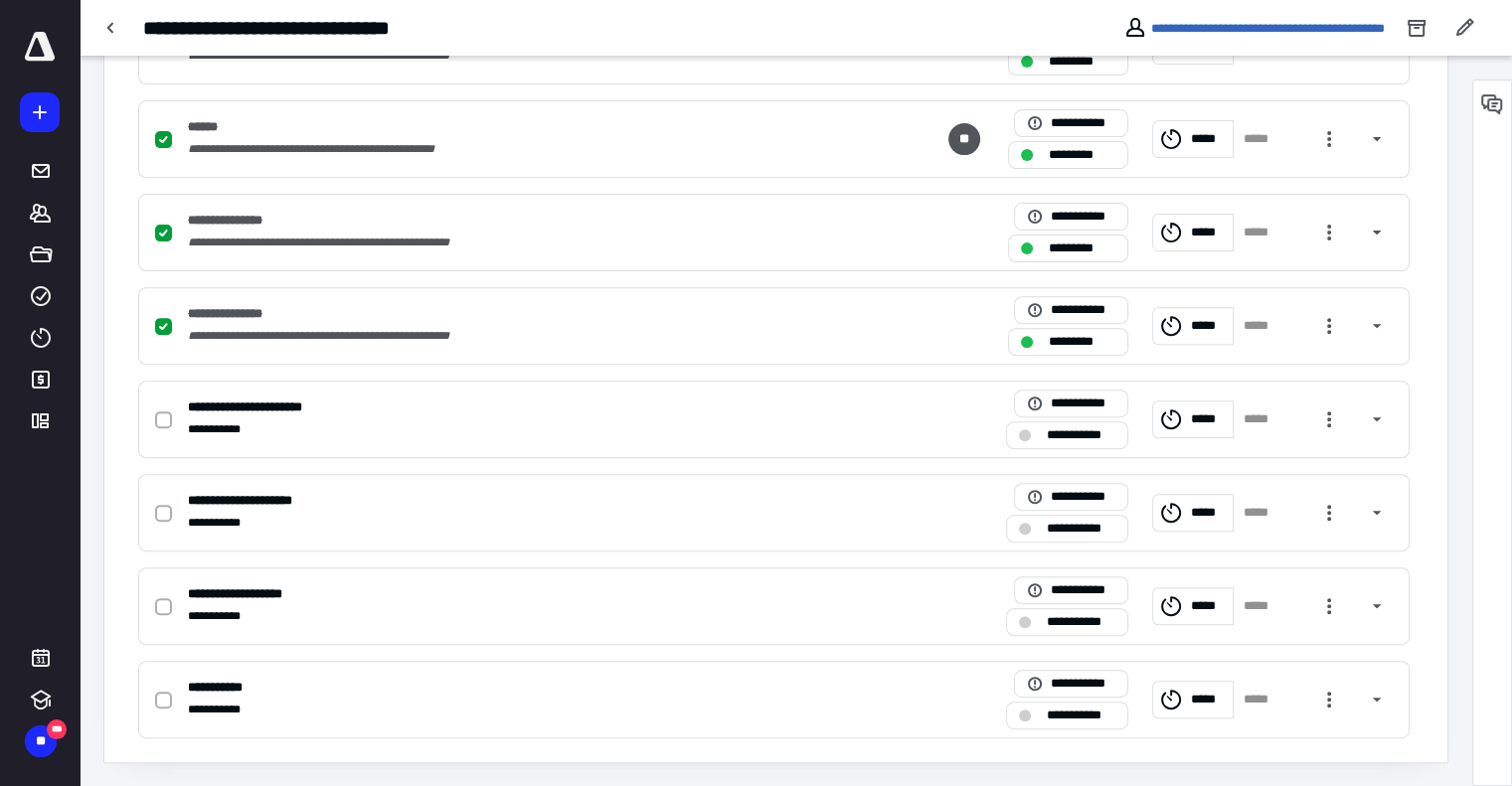 click at bounding box center (163, 420) 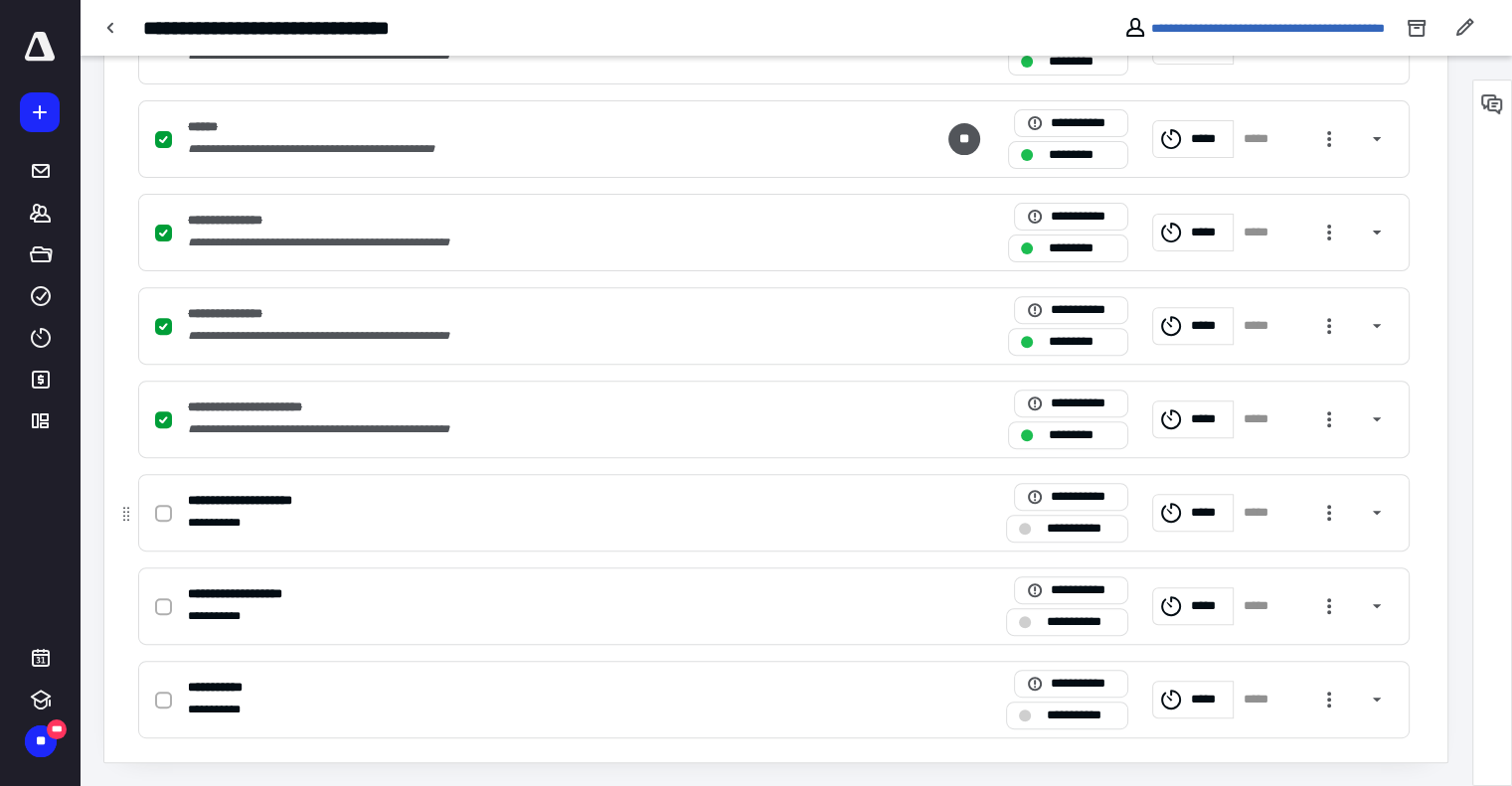 click at bounding box center [163, 514] 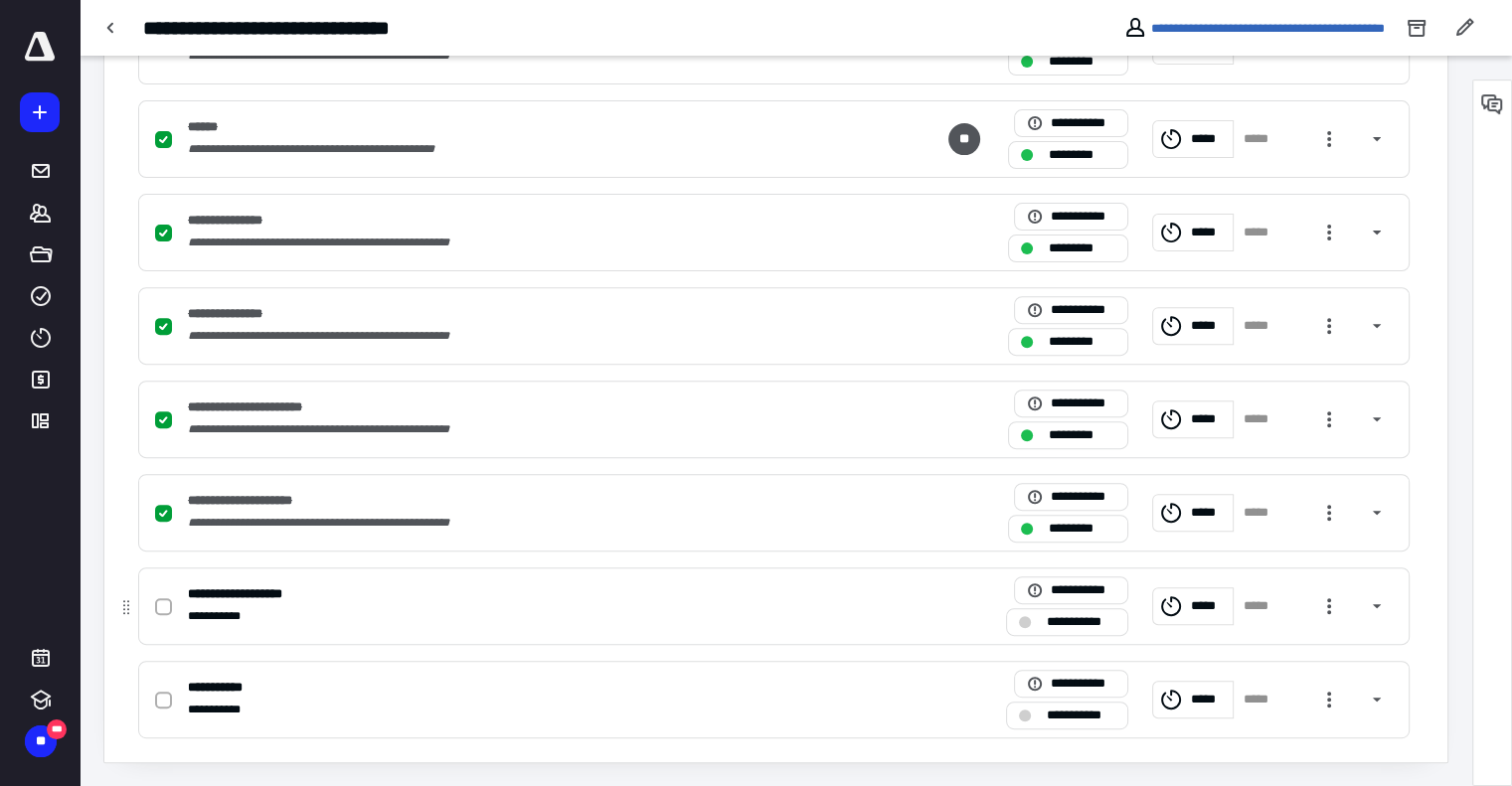 click 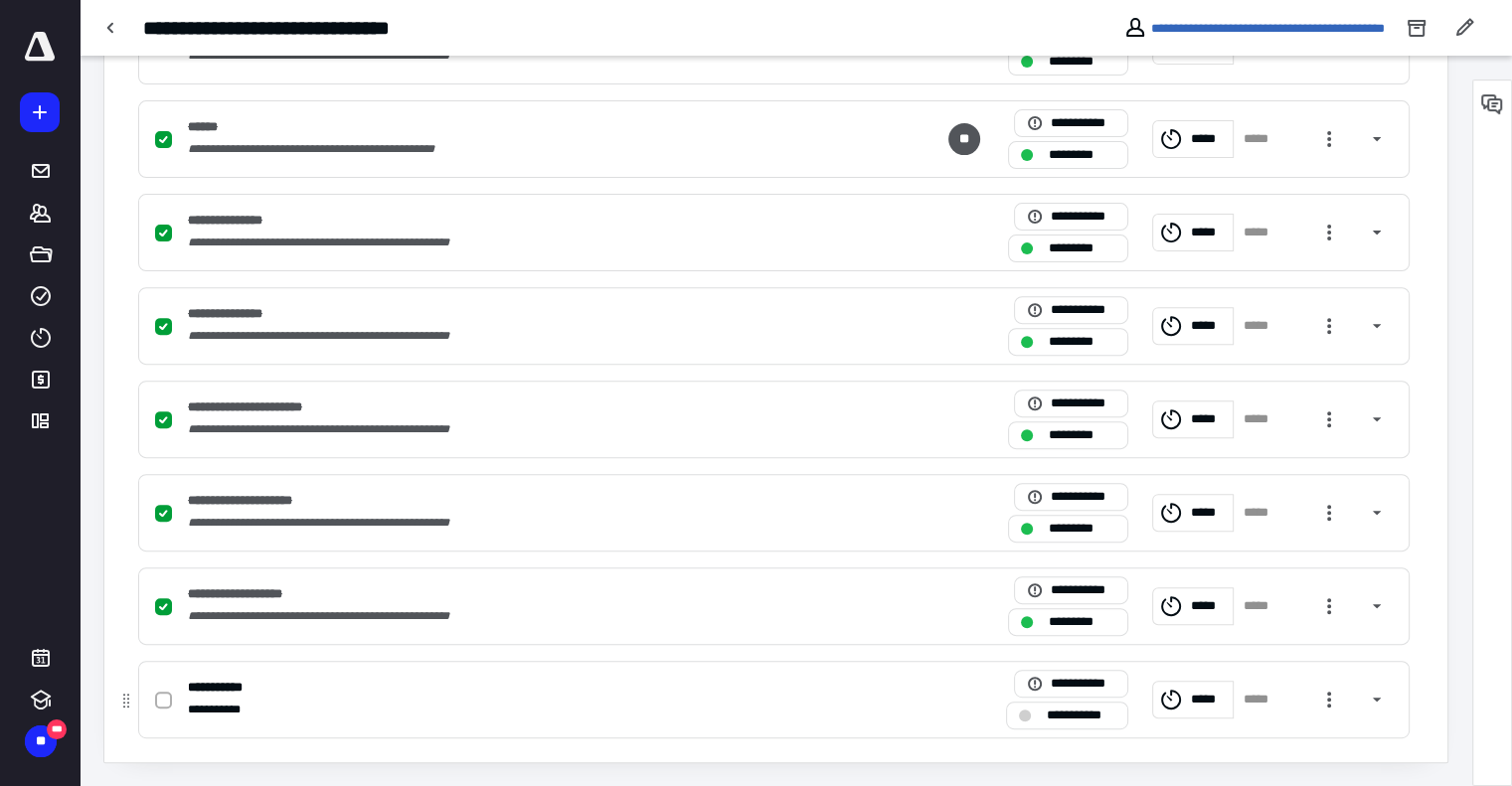 click 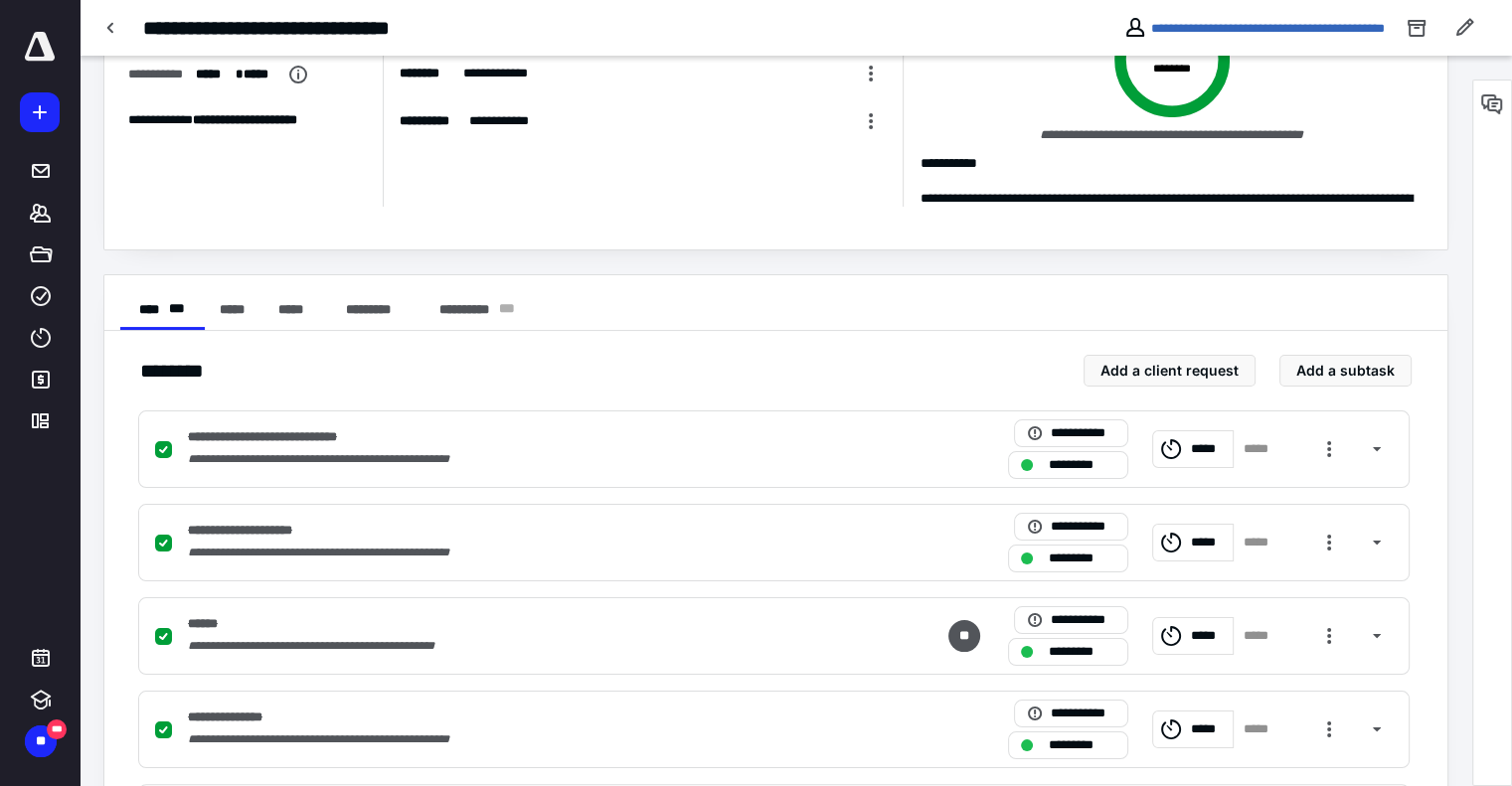 scroll, scrollTop: 0, scrollLeft: 0, axis: both 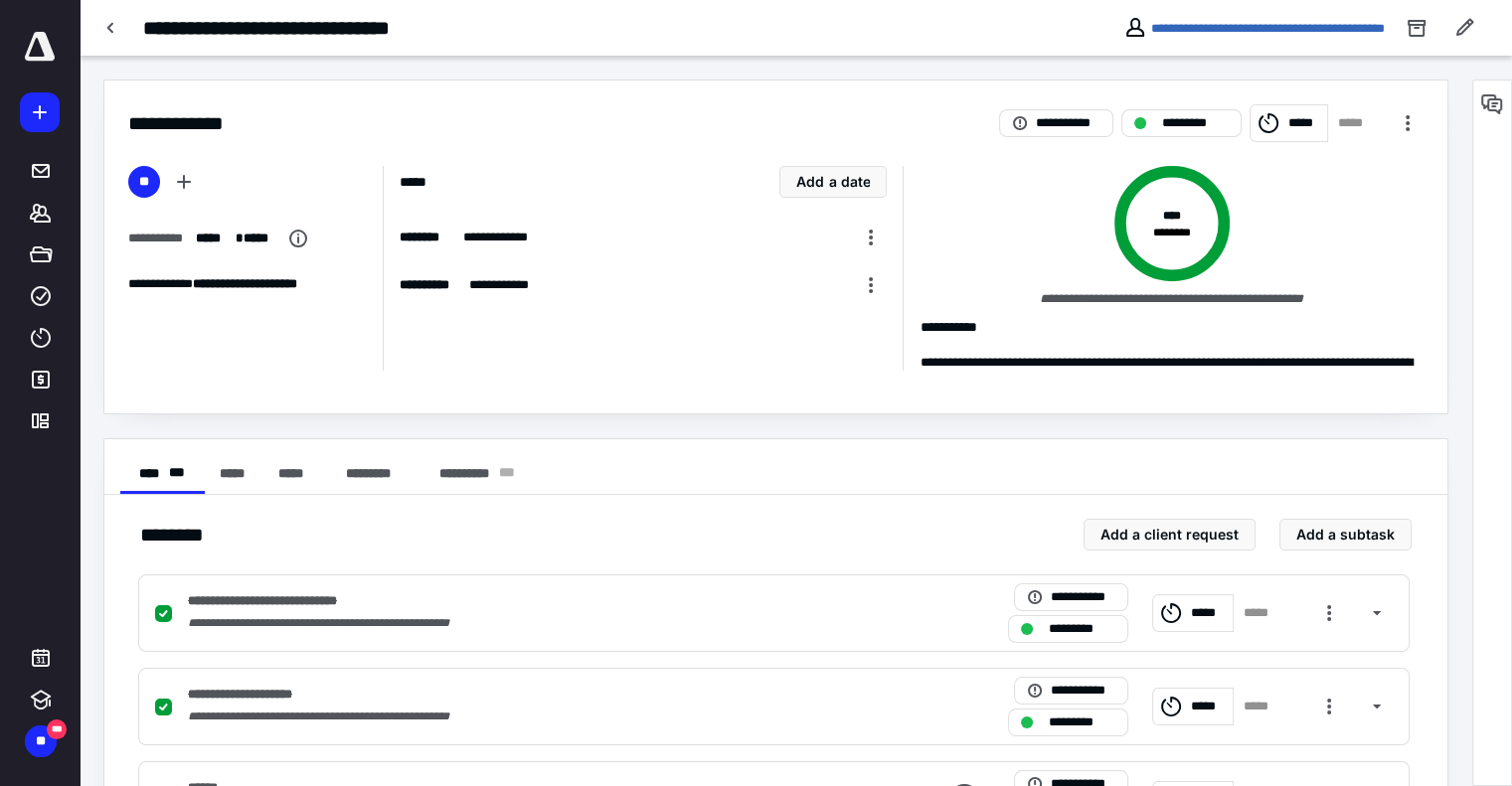 click on "*****" at bounding box center (1304, 123) 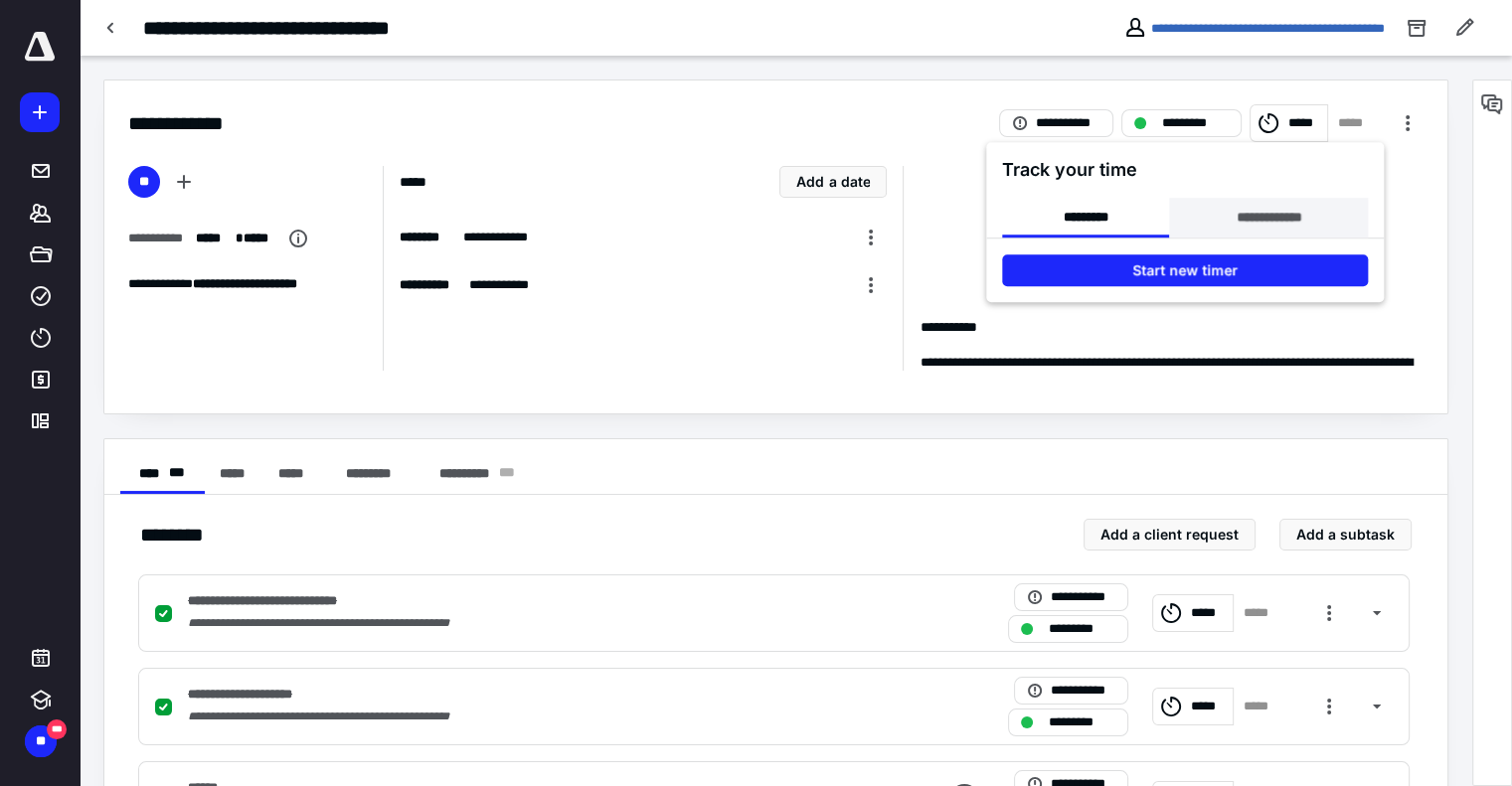 drag, startPoint x: 1273, startPoint y: 217, endPoint x: 1264, endPoint y: 234, distance: 19.235384 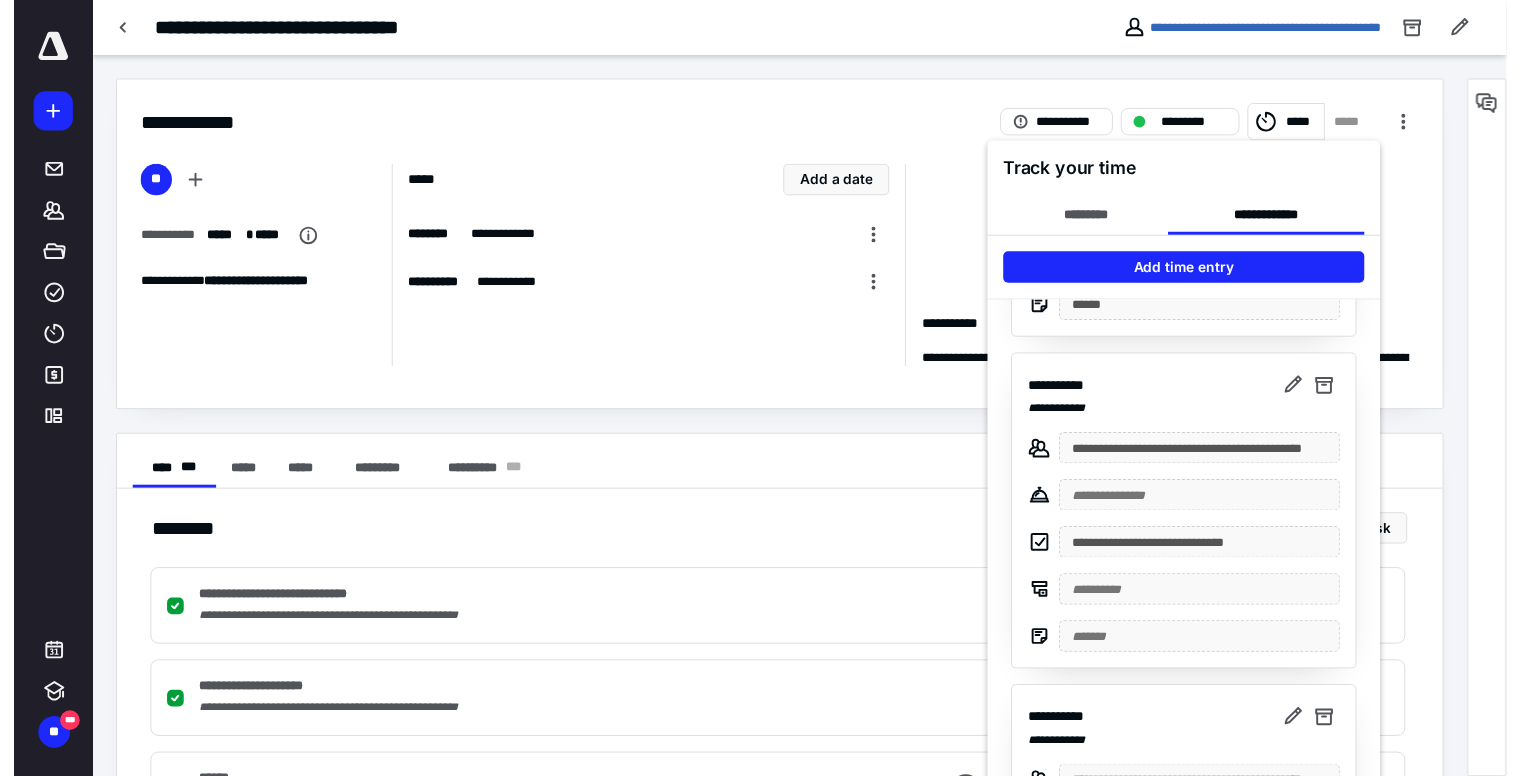 scroll, scrollTop: 428, scrollLeft: 0, axis: vertical 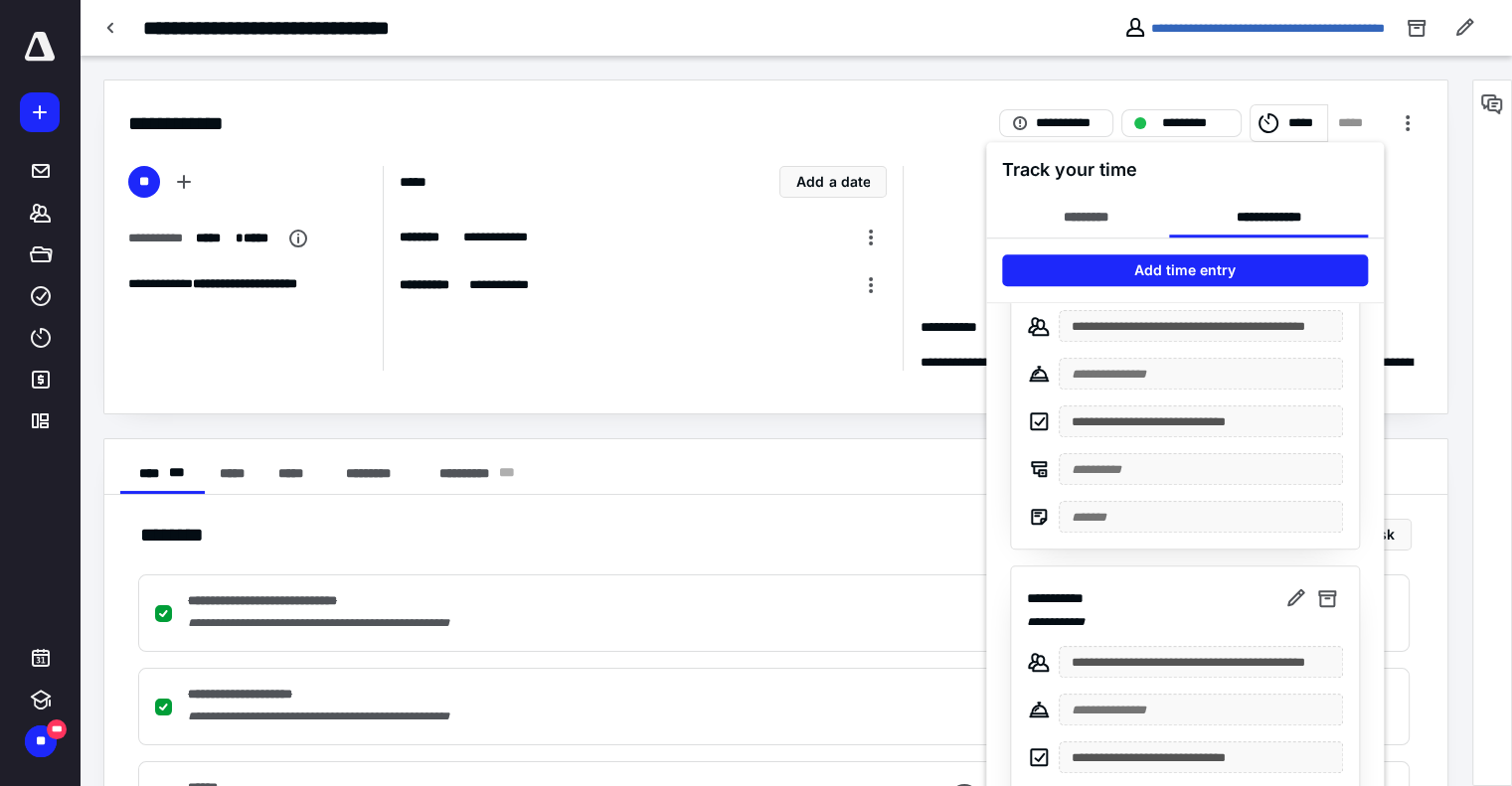 click at bounding box center [756, 393] 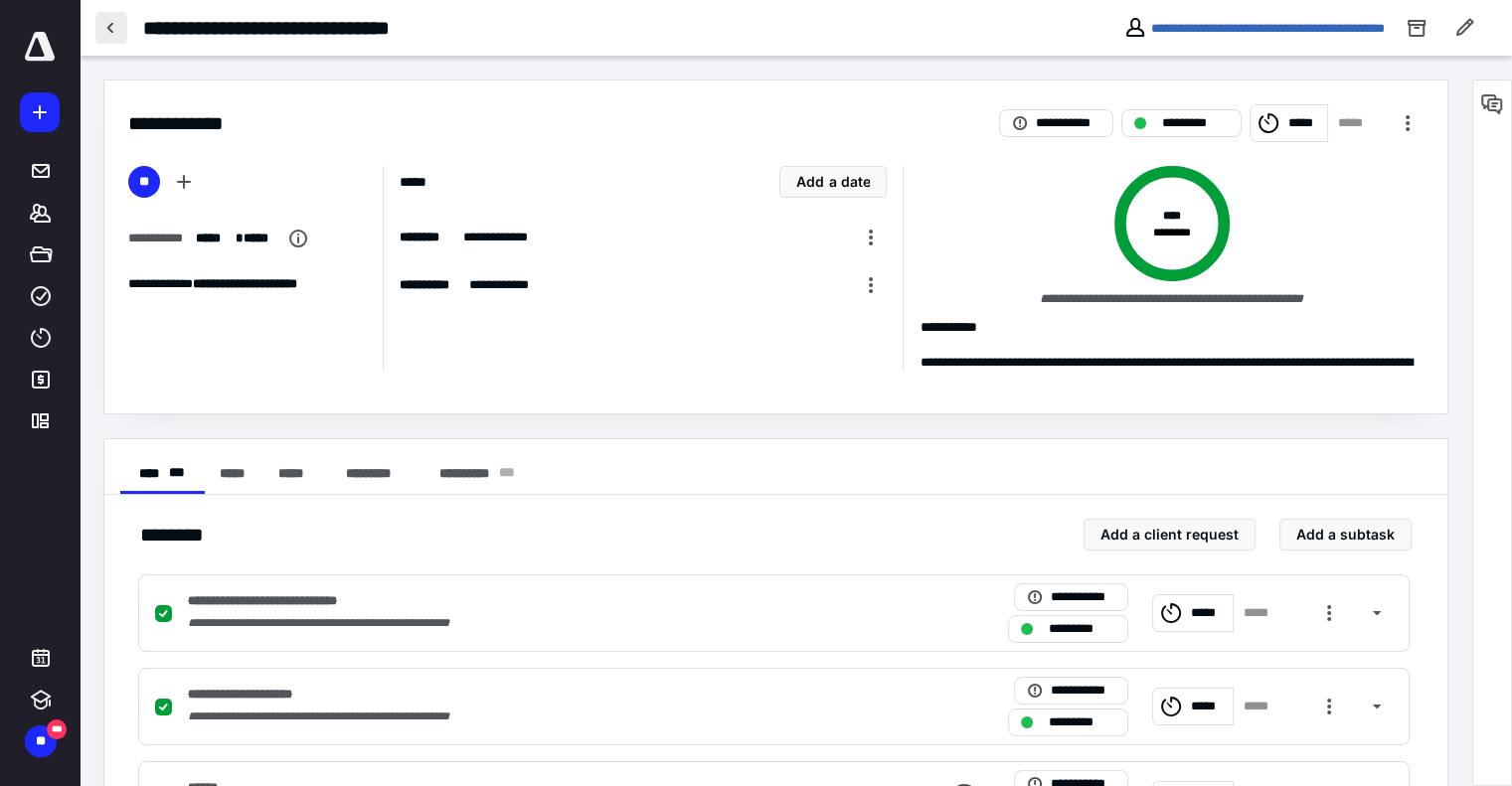 click at bounding box center [111, 28] 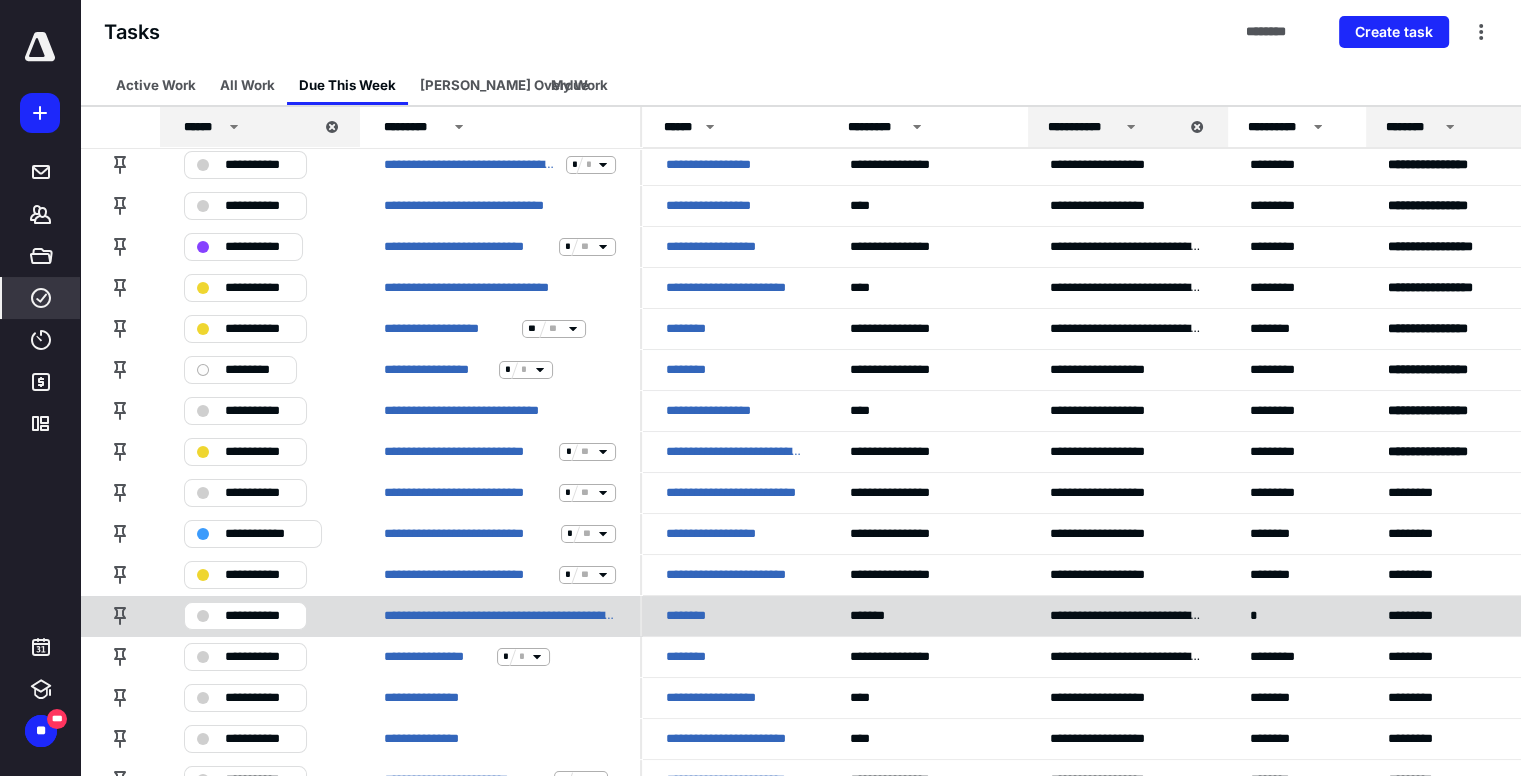 scroll, scrollTop: 0, scrollLeft: 0, axis: both 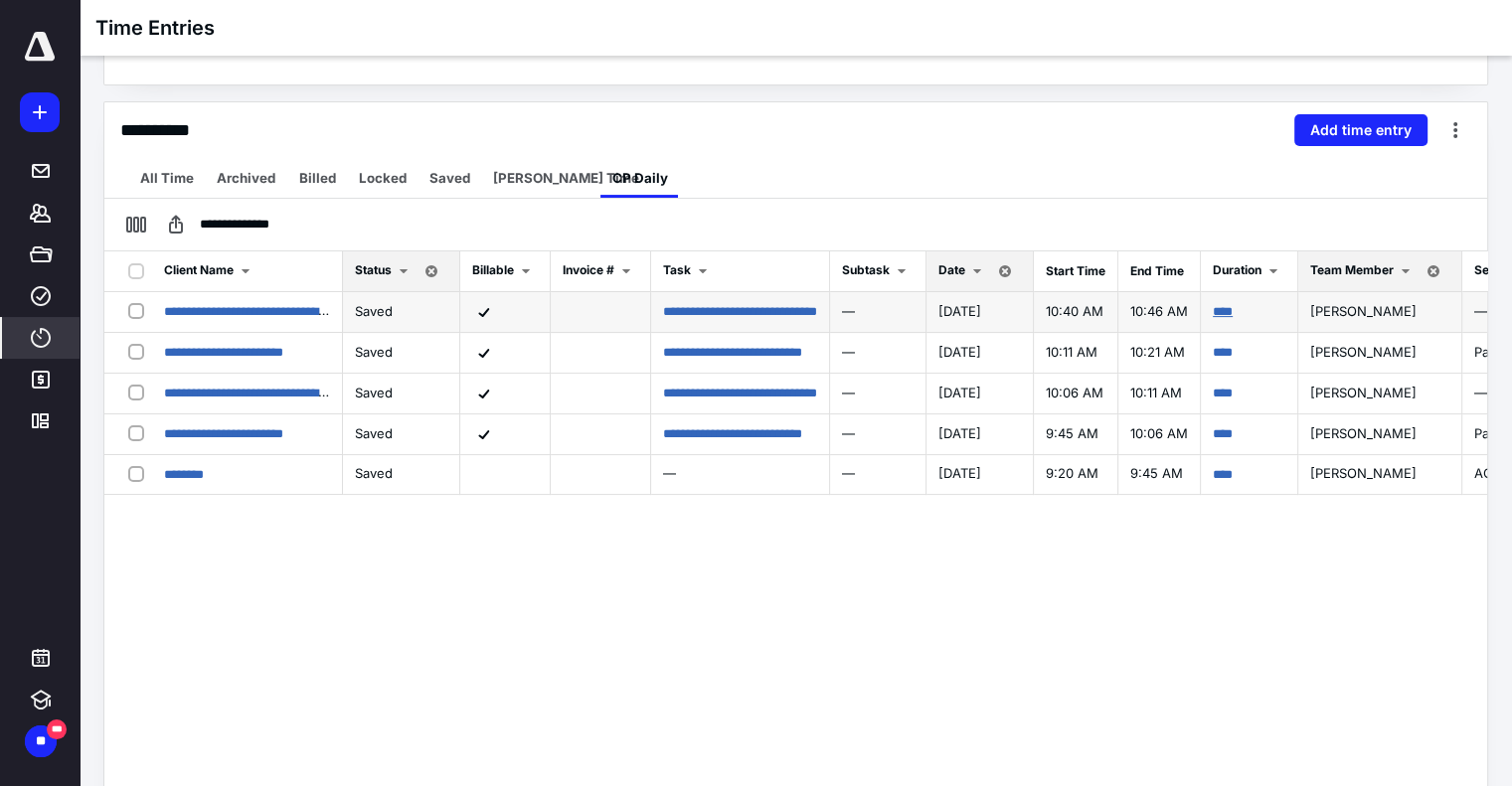 click on "****" at bounding box center (1223, 311) 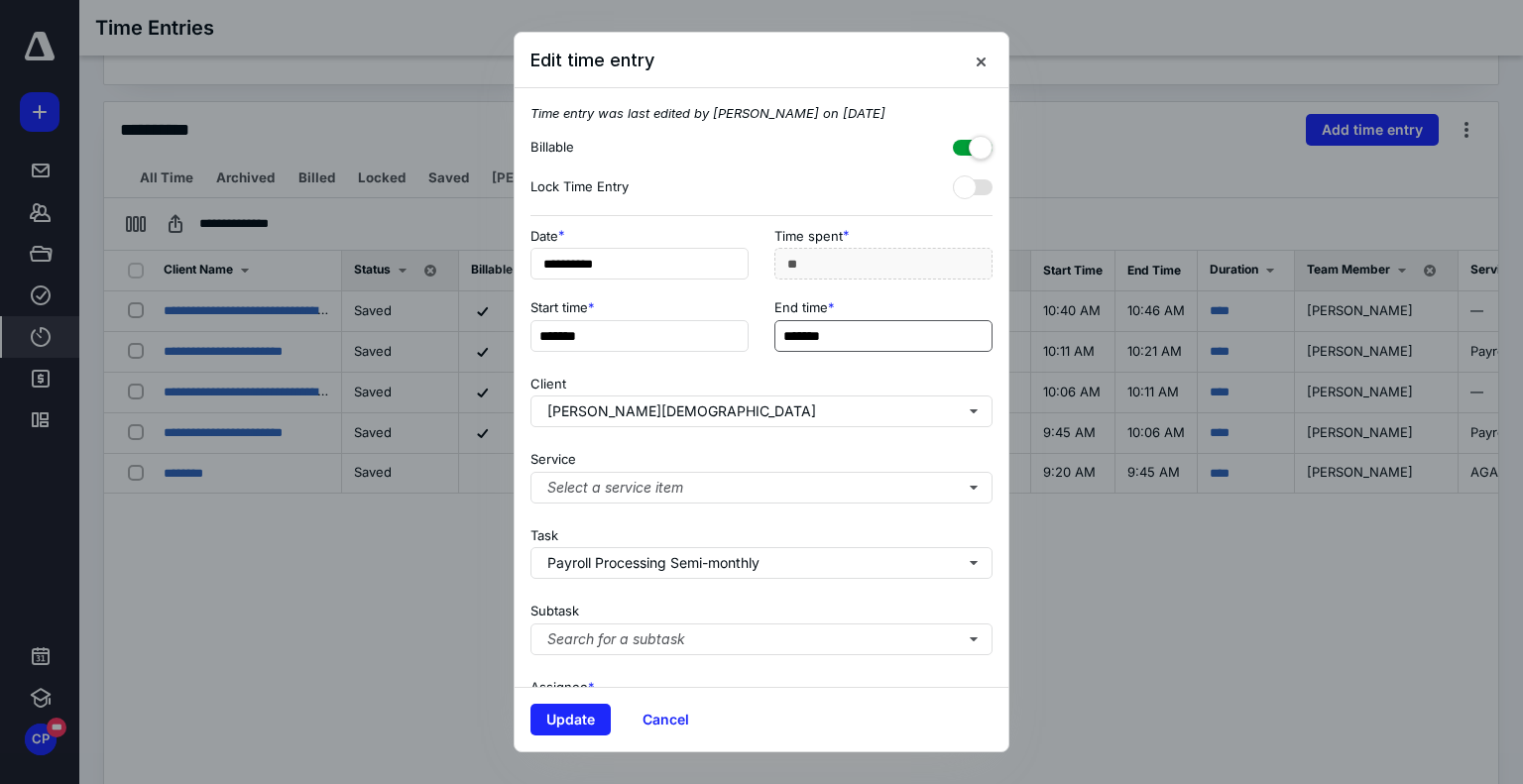 click on "*******" at bounding box center (883, 336) 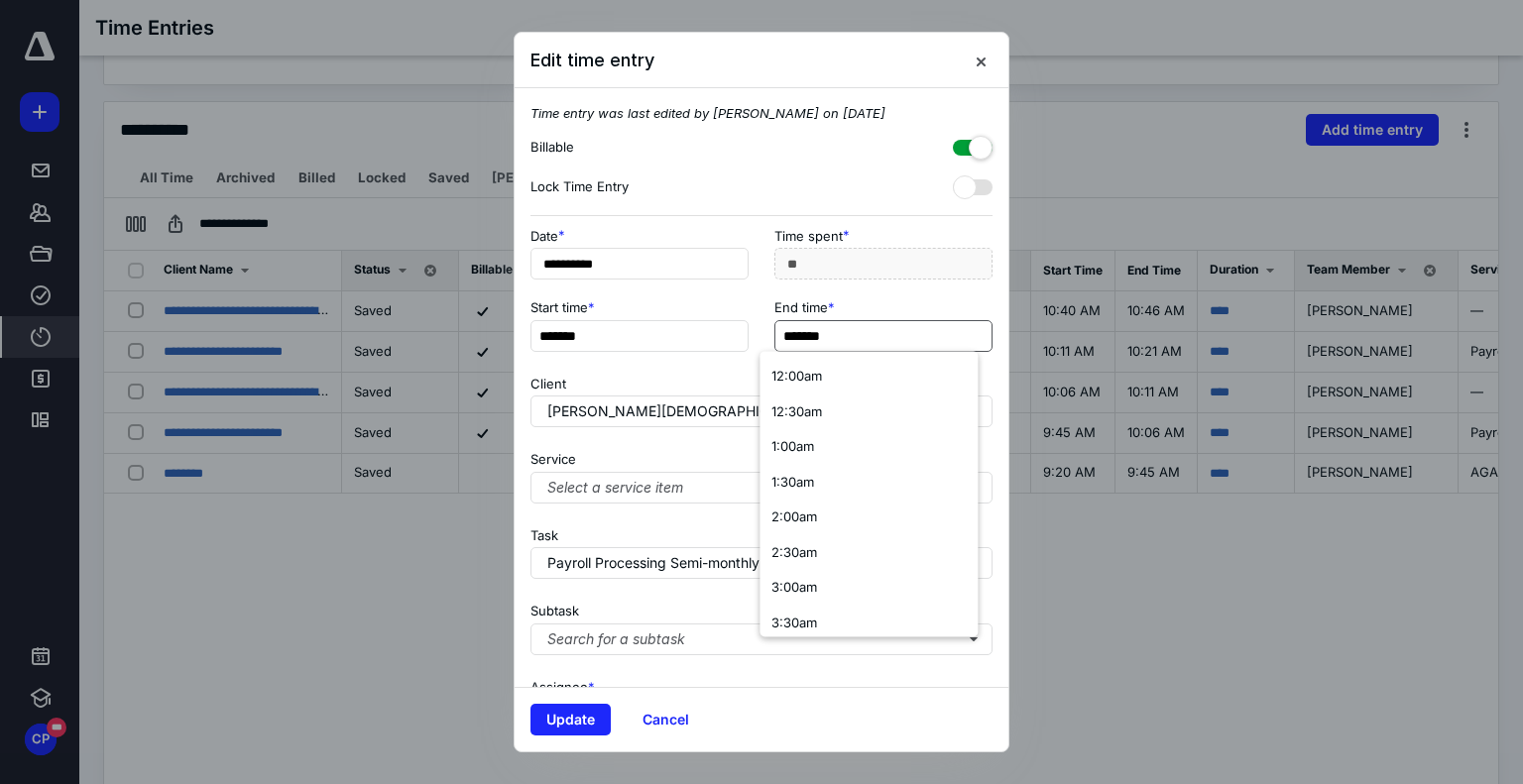click on "*******" at bounding box center [883, 336] 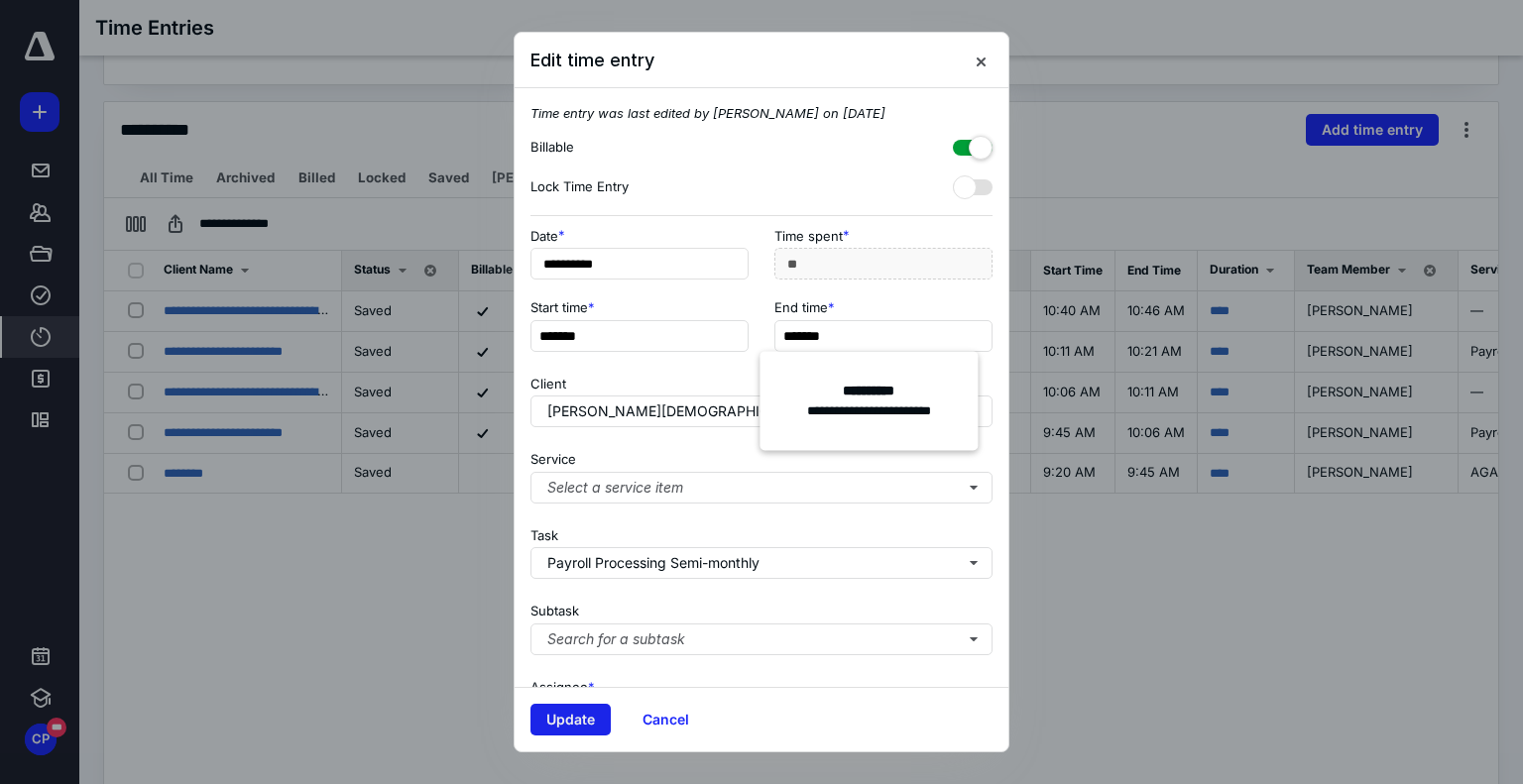type on "*******" 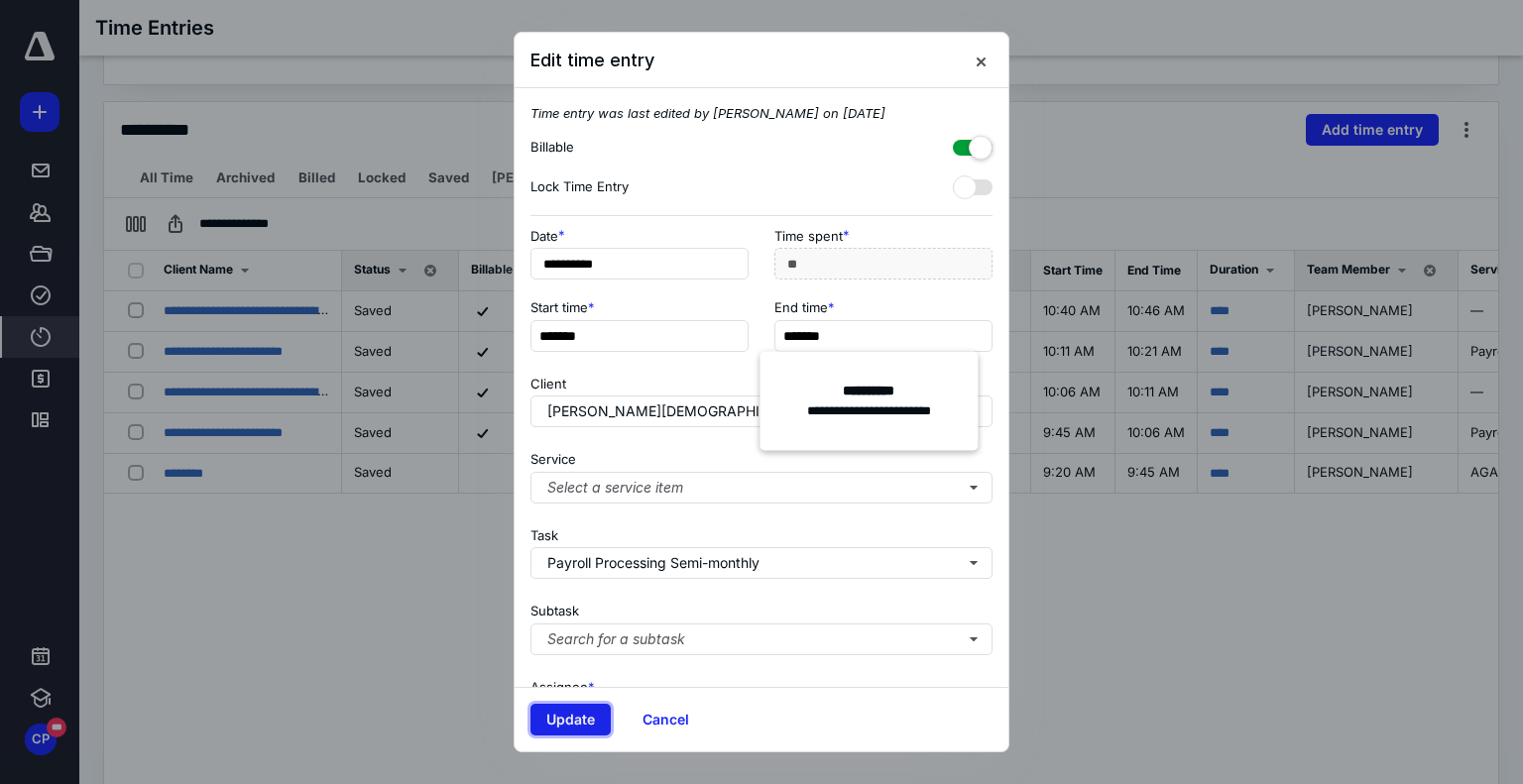 type on "**" 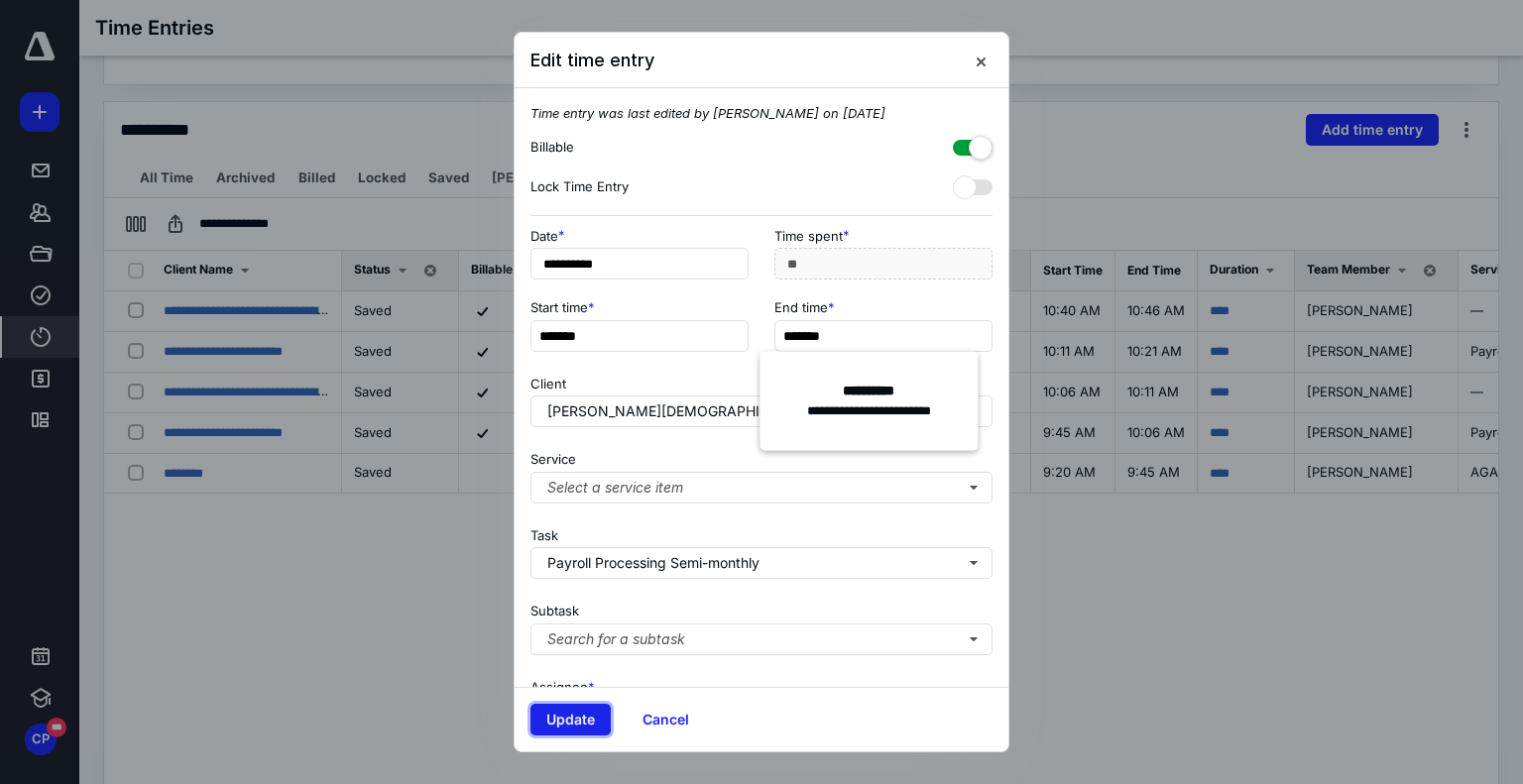click on "Update" at bounding box center [570, 720] 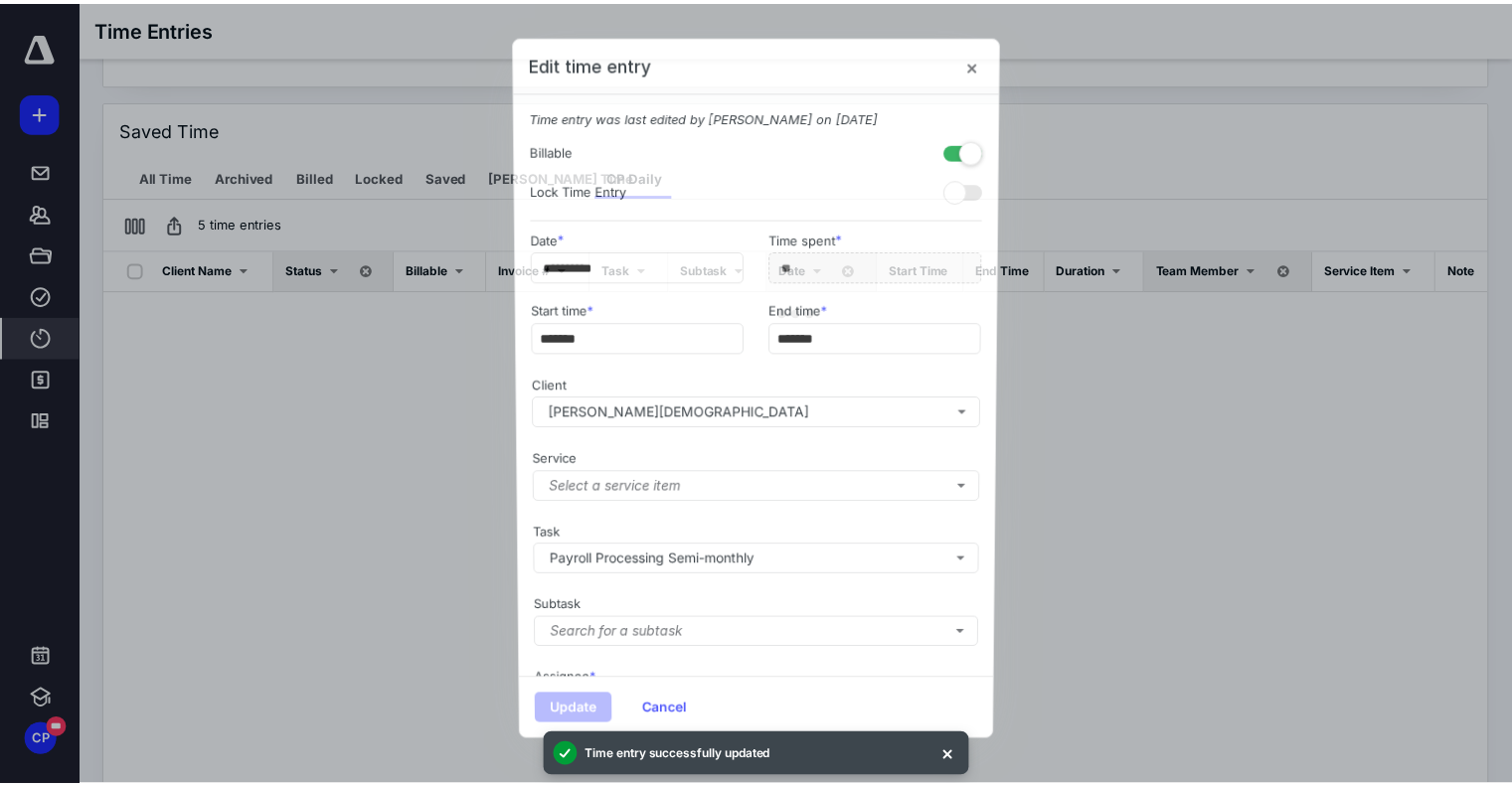 scroll, scrollTop: 0, scrollLeft: 0, axis: both 